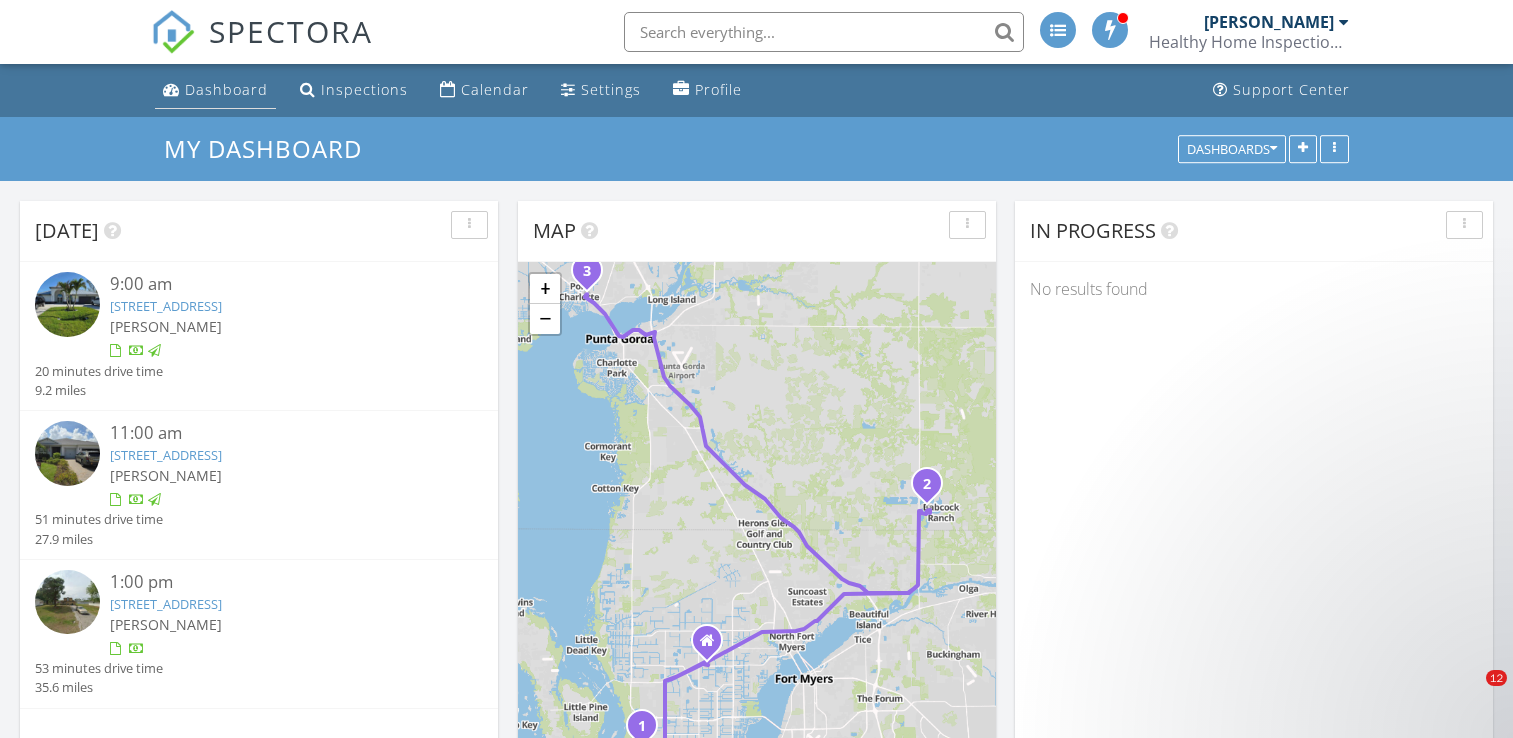scroll, scrollTop: 0, scrollLeft: 0, axis: both 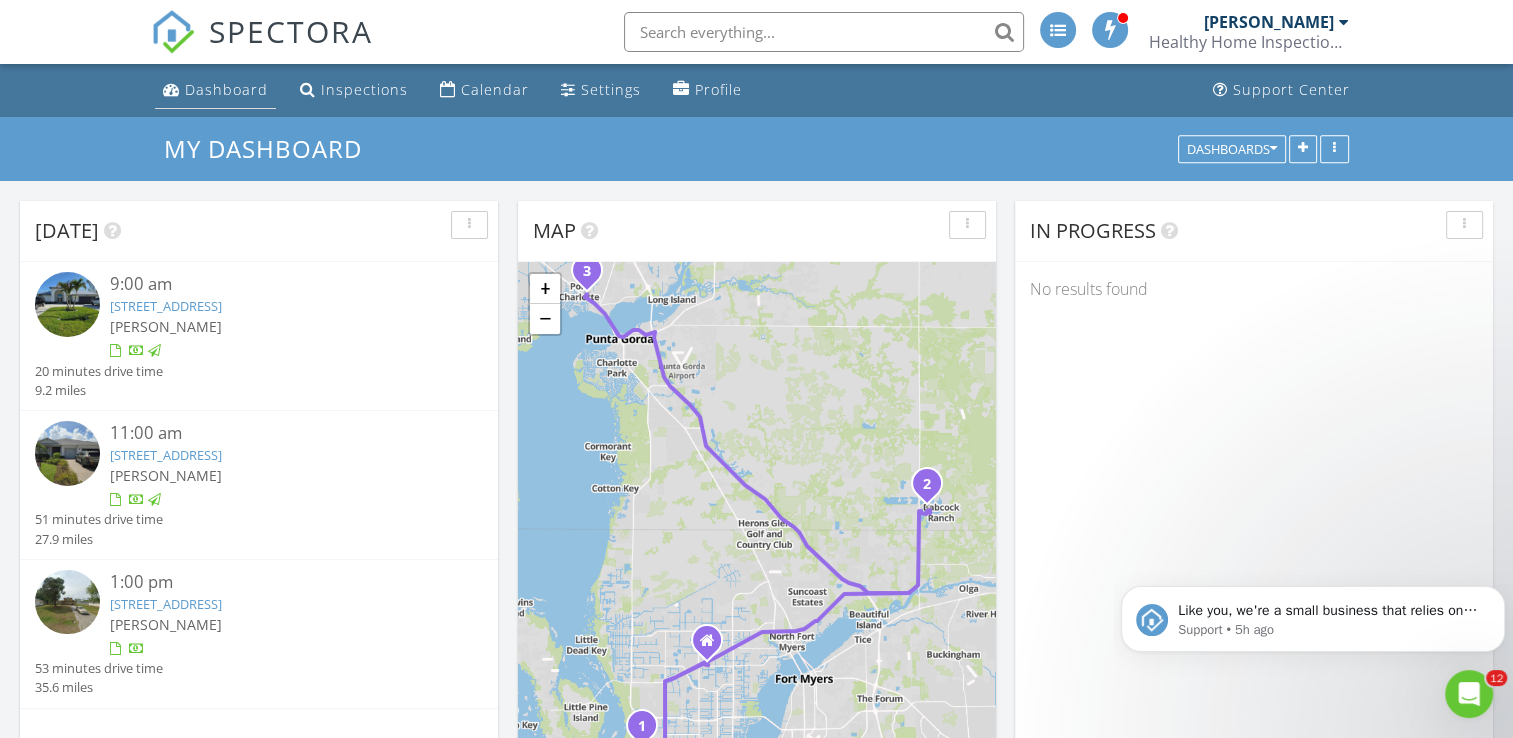 click on "Dashboard" at bounding box center (226, 89) 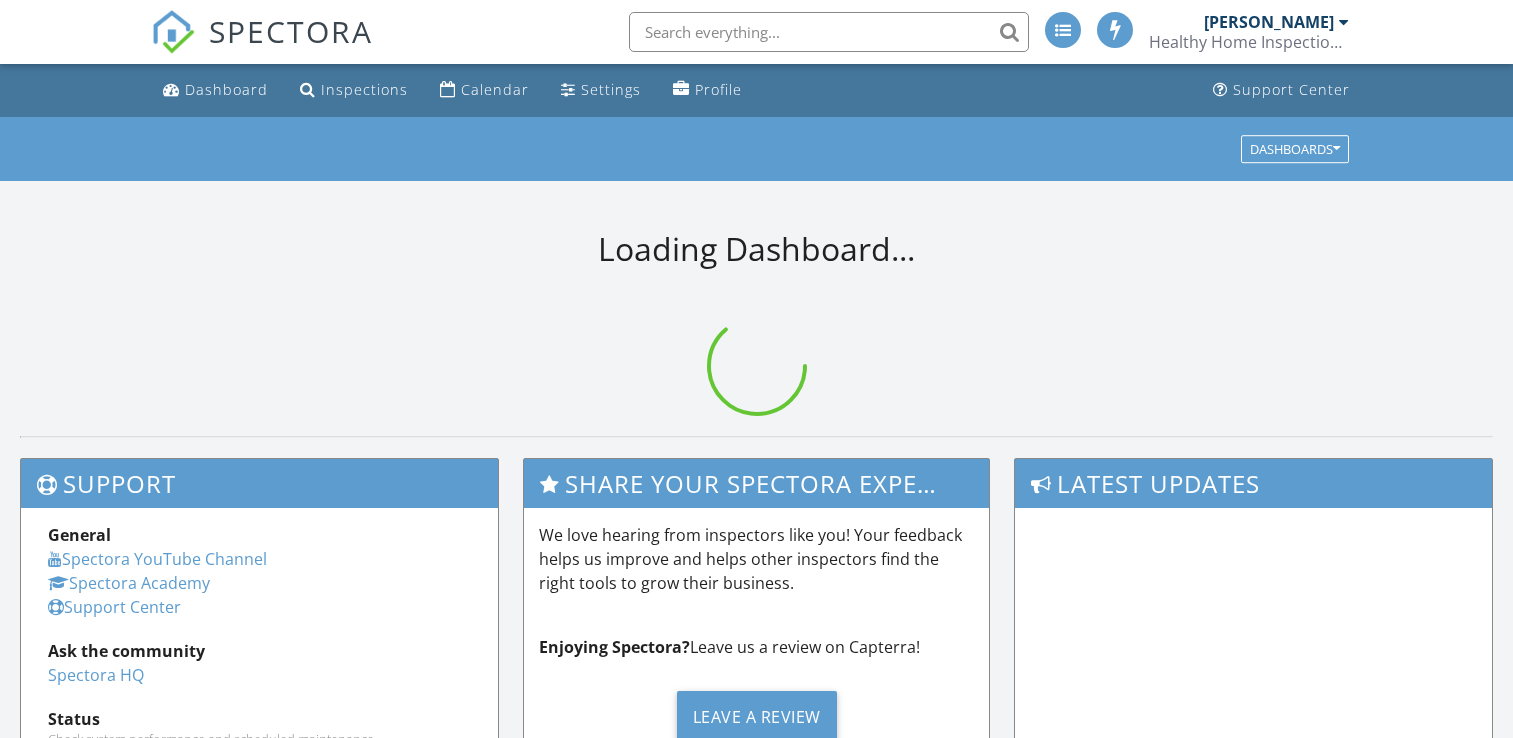 scroll, scrollTop: 0, scrollLeft: 0, axis: both 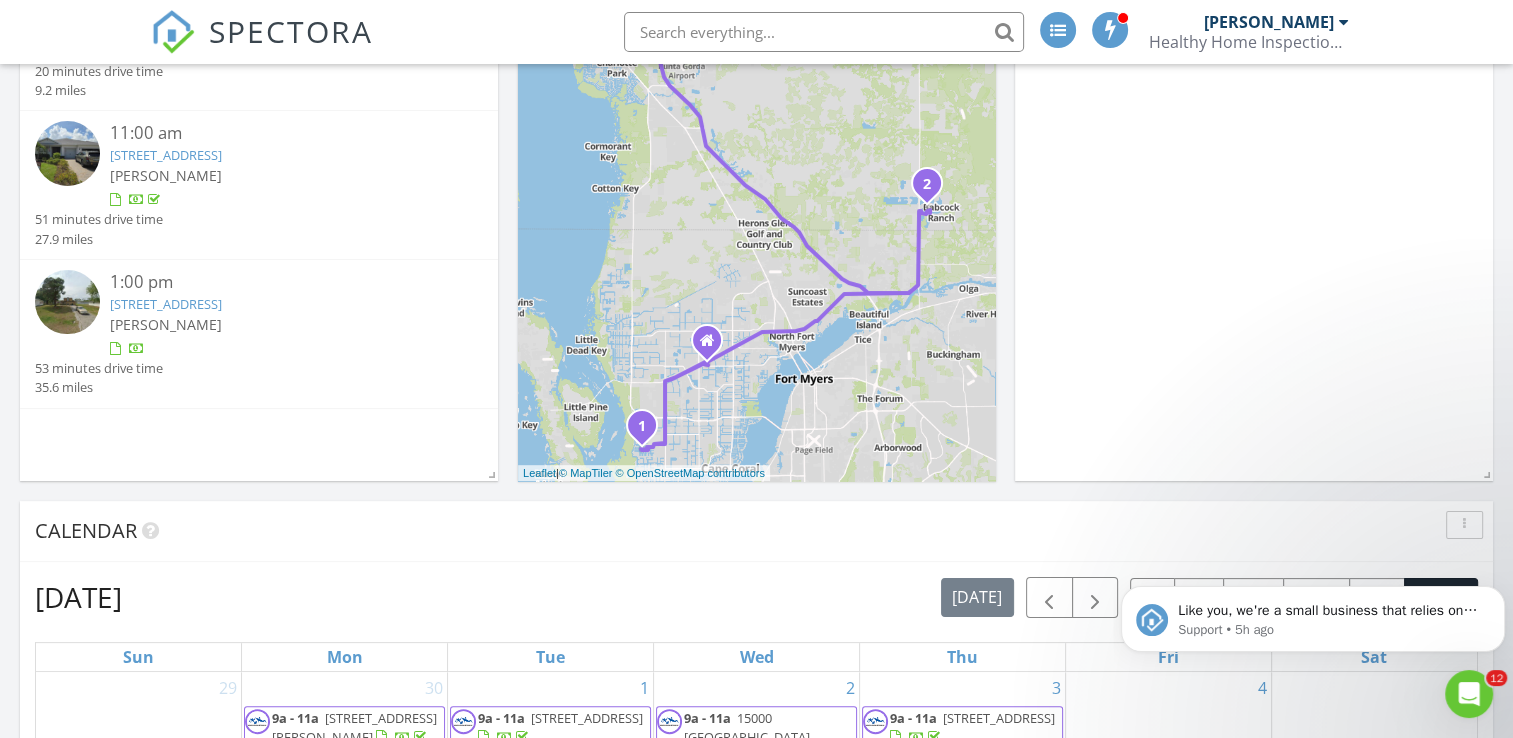 click at bounding box center (67, 302) 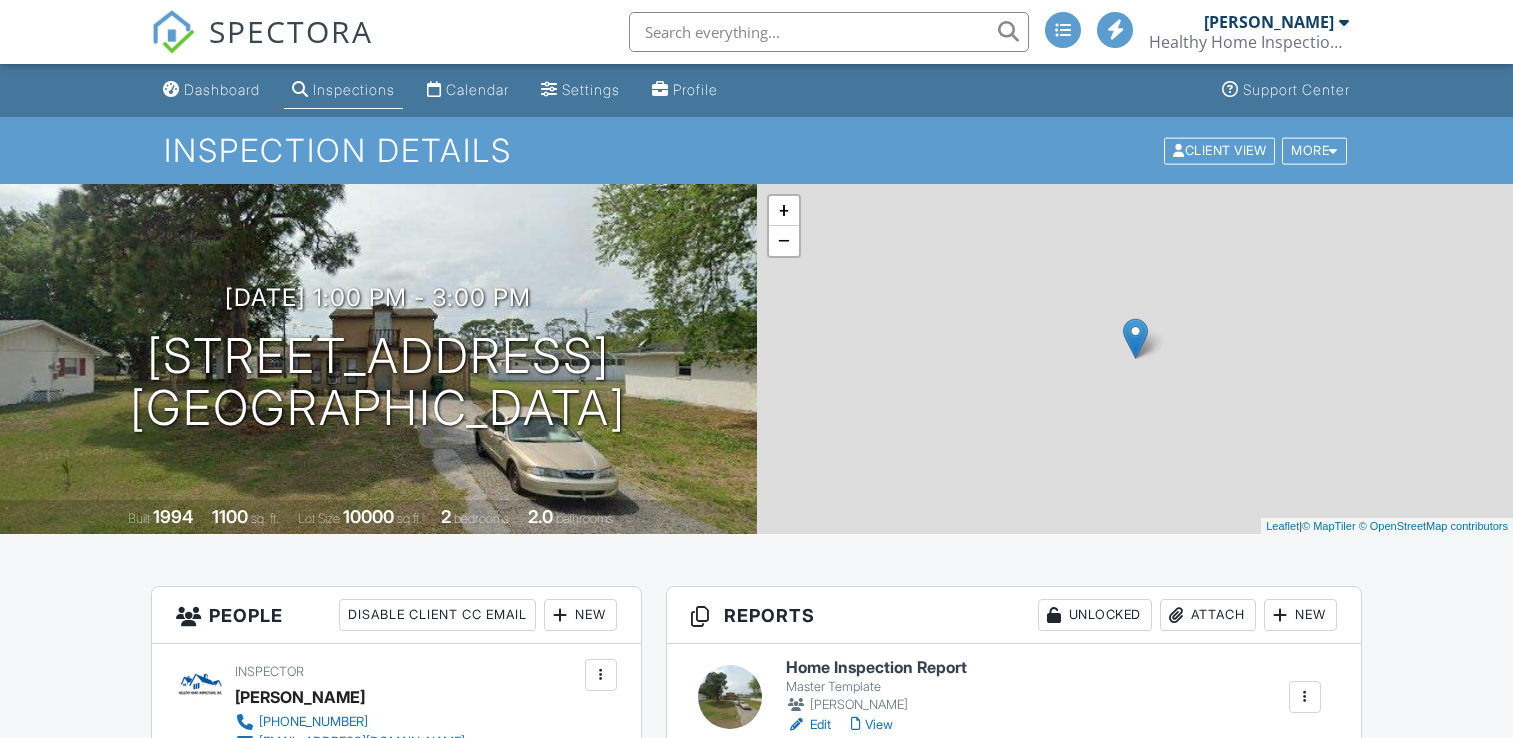 scroll, scrollTop: 0, scrollLeft: 0, axis: both 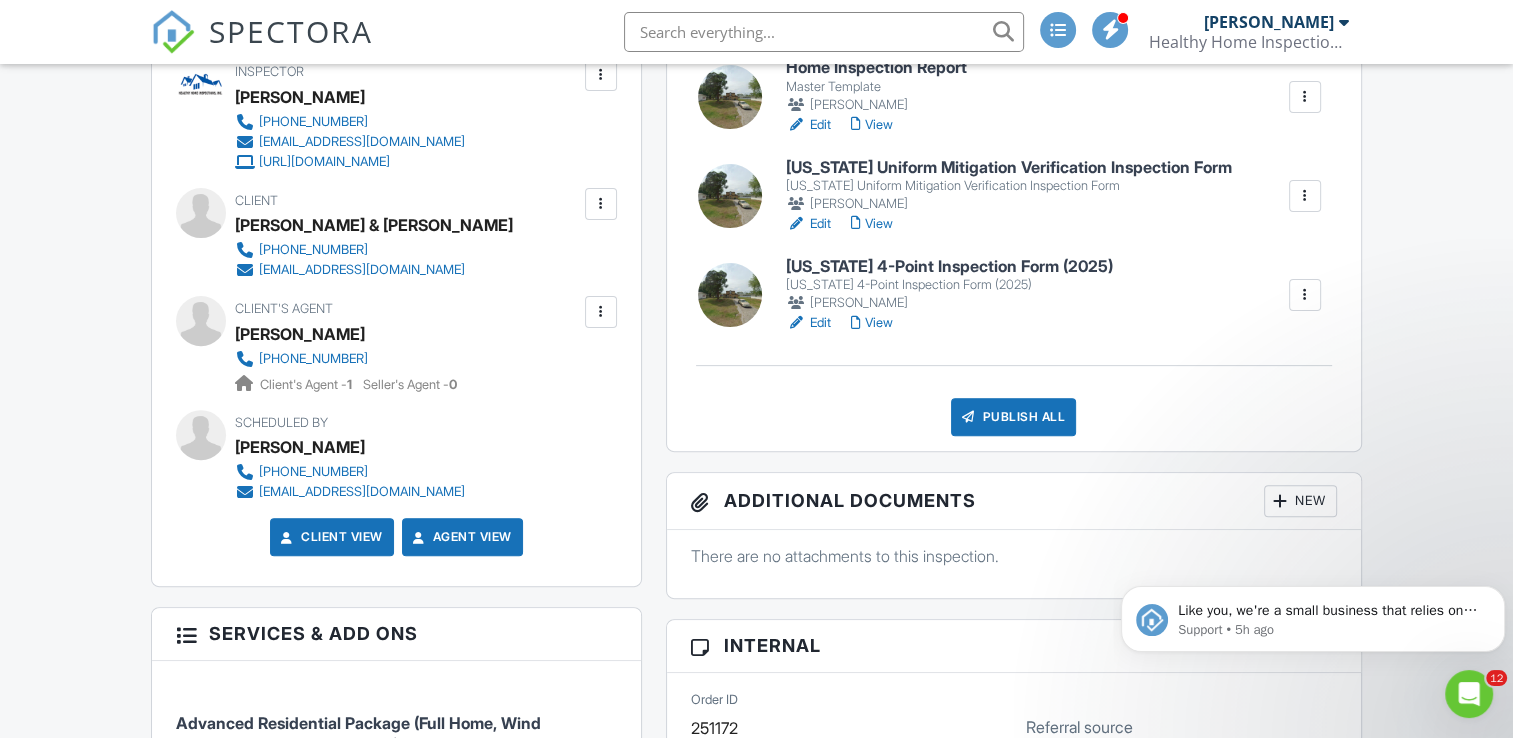 click on "Florida 4-Point Inspection Form (2025)" at bounding box center [949, 267] 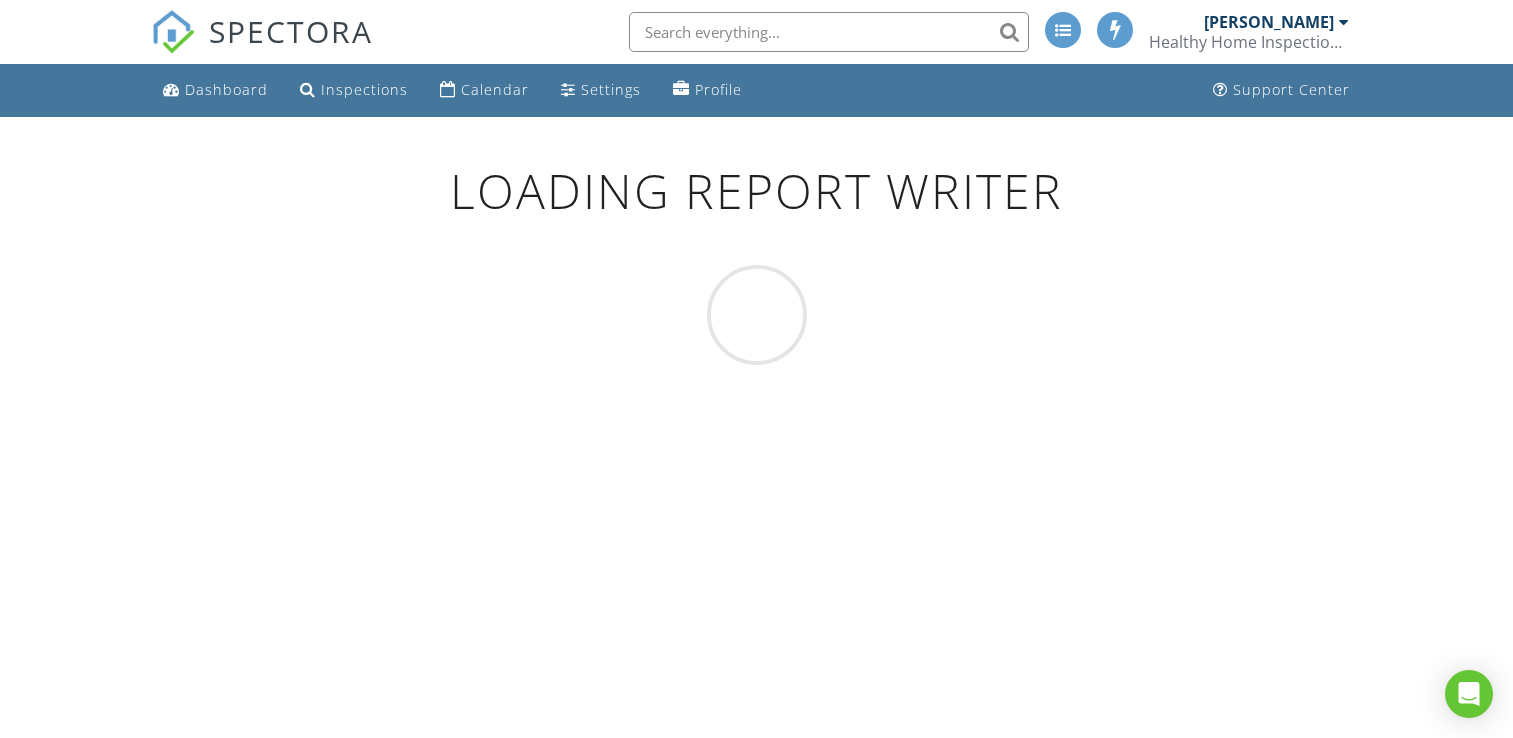 scroll, scrollTop: 0, scrollLeft: 0, axis: both 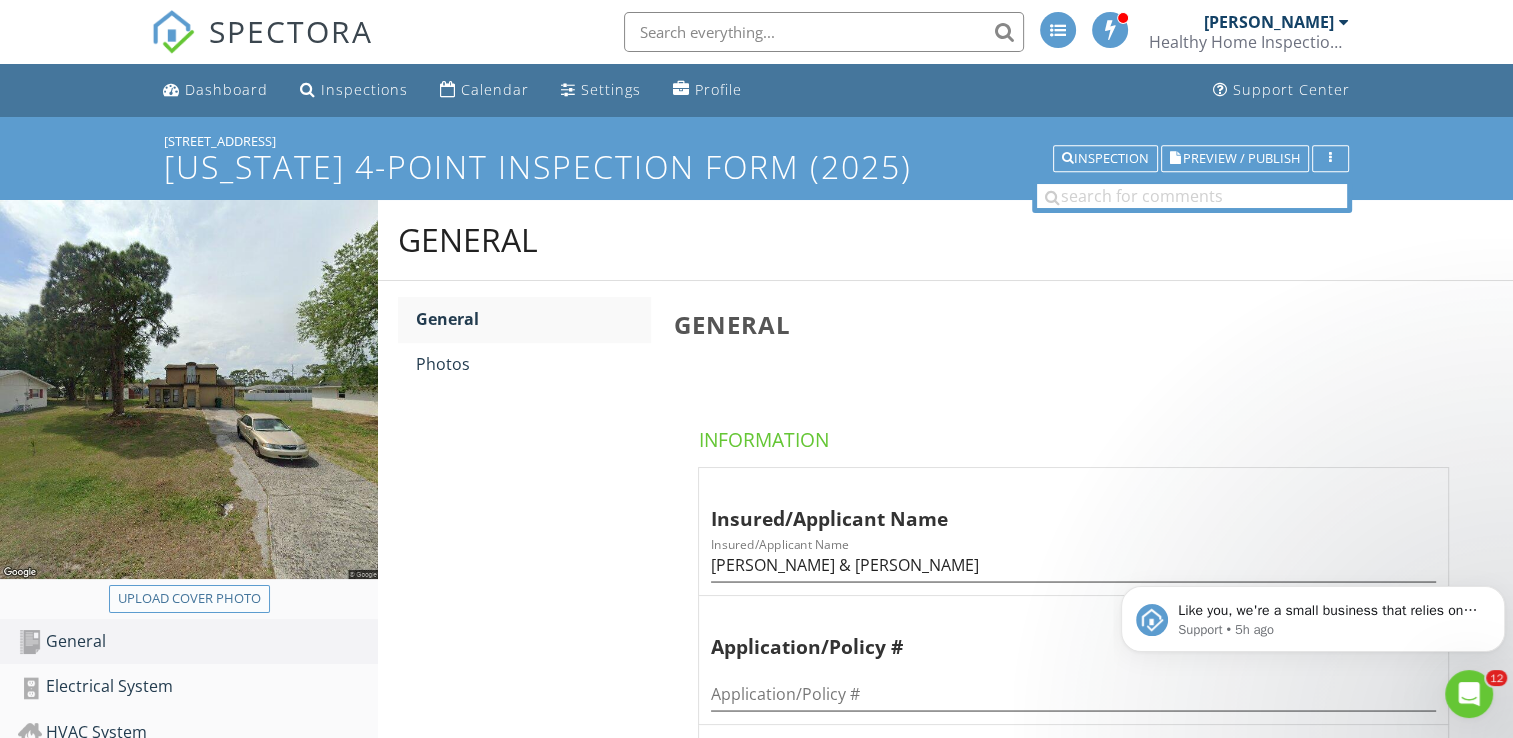 click on "Upload cover photo" at bounding box center [189, 599] 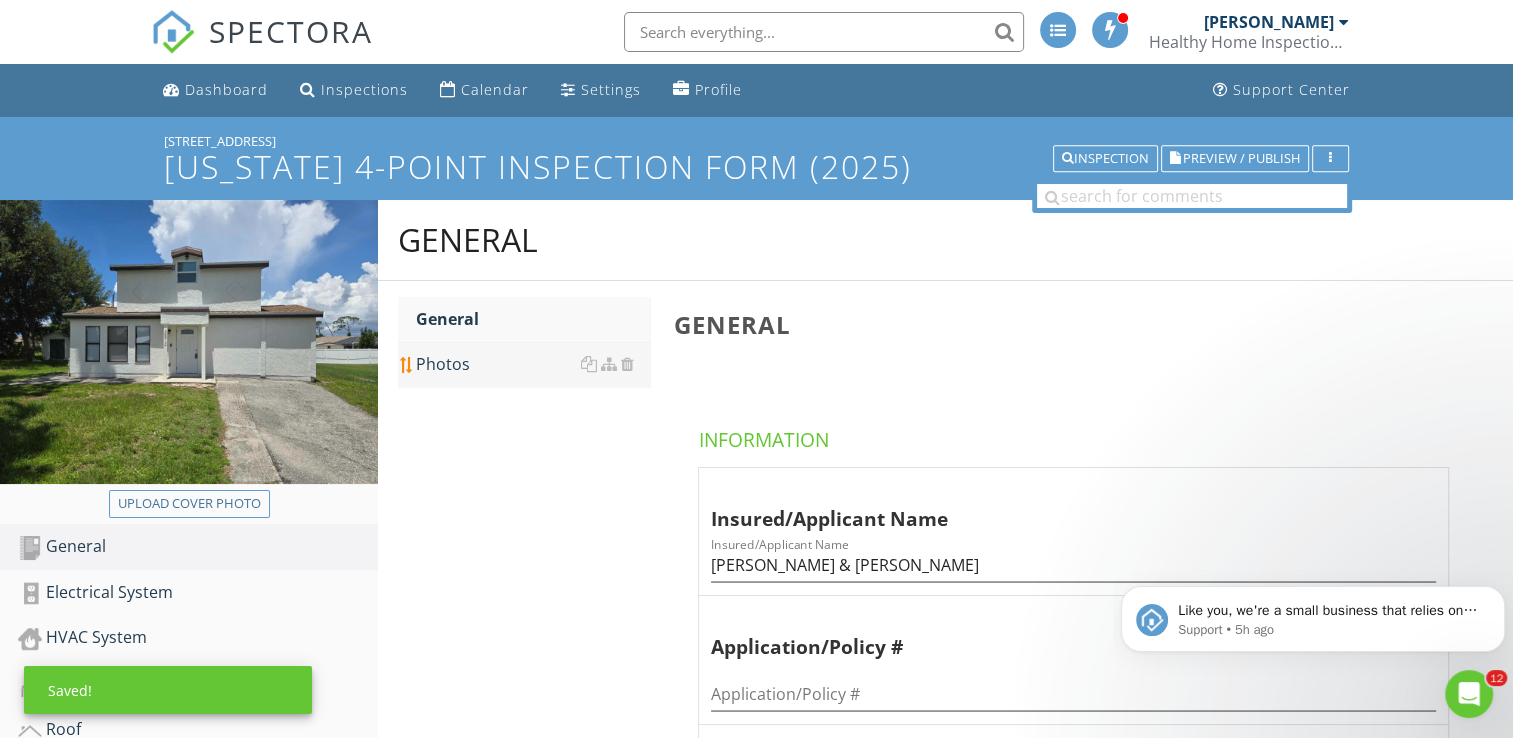 click on "Photos" at bounding box center (533, 364) 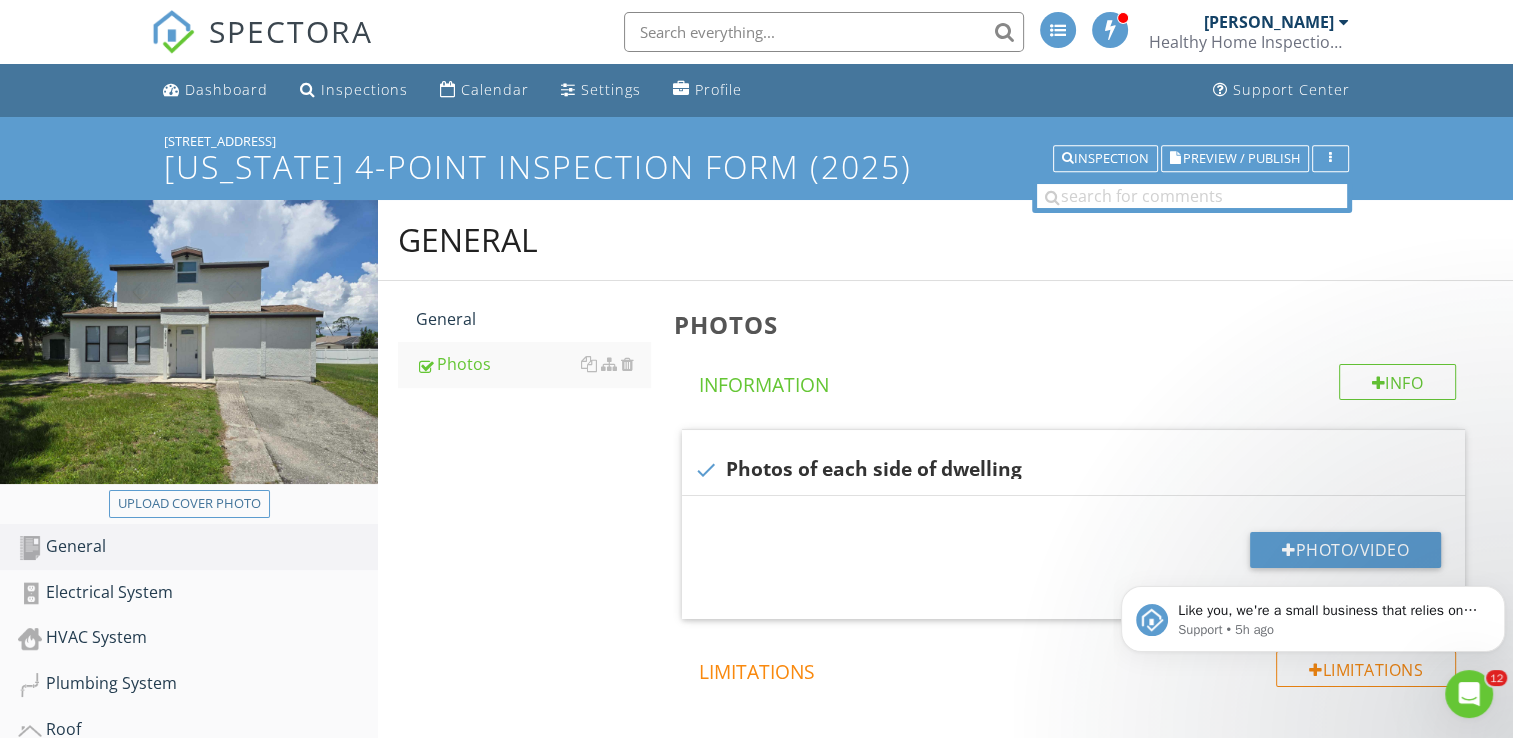 click on "Like you, we're a small business that relies on reviews to grow.  If you have a few minutes, we'd love it if you can leave us a review on Capterra:      If not, no problem - we'll ask you again later. Support • 5h ago" at bounding box center [1313, 527] 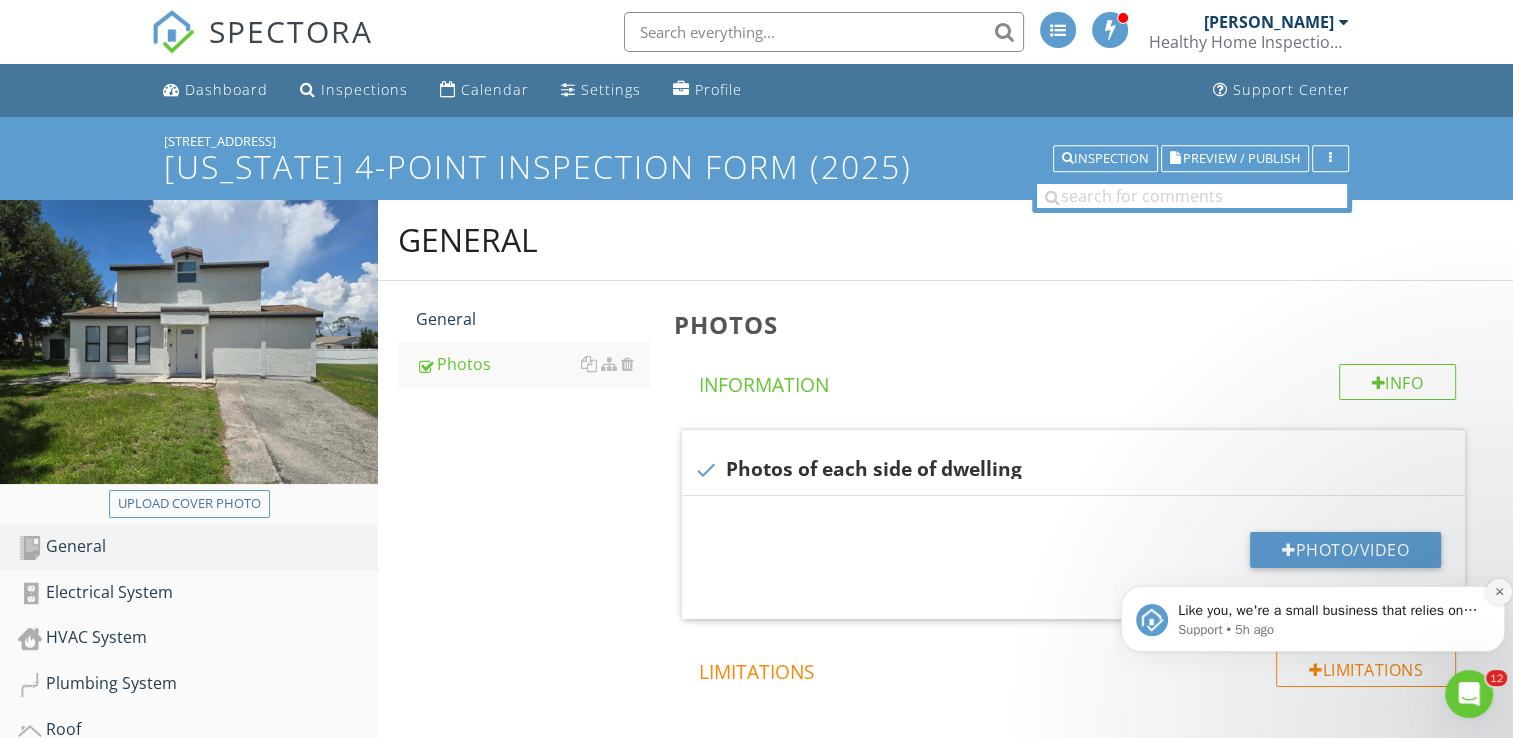 click 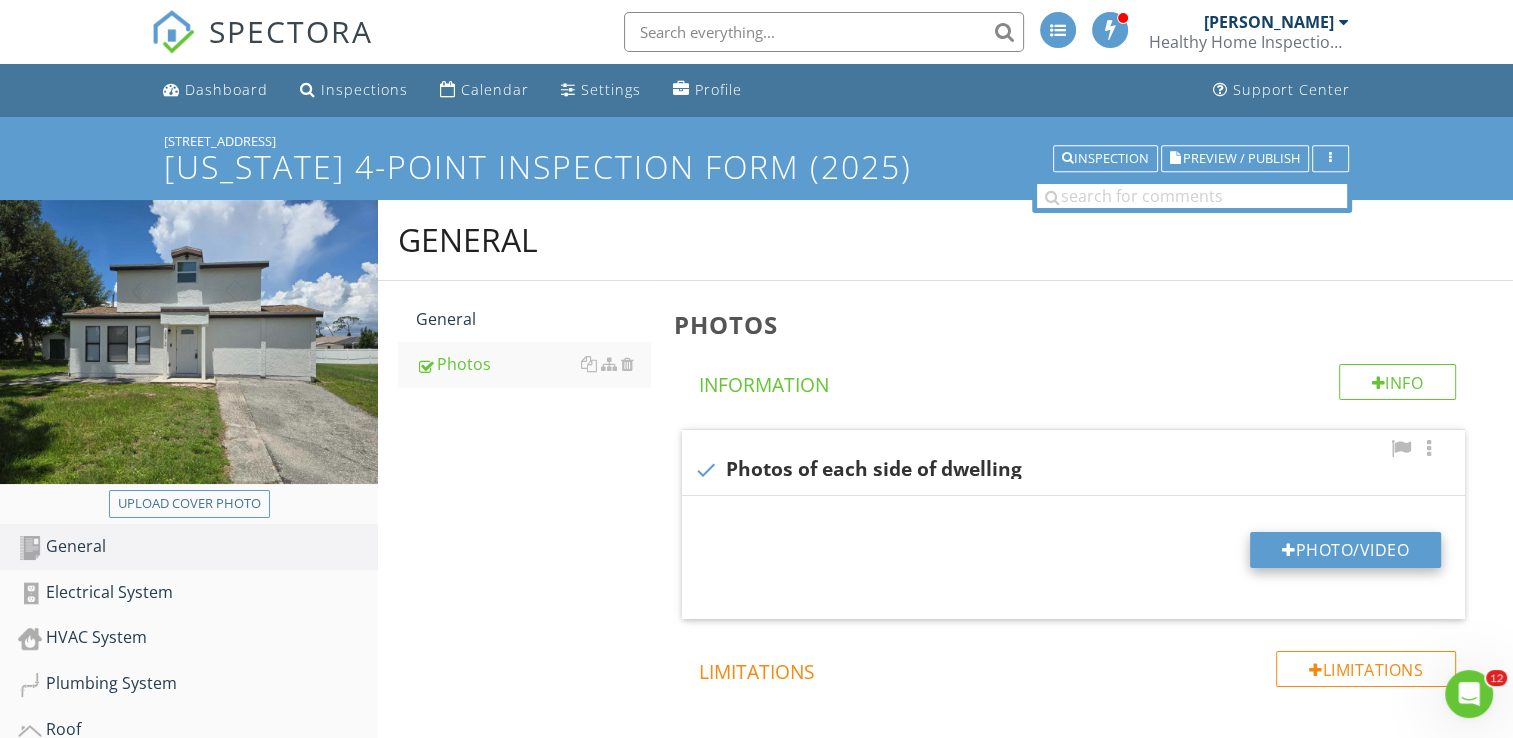 click on "Photo/Video" at bounding box center (1345, 550) 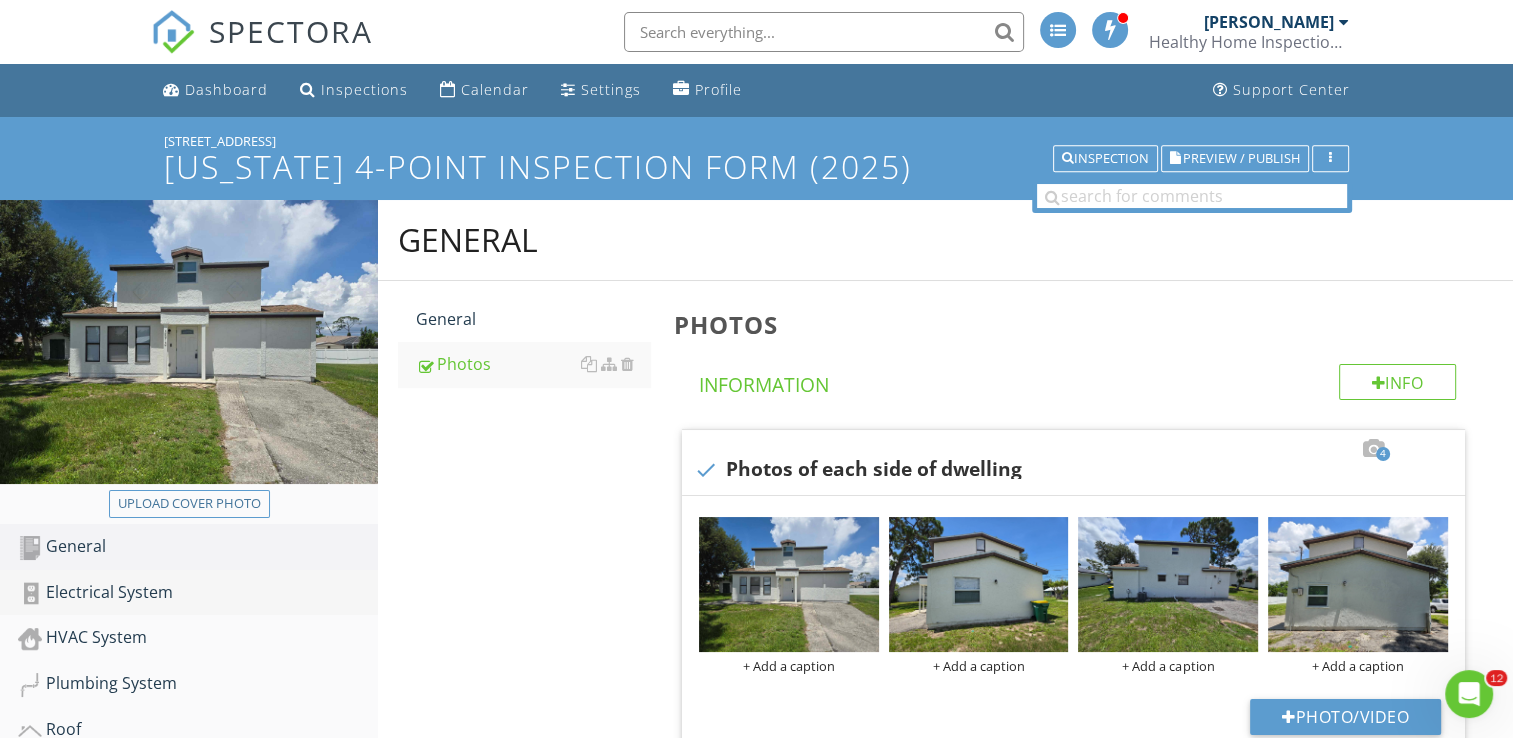 click on "Electrical System" at bounding box center (198, 593) 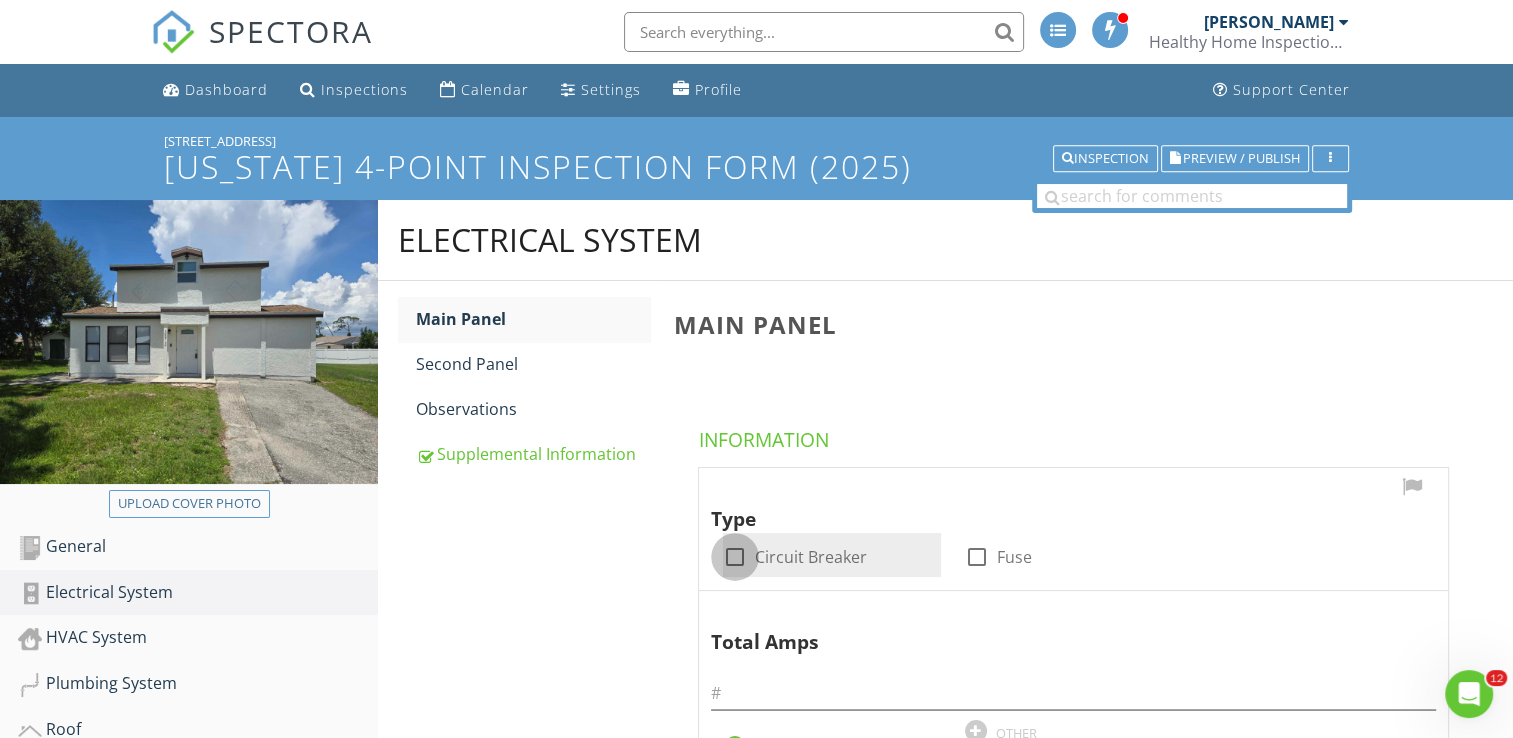 click at bounding box center [735, 557] 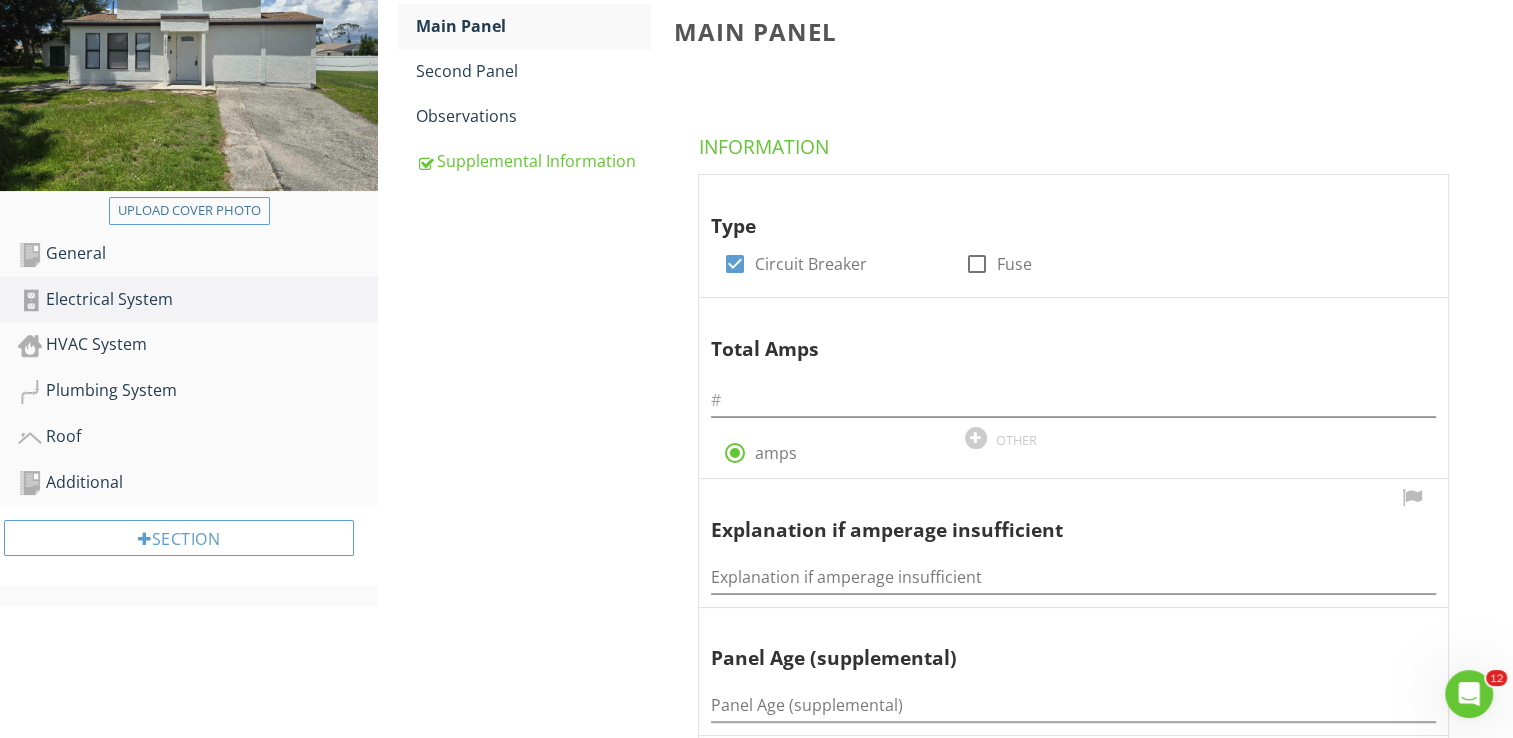 scroll, scrollTop: 300, scrollLeft: 0, axis: vertical 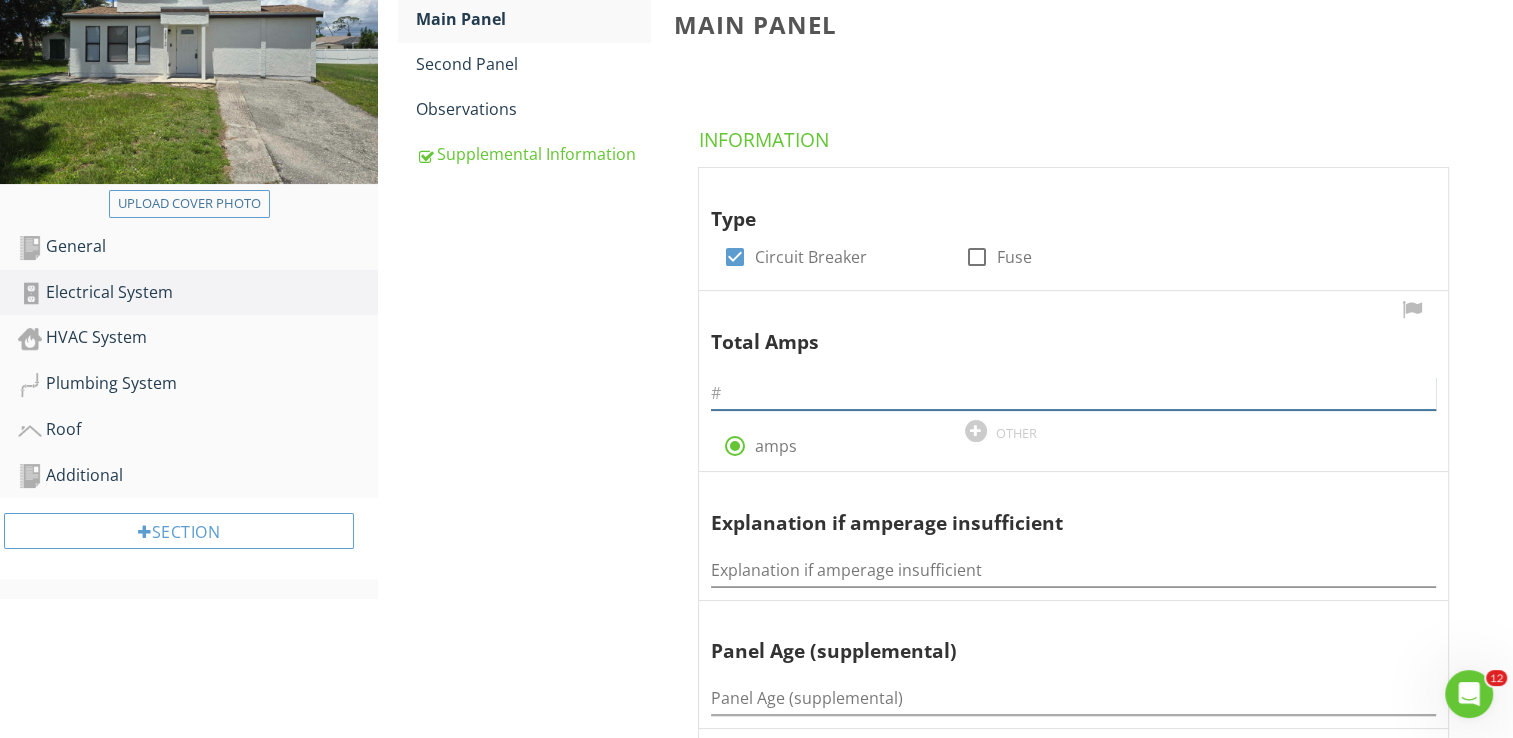 click at bounding box center (1073, 393) 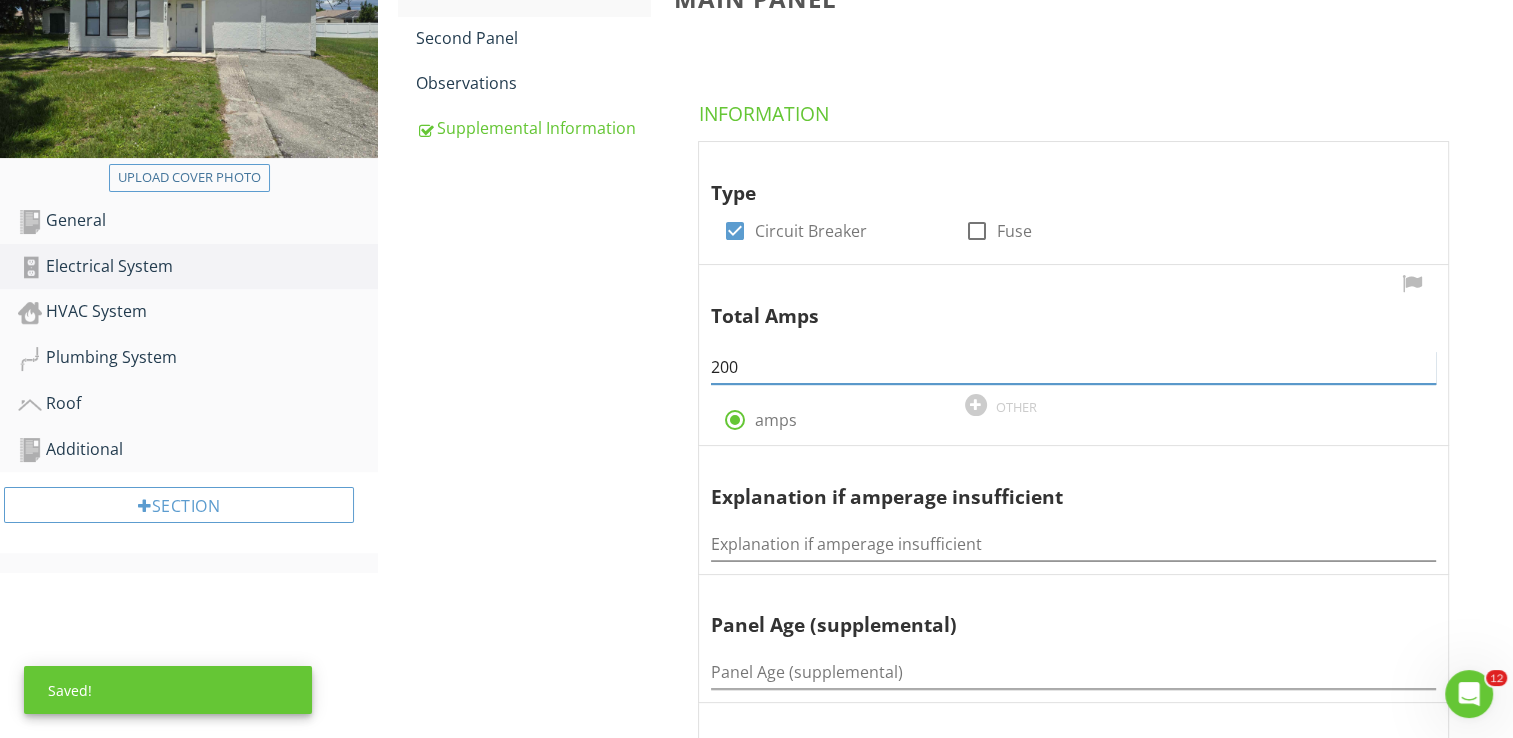 scroll, scrollTop: 600, scrollLeft: 0, axis: vertical 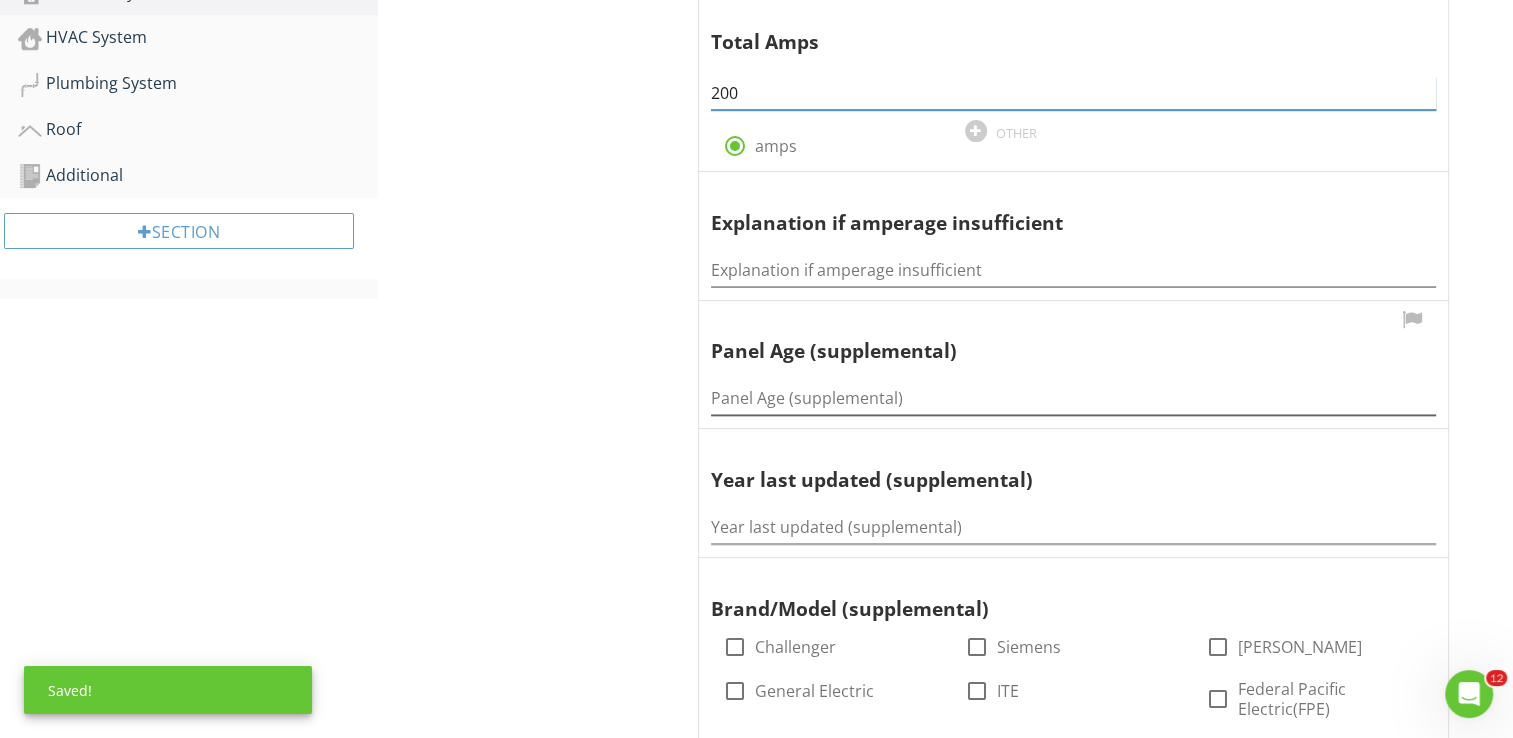 type on "200" 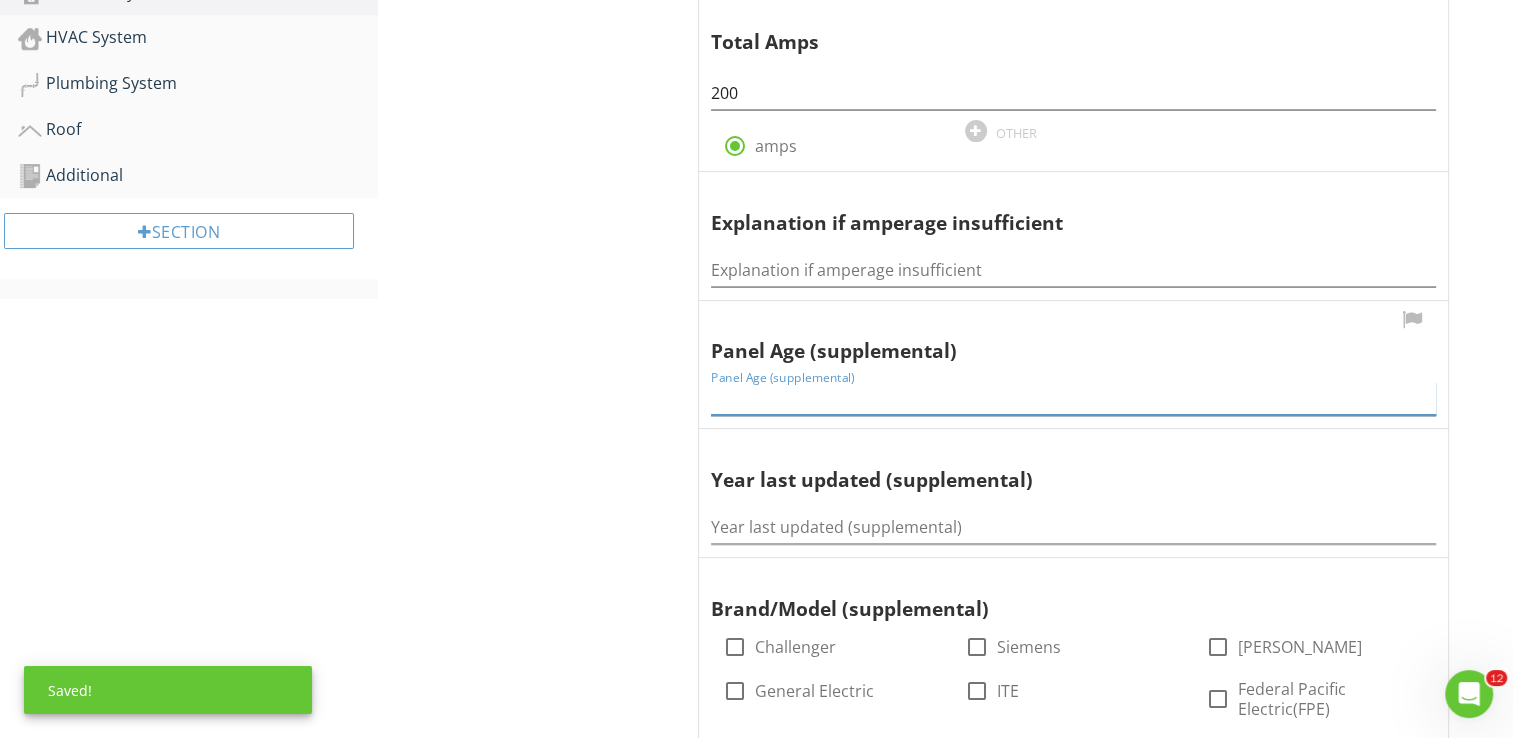 click at bounding box center (1073, 398) 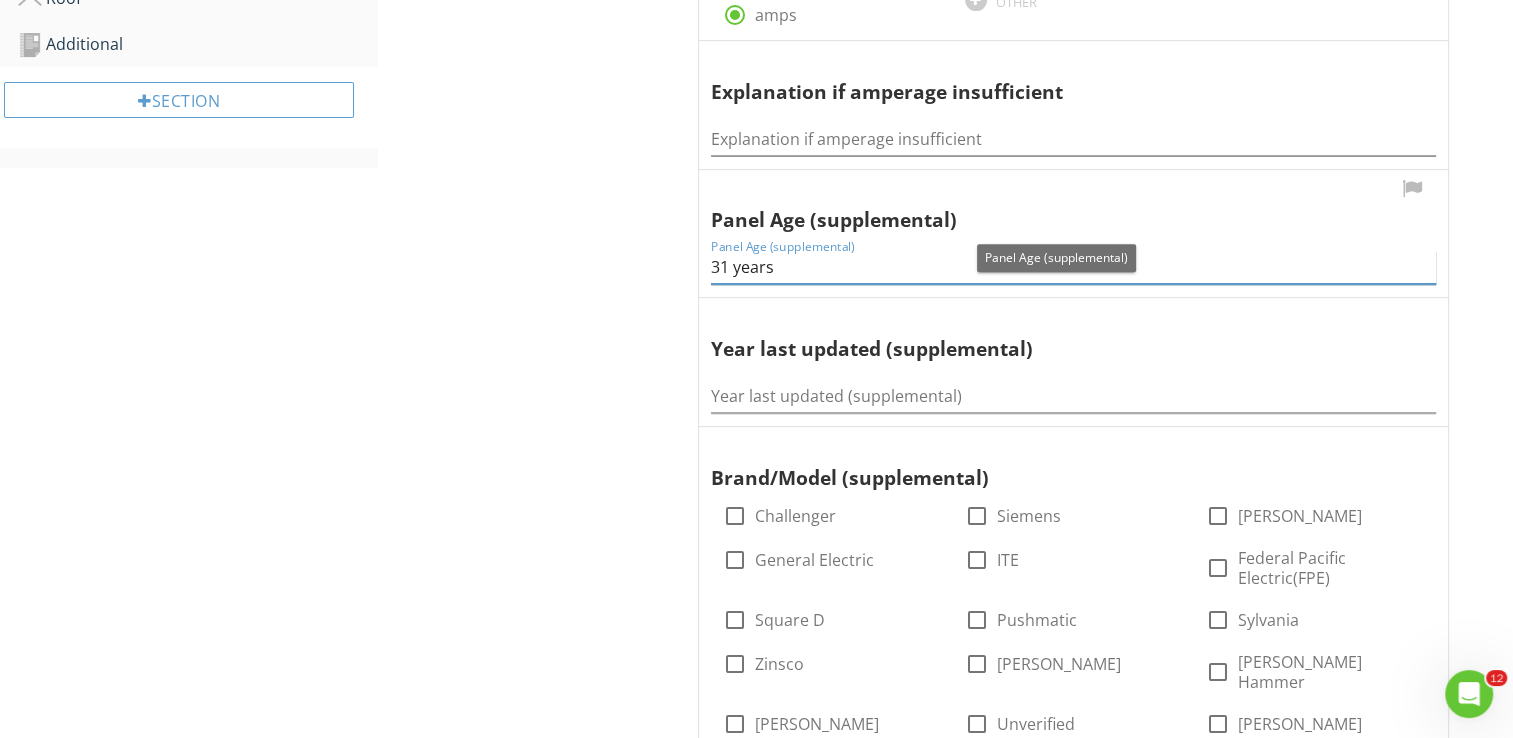 scroll, scrollTop: 1000, scrollLeft: 0, axis: vertical 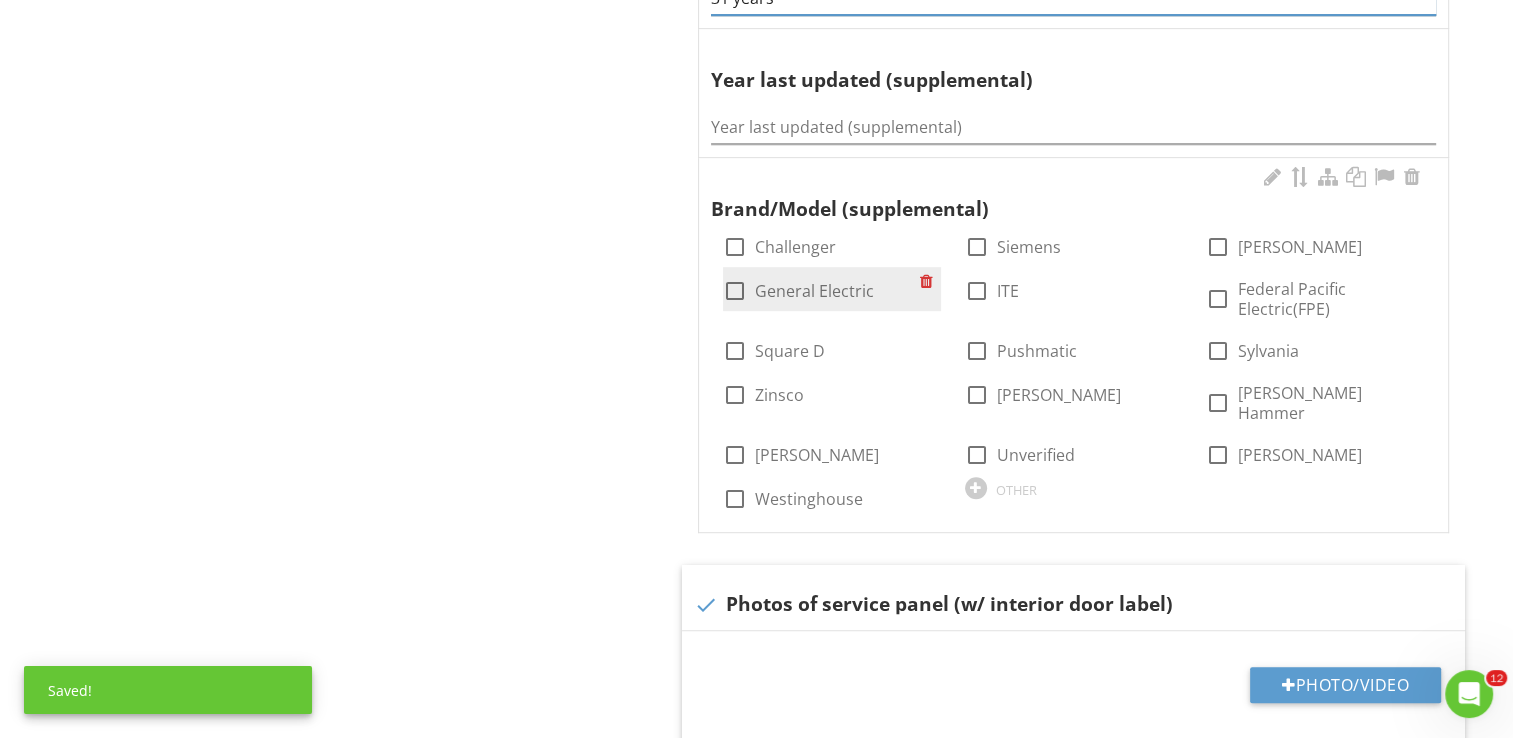 type on "31 years" 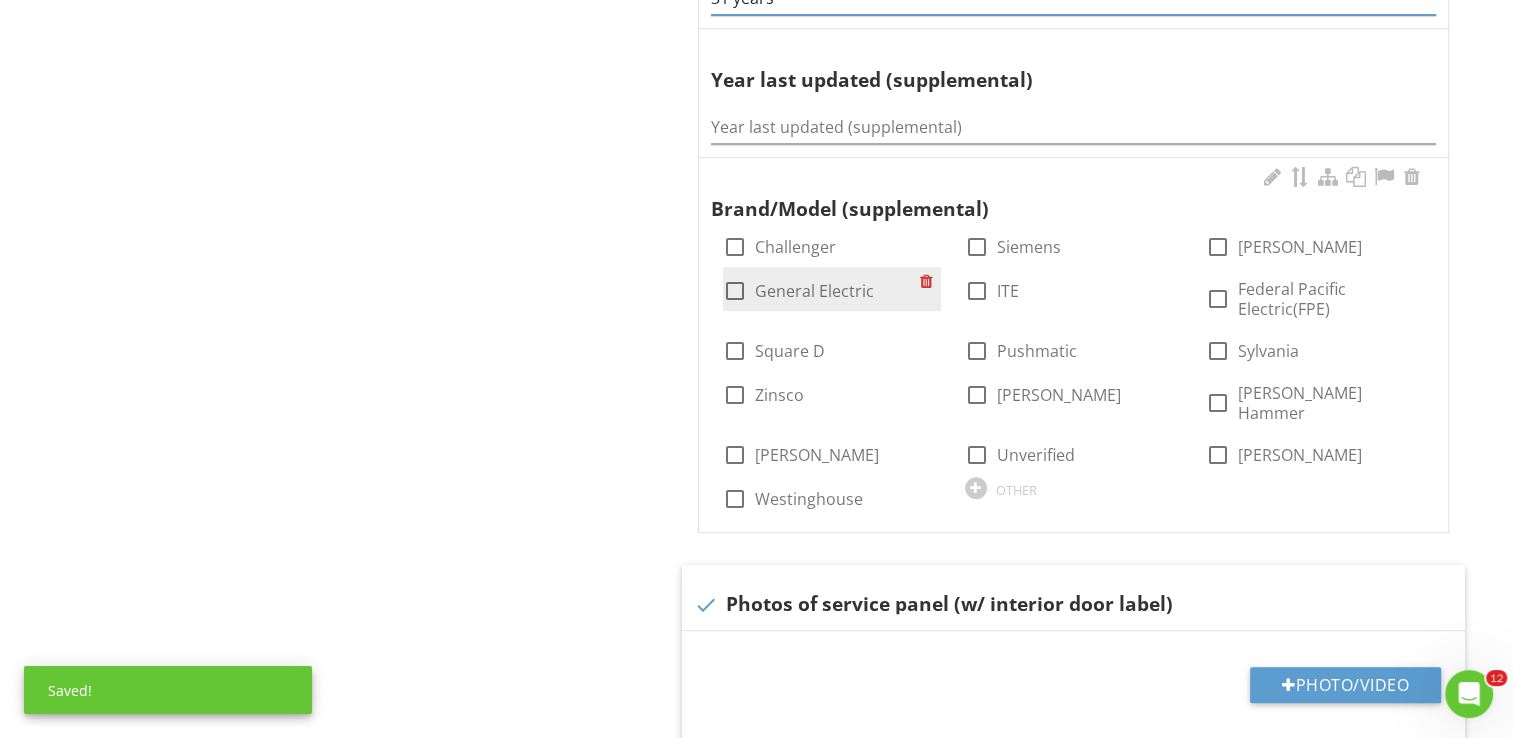 click at bounding box center (735, 291) 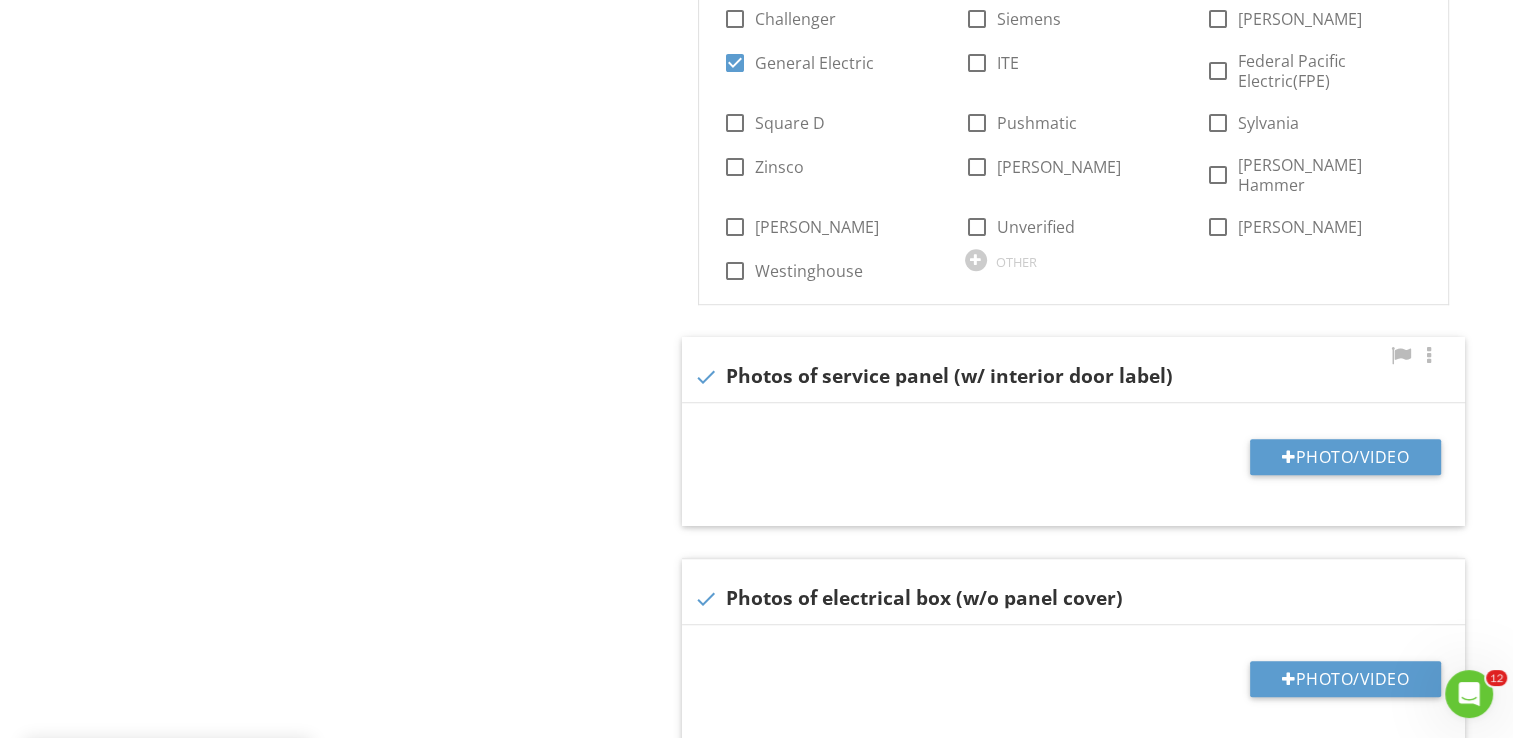 scroll, scrollTop: 1300, scrollLeft: 0, axis: vertical 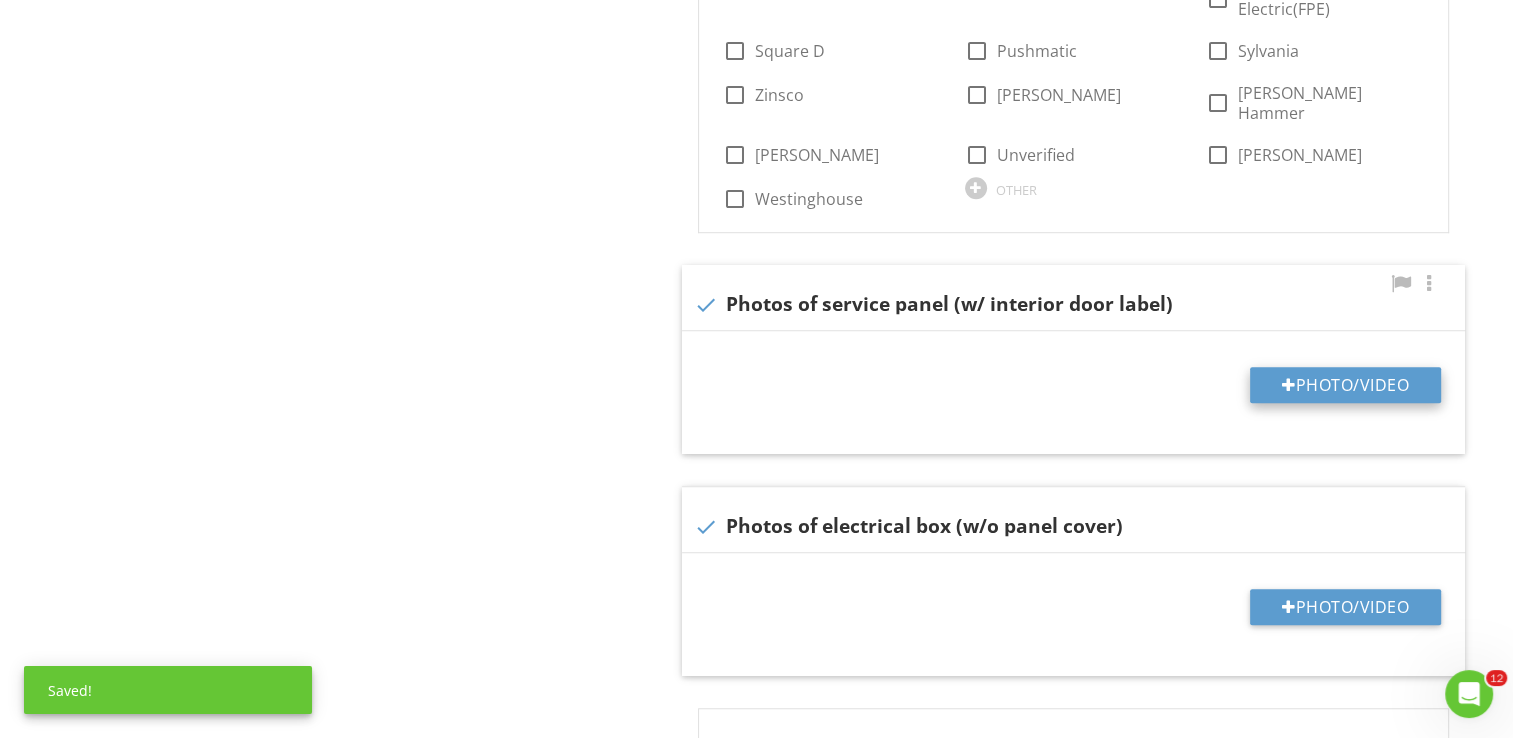 click on "Photo/Video" at bounding box center [1345, 385] 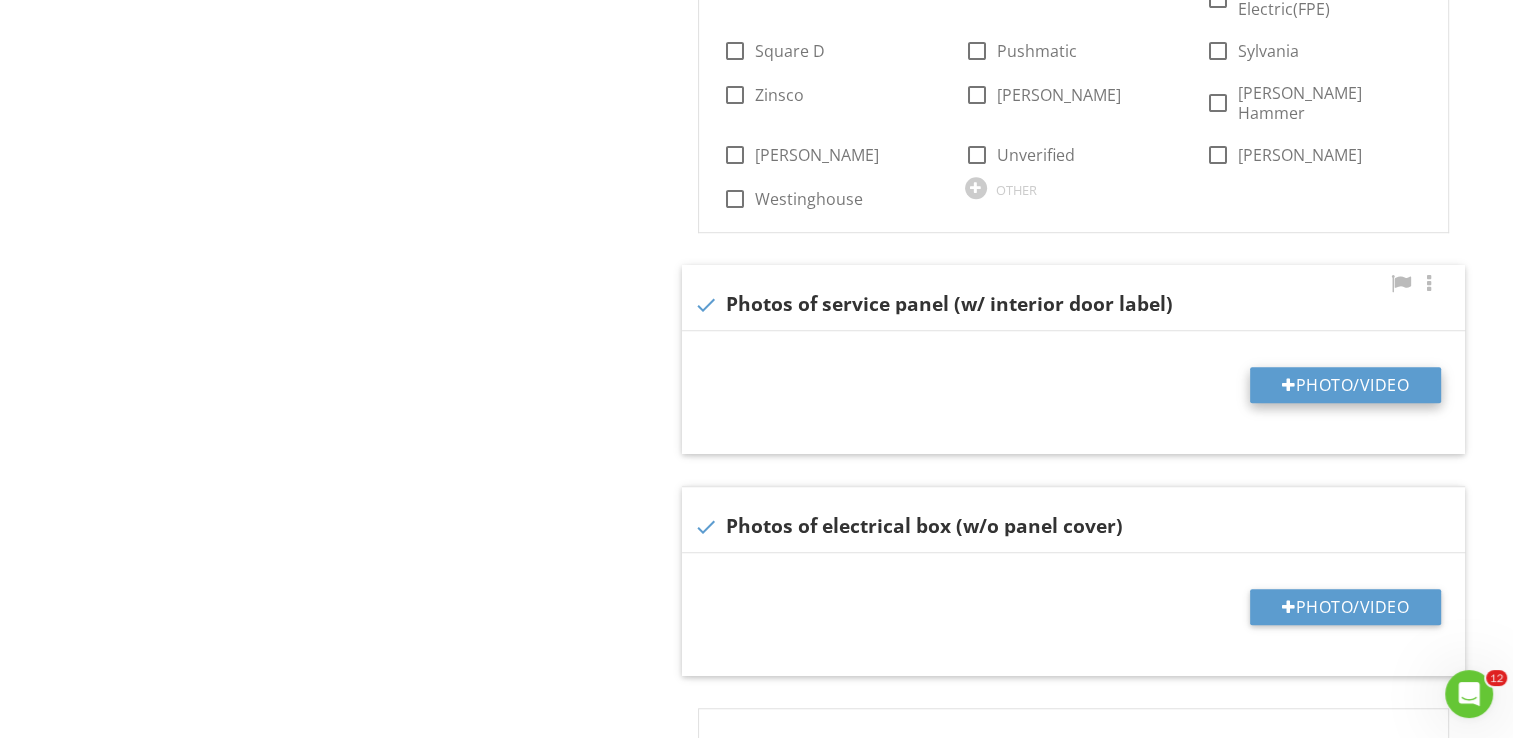 type on "C:\fakepath\20250711_133840.jpg" 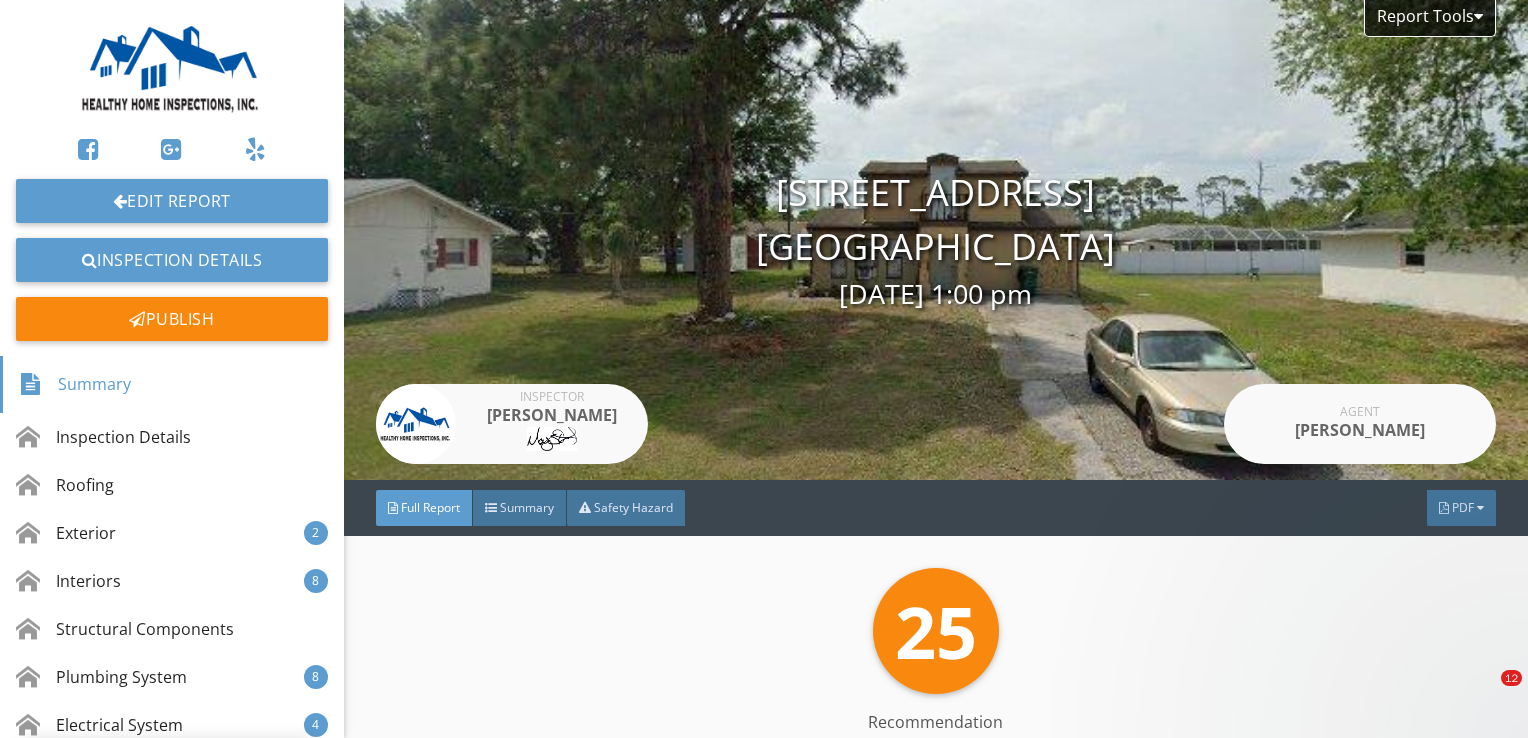 scroll, scrollTop: 0, scrollLeft: 0, axis: both 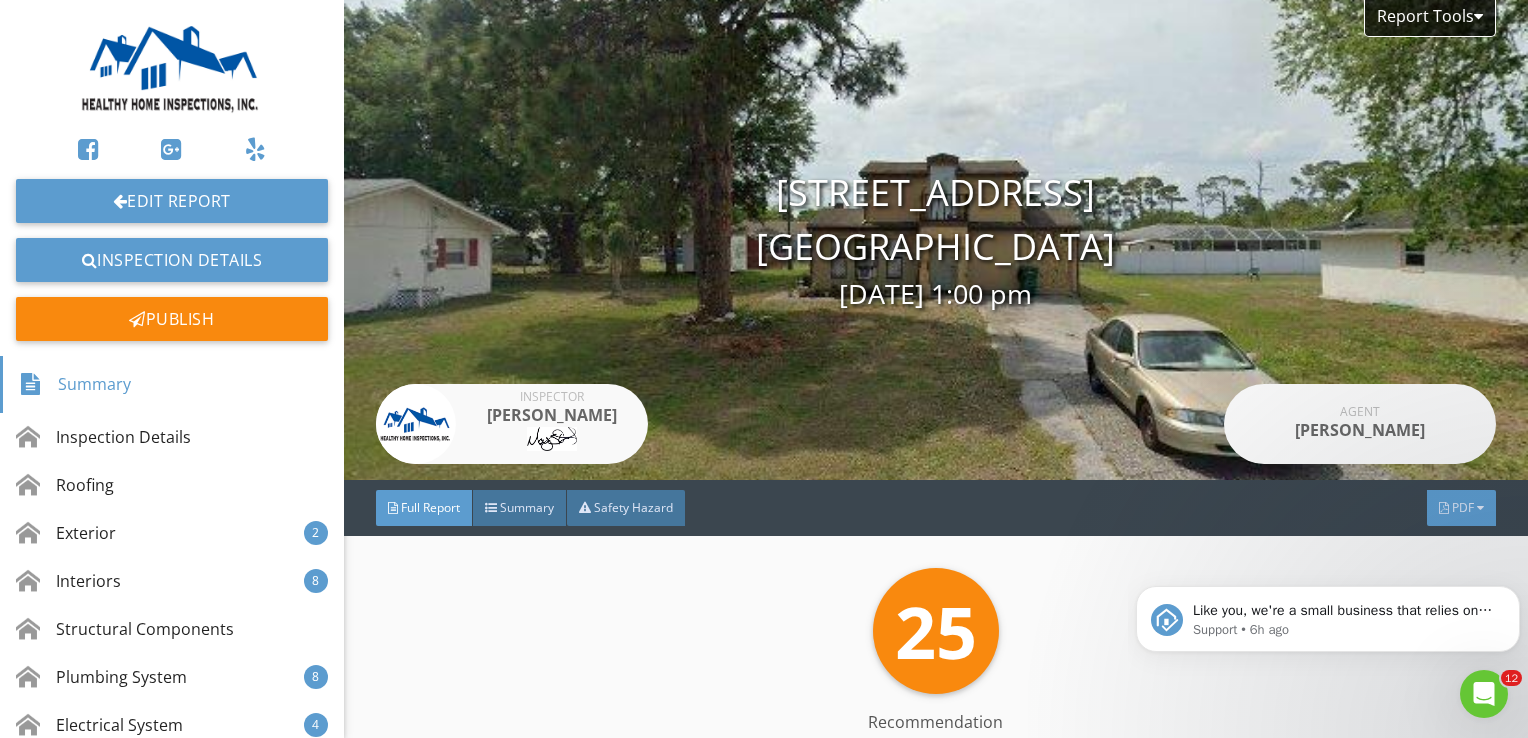 click at bounding box center (1480, 508) 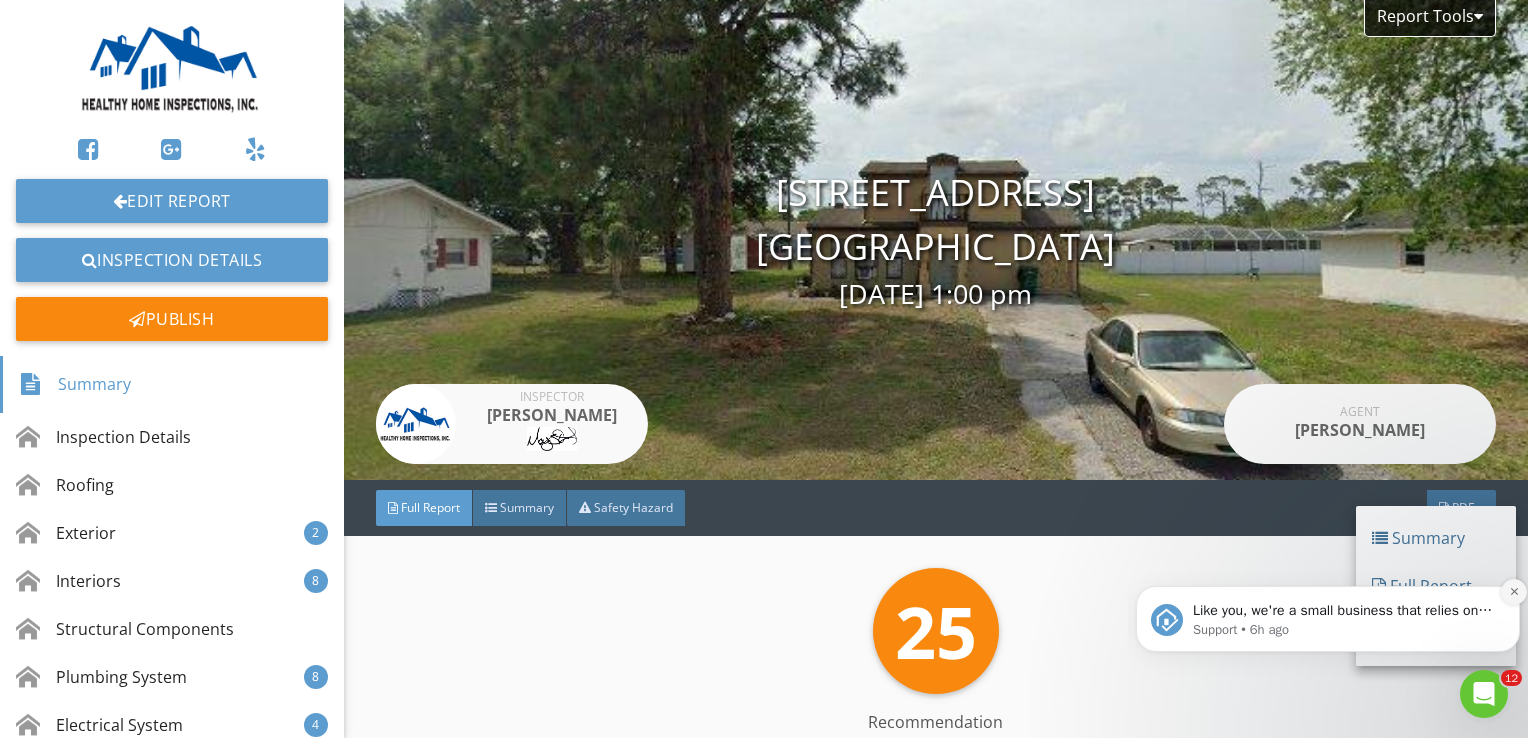 click 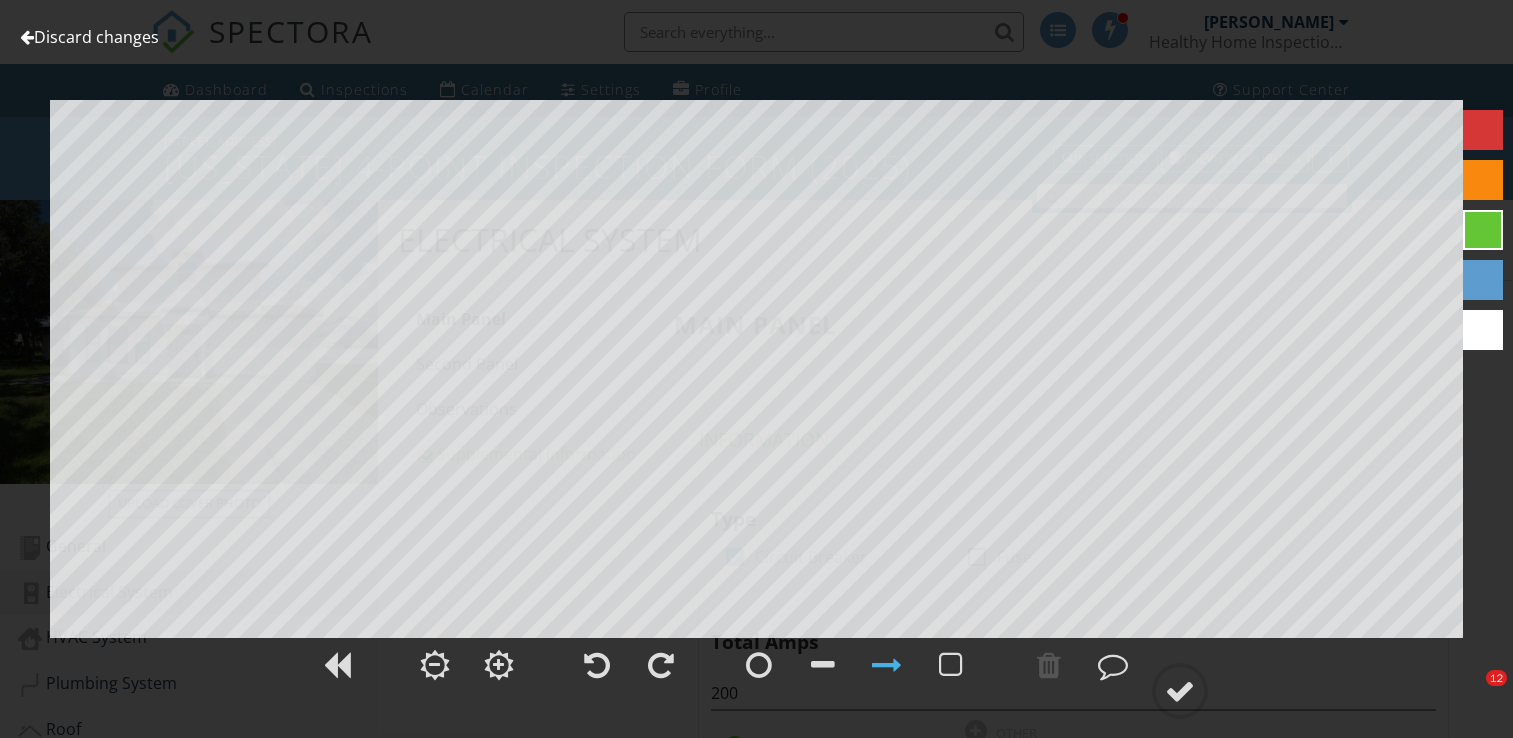 scroll, scrollTop: 1300, scrollLeft: 0, axis: vertical 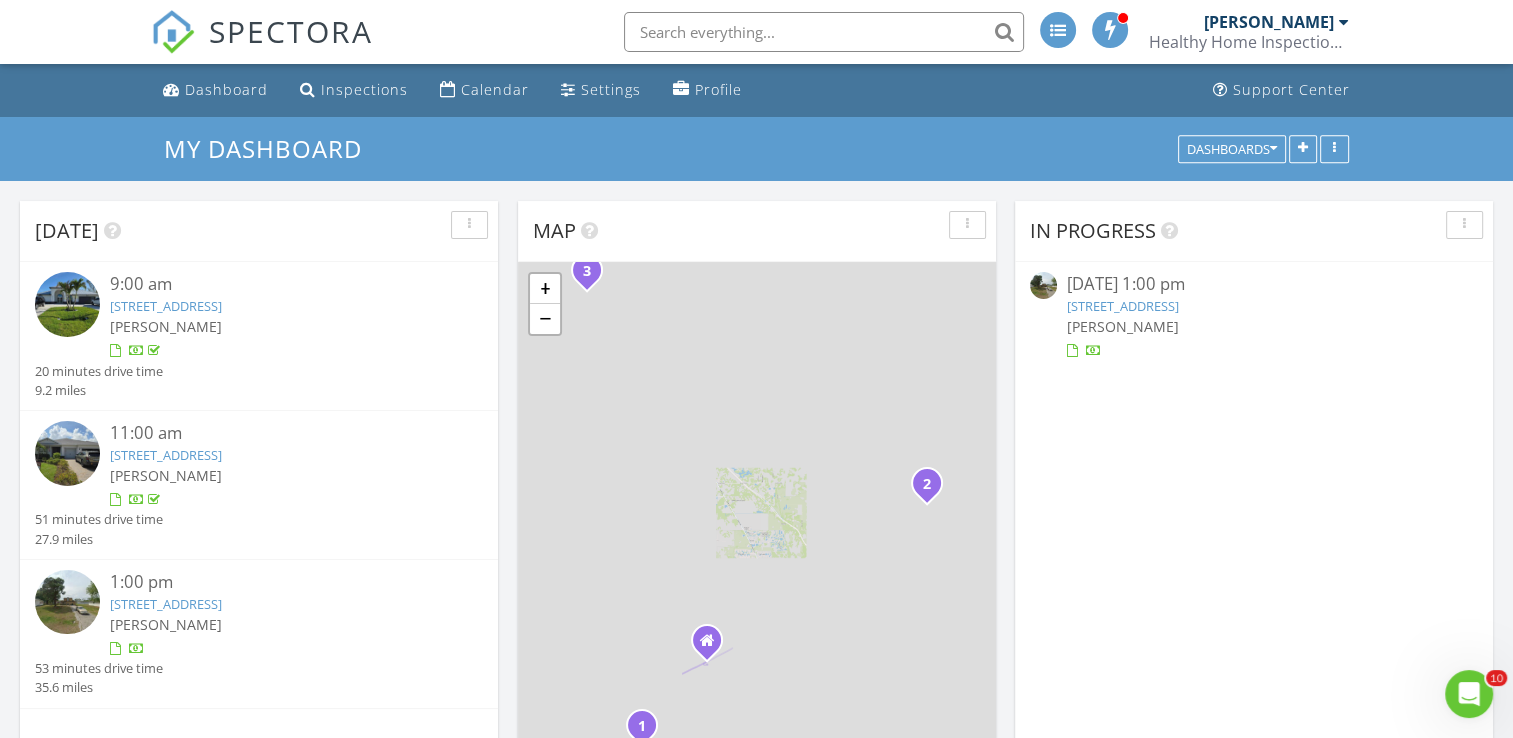 click at bounding box center (67, 602) 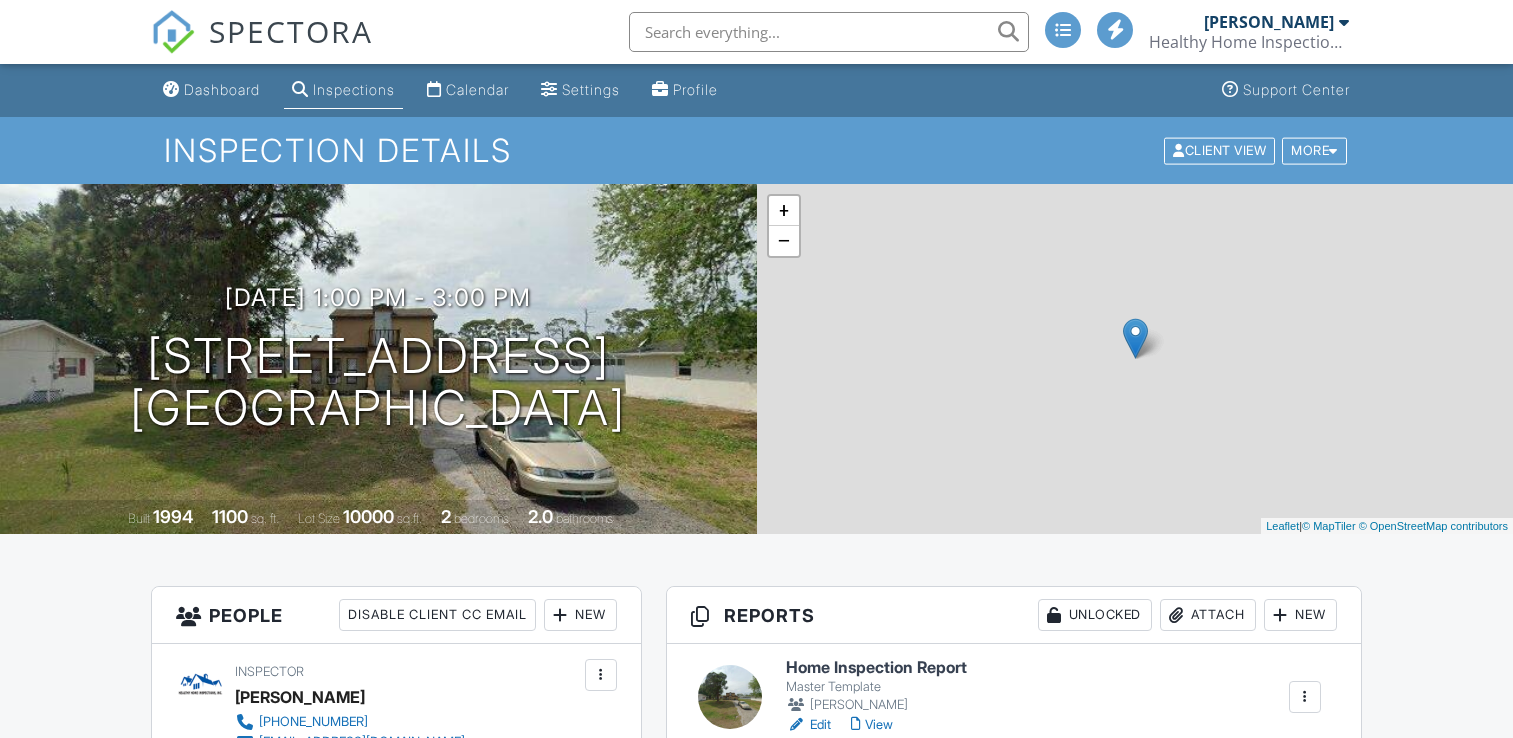 scroll, scrollTop: 300, scrollLeft: 0, axis: vertical 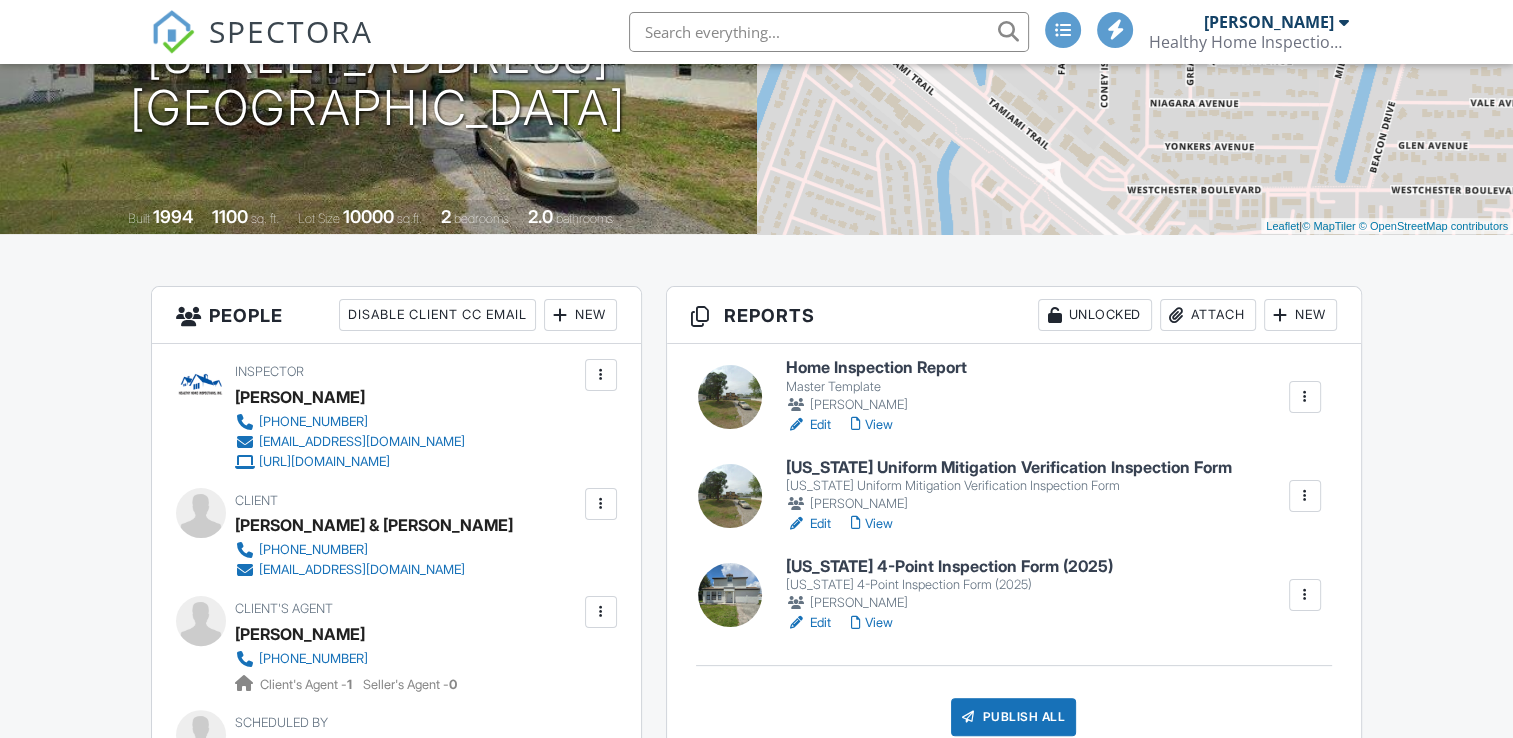 click on "Florida Uniform Mitigation Verification Inspection Form" at bounding box center [1009, 468] 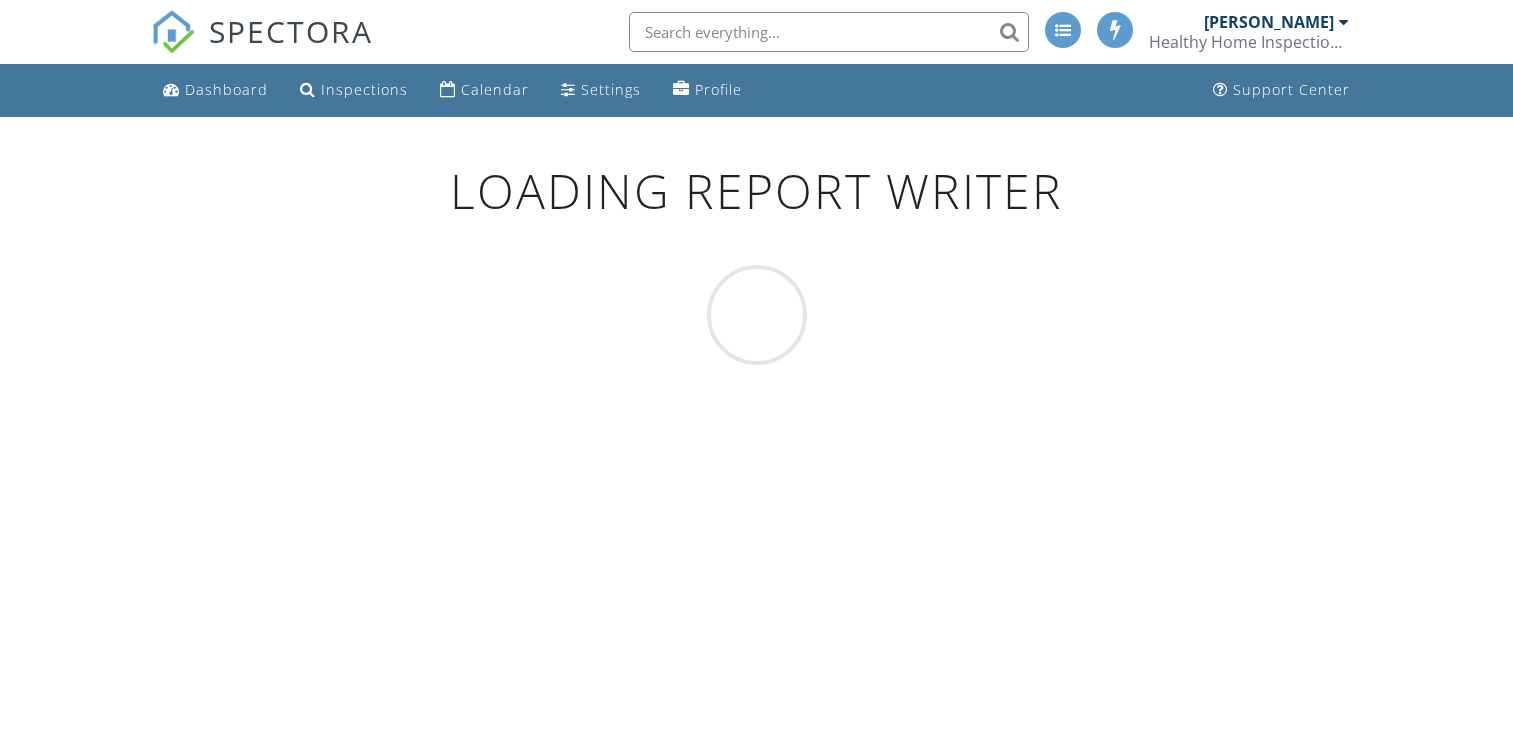 scroll, scrollTop: 0, scrollLeft: 0, axis: both 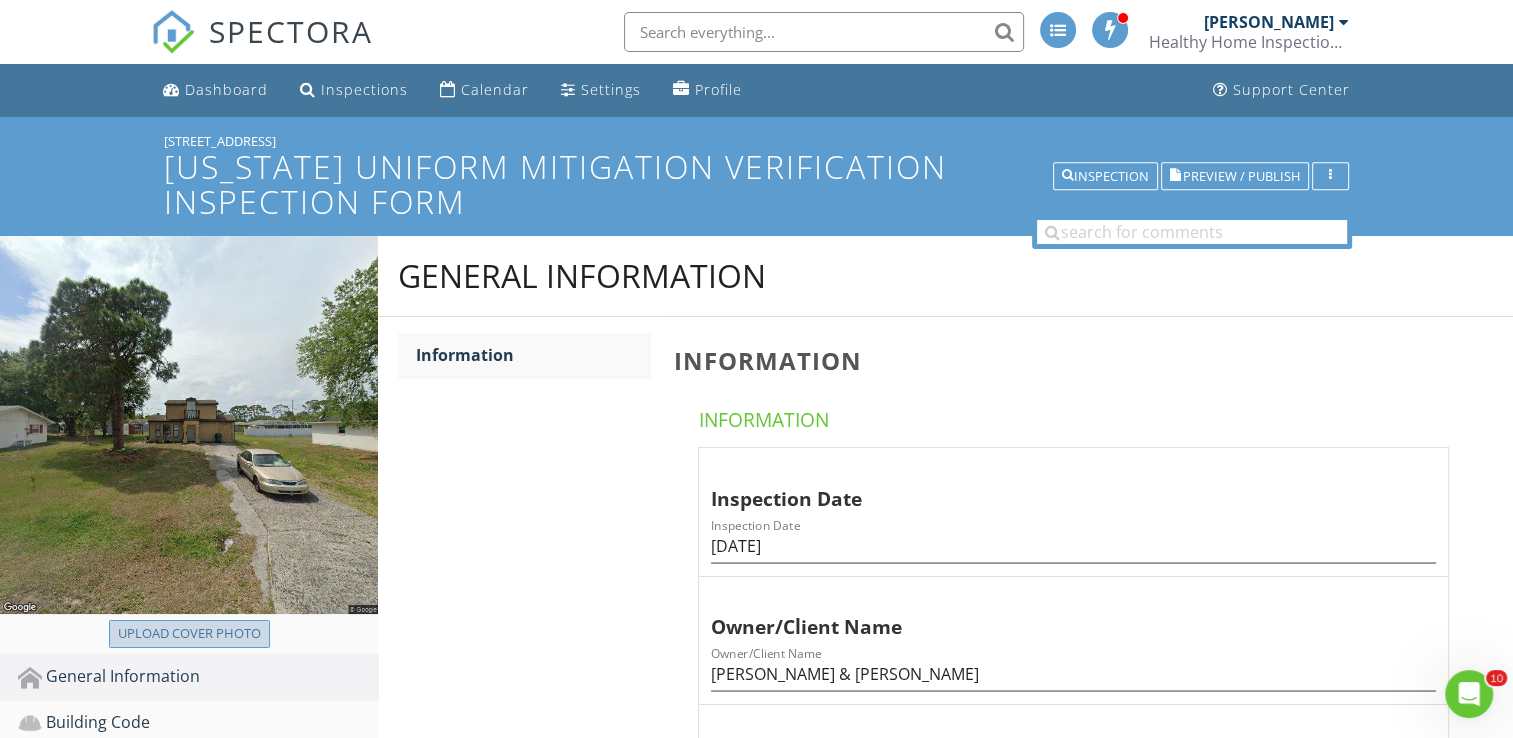 click on "Upload cover photo" at bounding box center [189, 634] 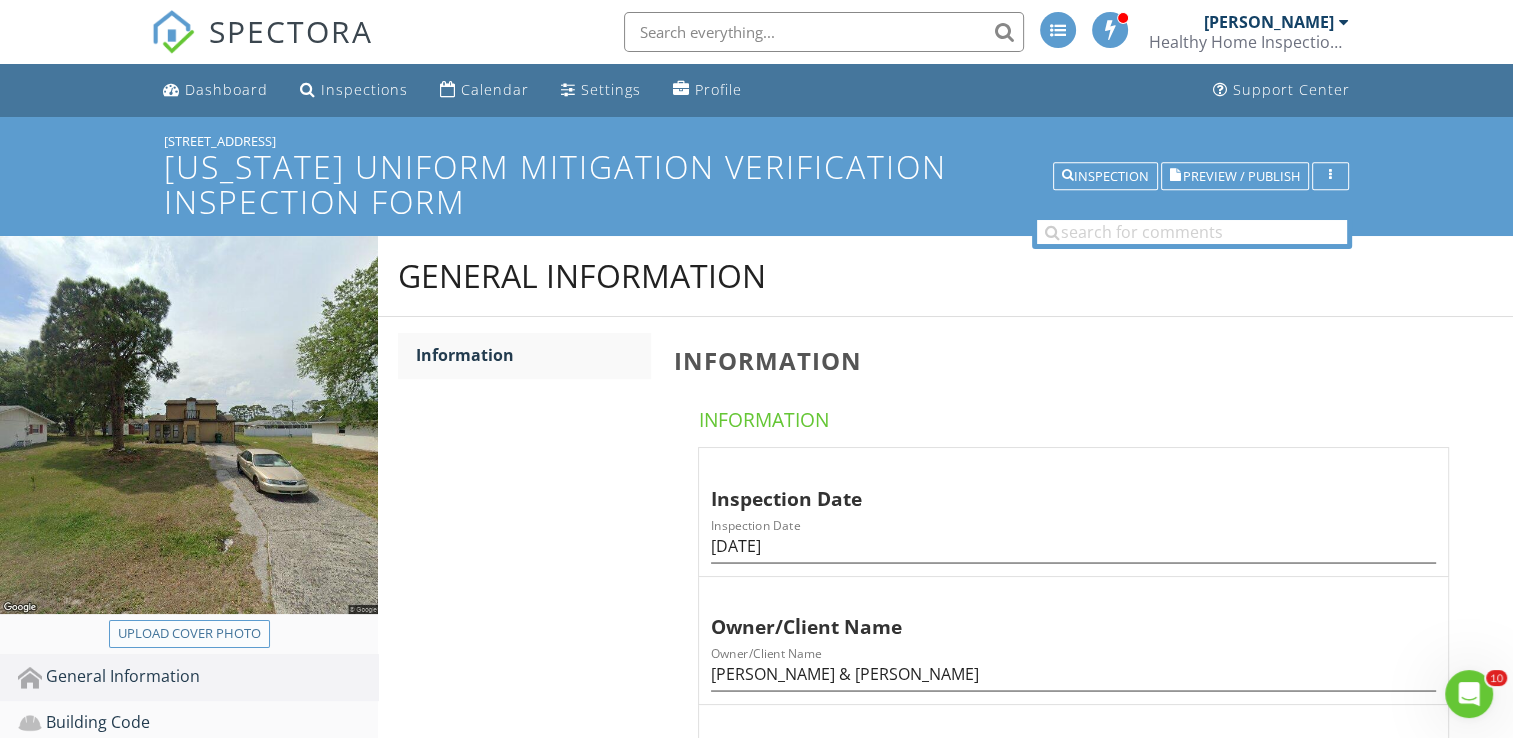 type on "C:\fakepath\2025-6-11-1.jpg" 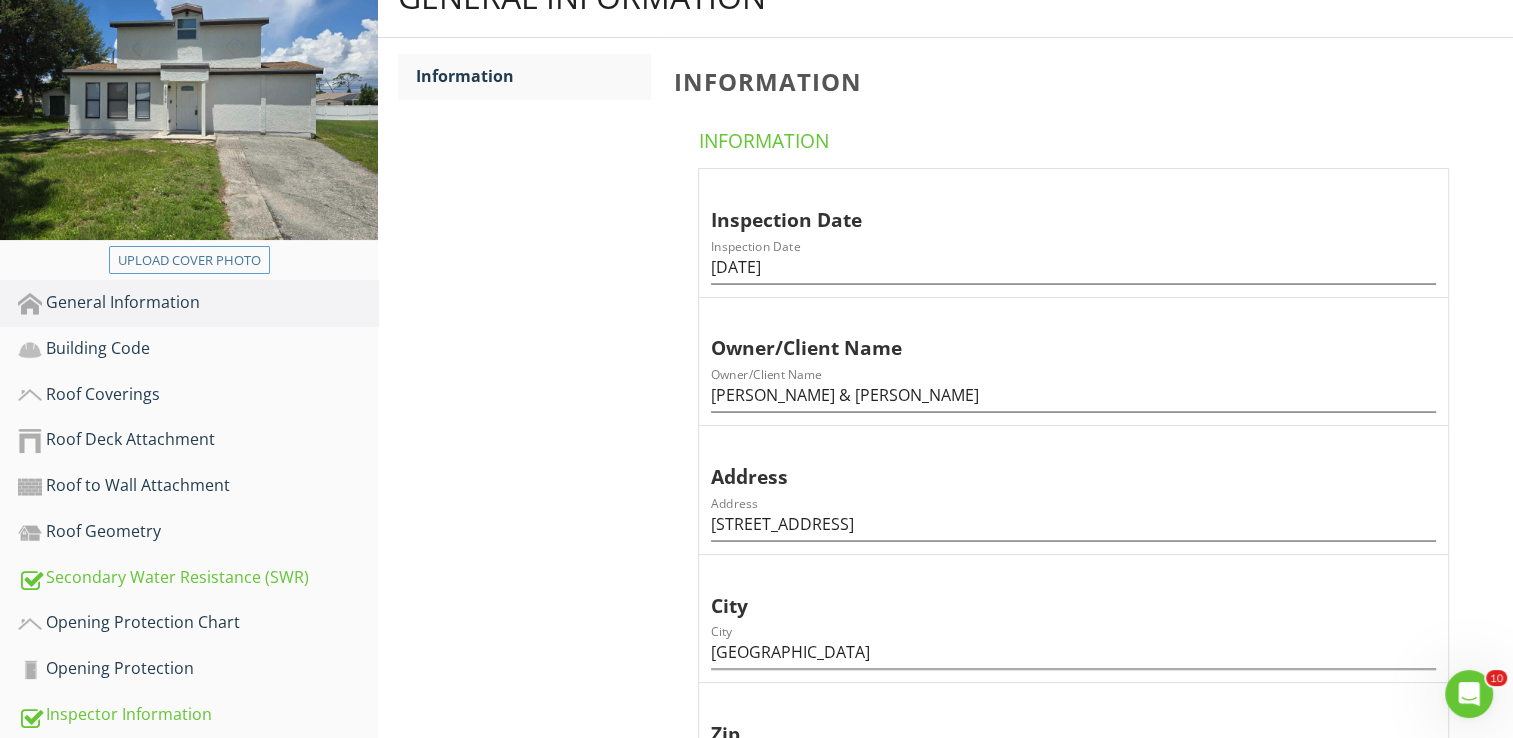 scroll, scrollTop: 300, scrollLeft: 0, axis: vertical 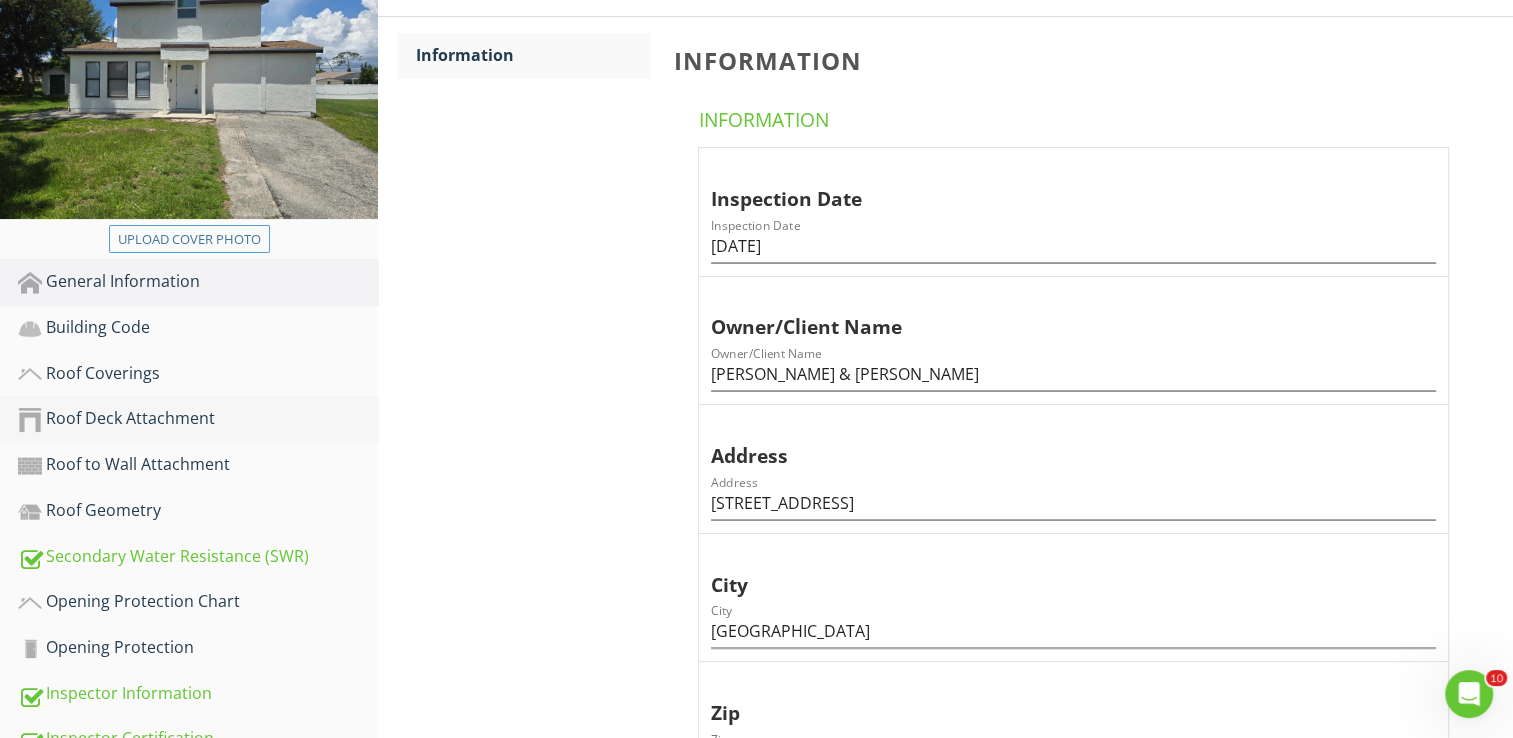 click on "Roof Deck Attachment" at bounding box center [198, 419] 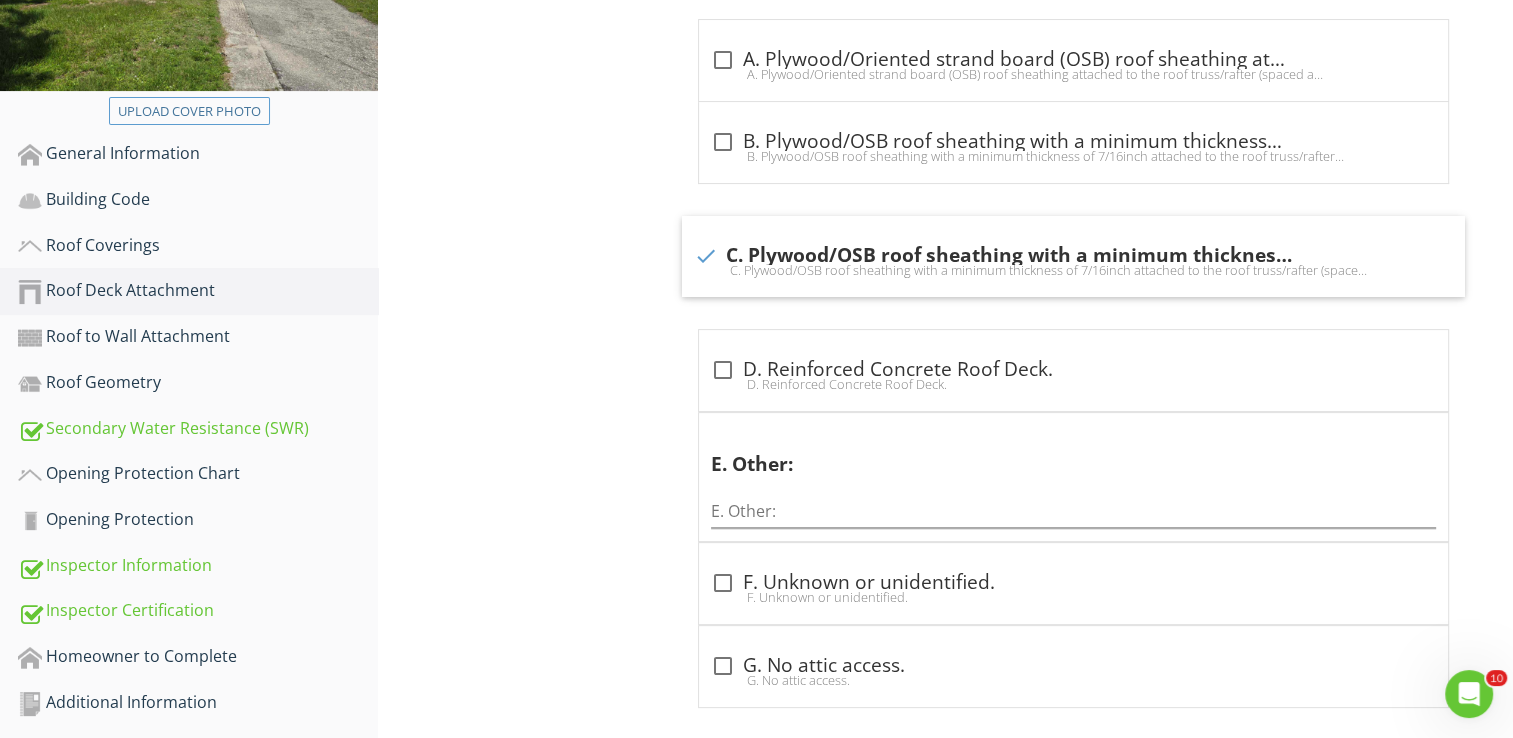 scroll, scrollTop: 500, scrollLeft: 0, axis: vertical 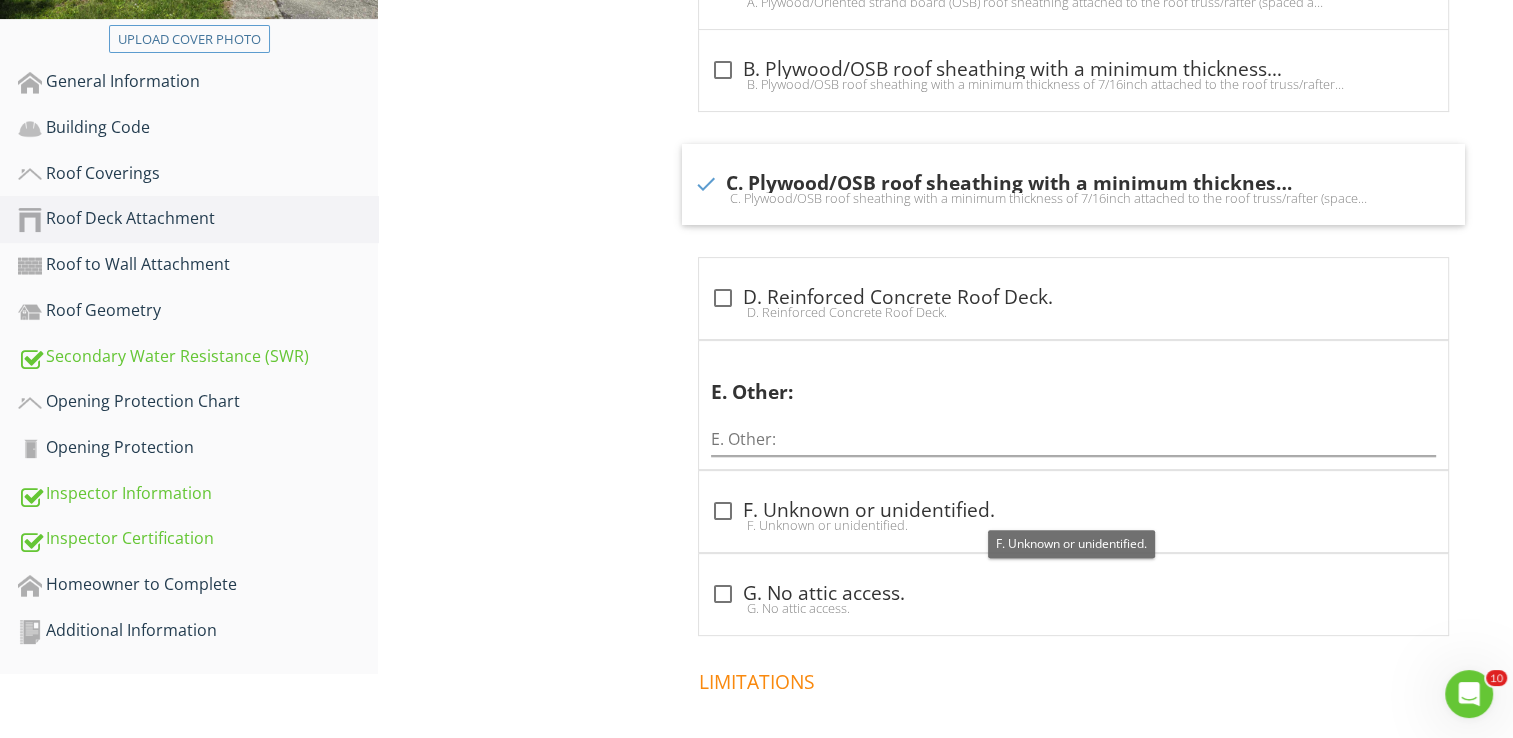 drag, startPoint x: 723, startPoint y: 510, endPoint x: 652, endPoint y: 289, distance: 232.12497 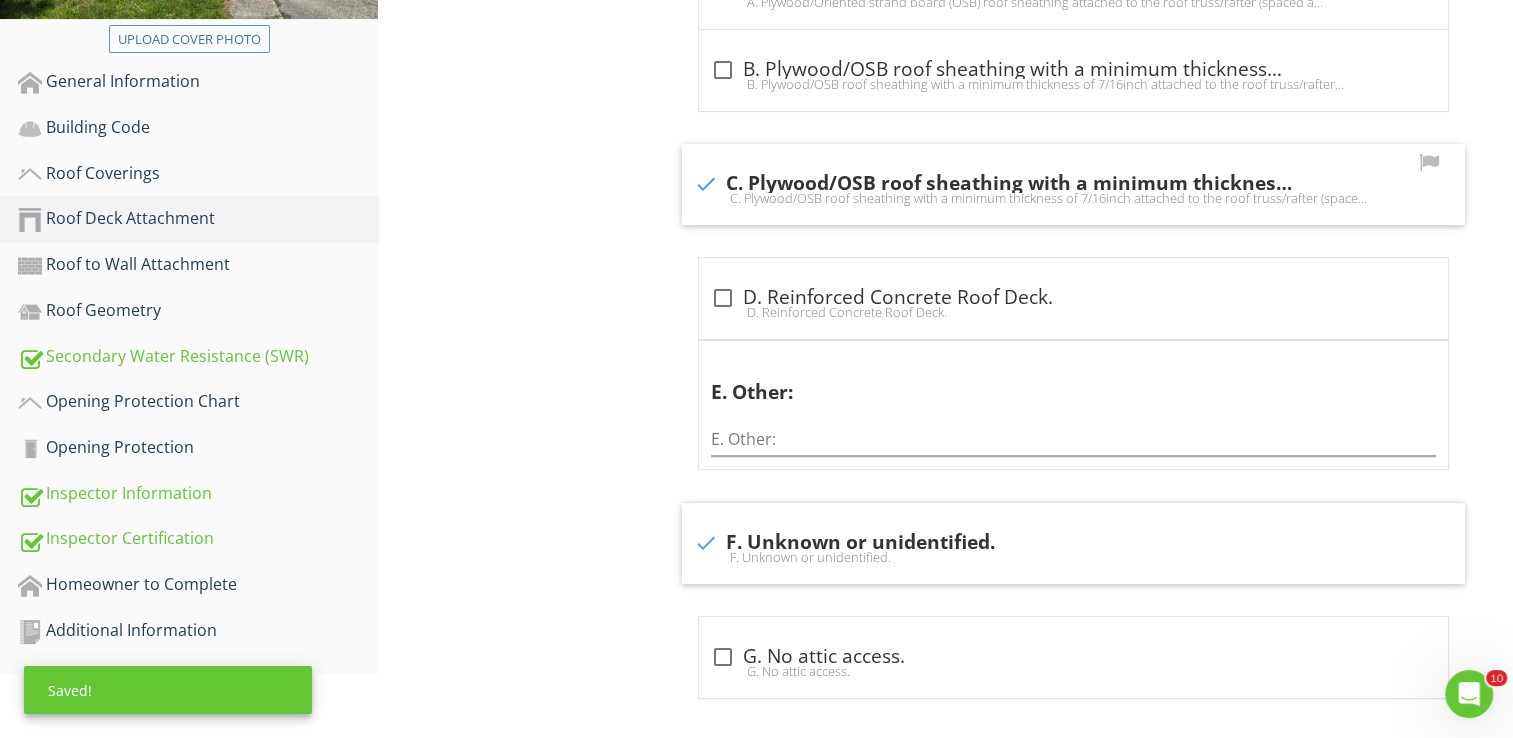 click at bounding box center [706, 184] 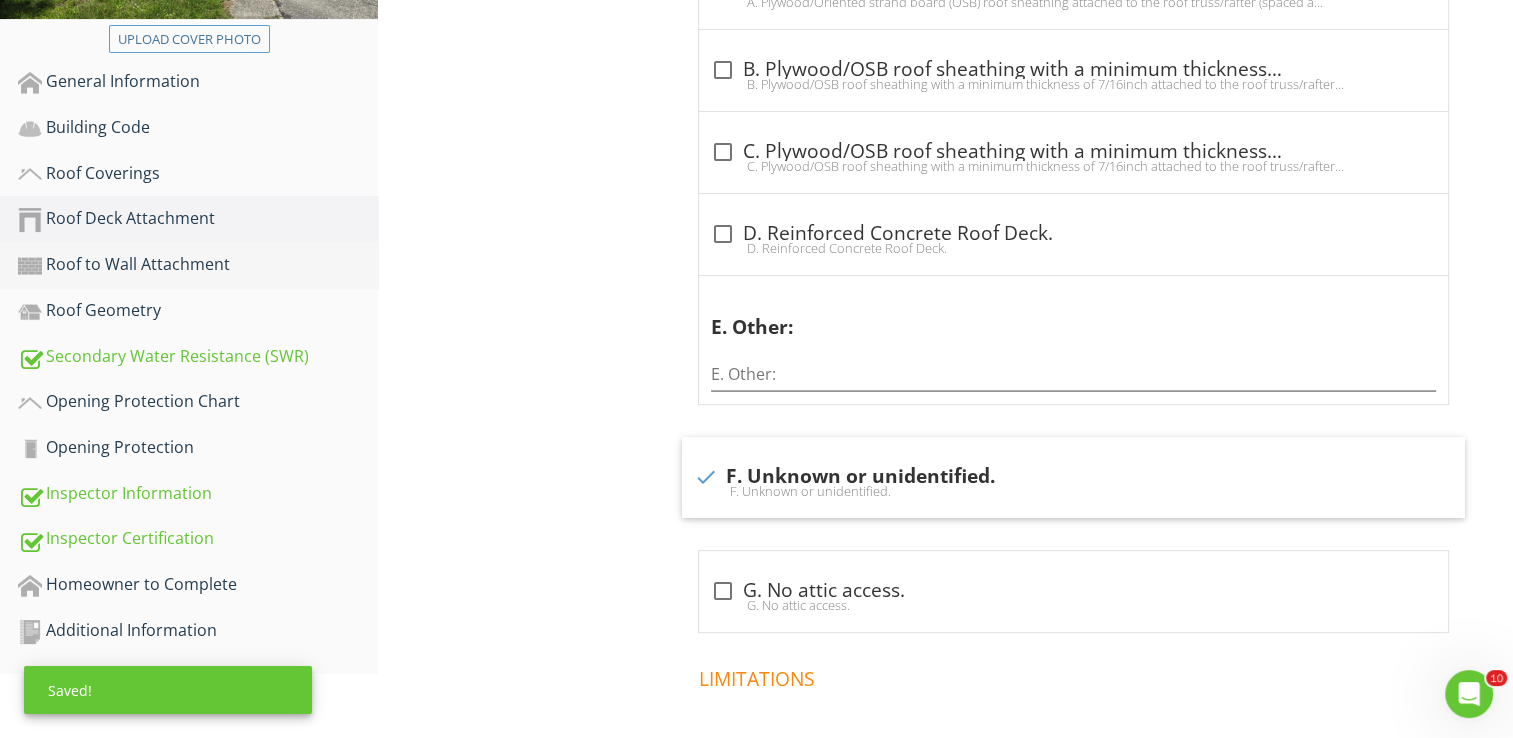 click on "Roof to Wall Attachment" at bounding box center [198, 265] 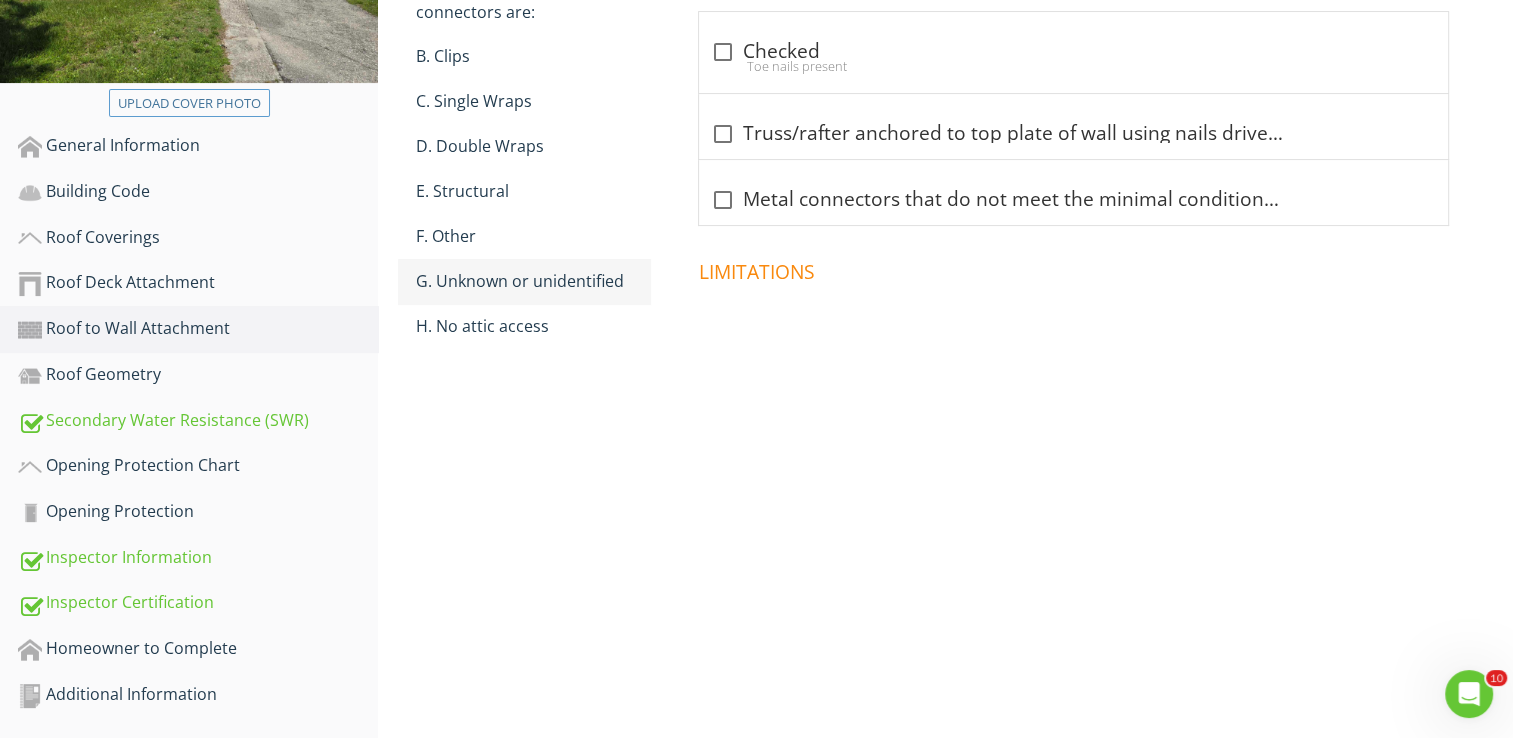scroll, scrollTop: 430, scrollLeft: 0, axis: vertical 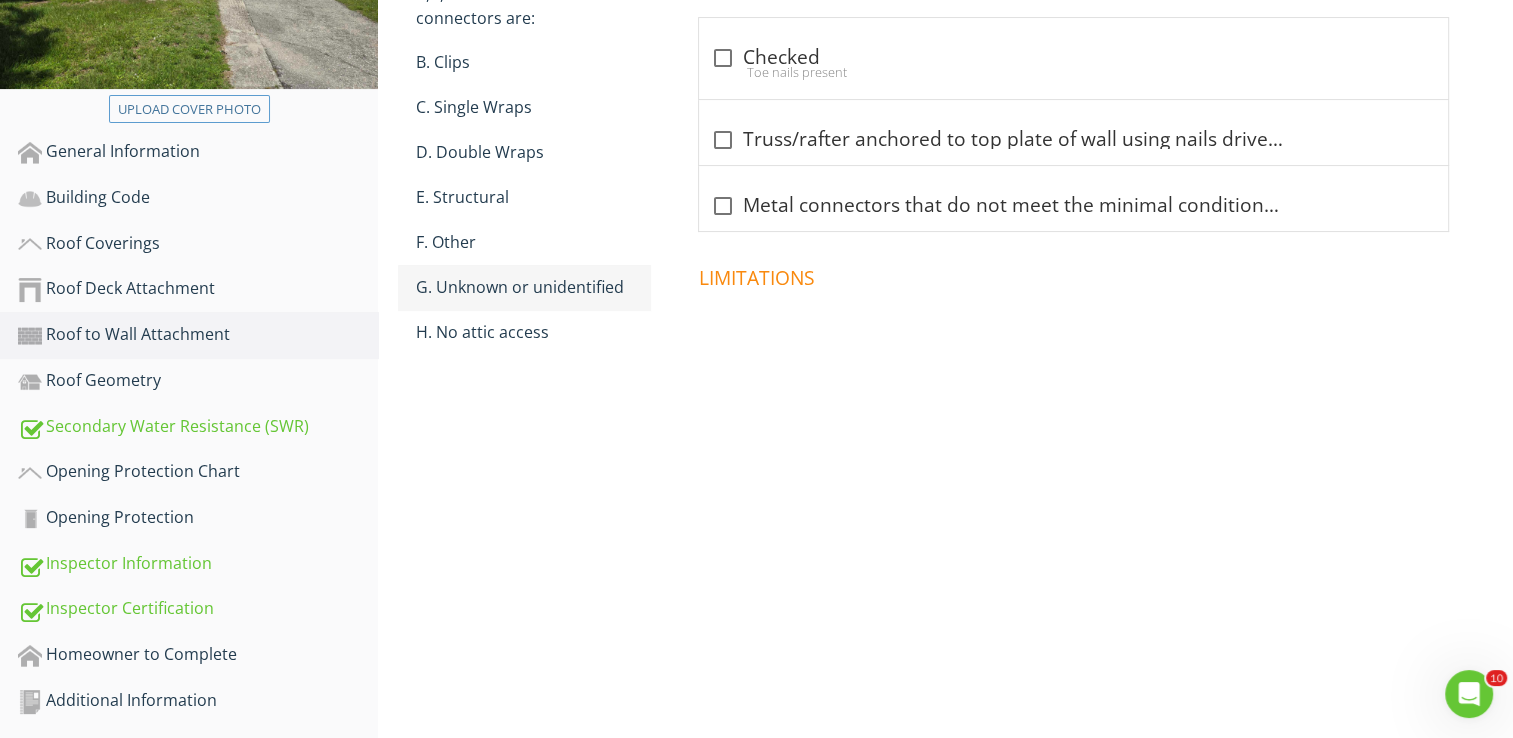 click on "G. Unknown or unidentified" at bounding box center [533, 287] 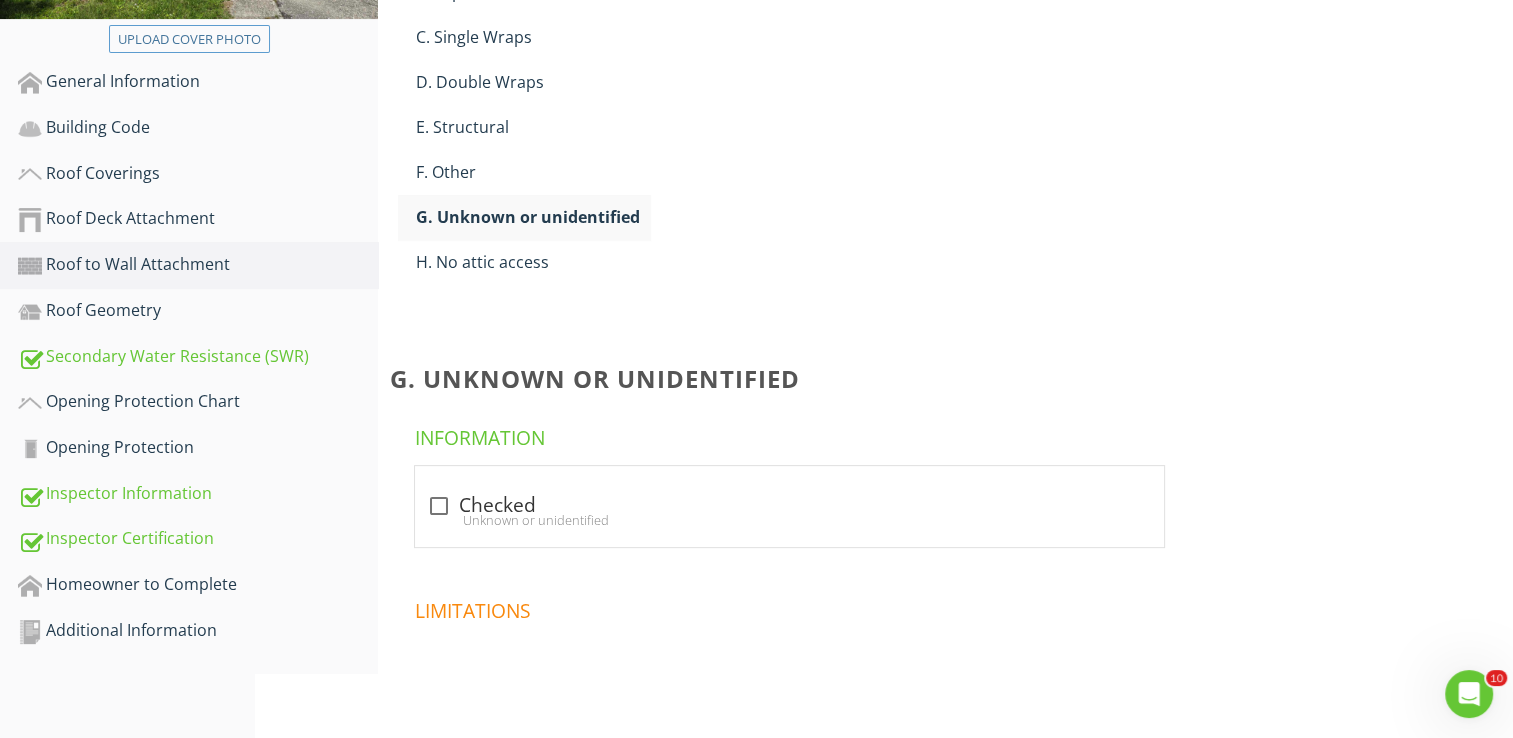 scroll, scrollTop: 430, scrollLeft: 0, axis: vertical 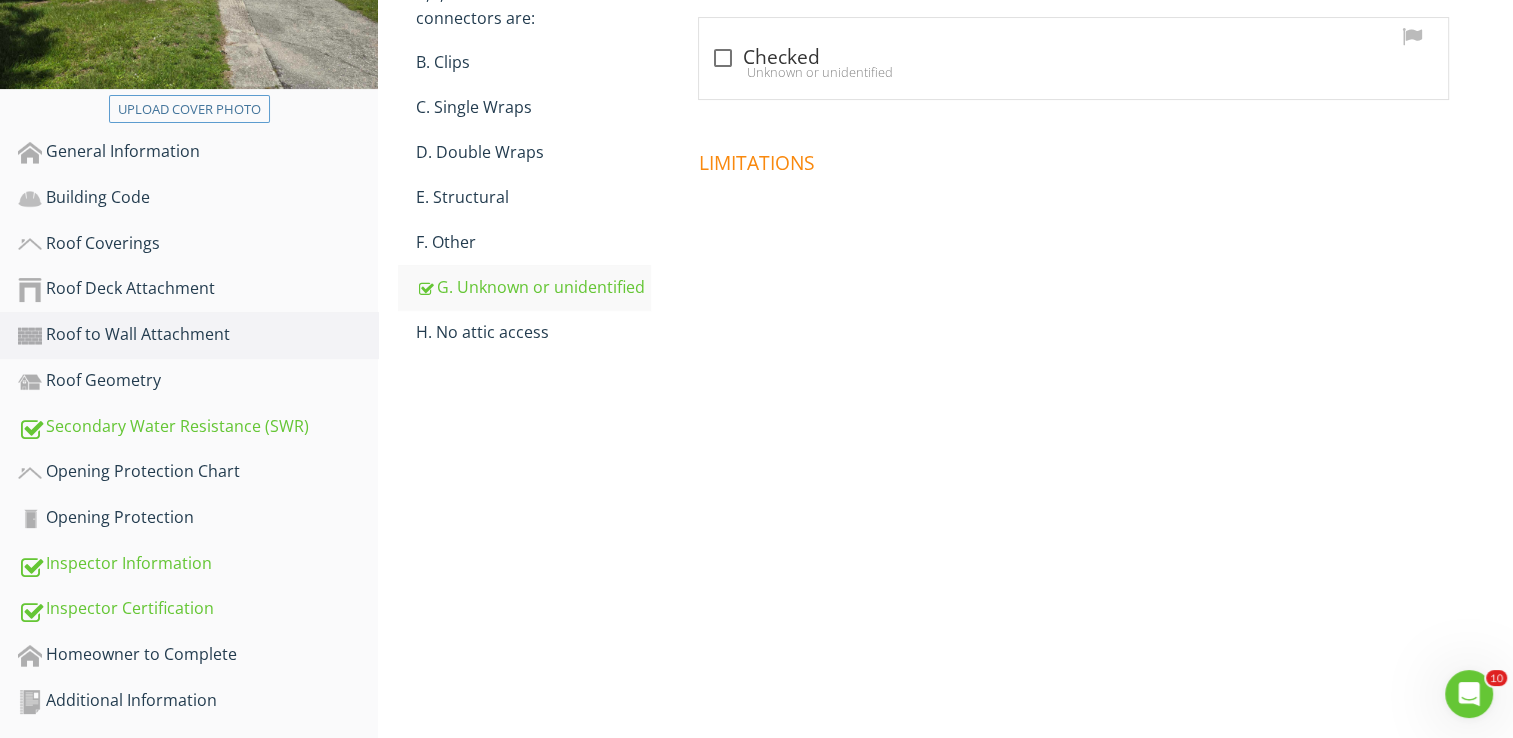 click at bounding box center (723, 58) 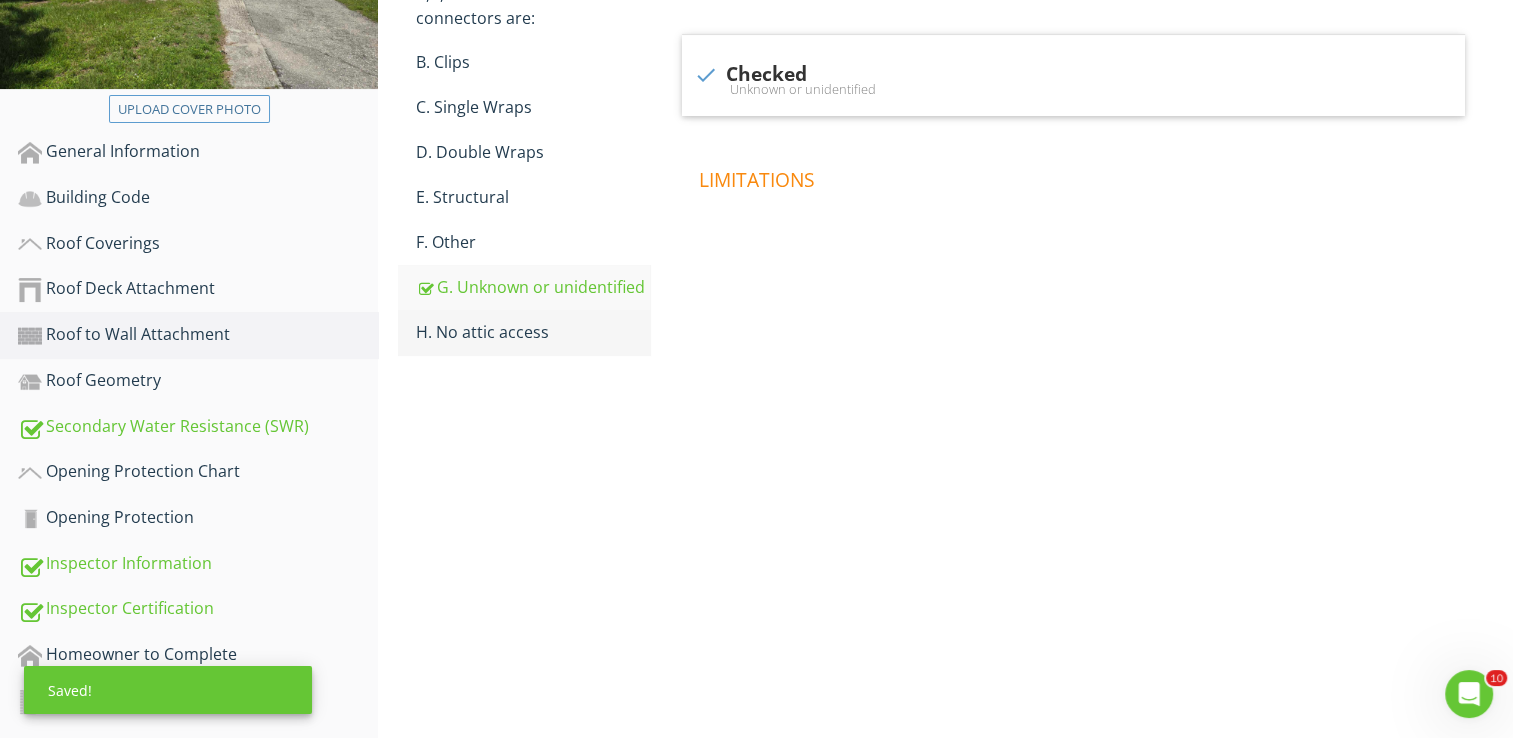 click on "H. No attic access" at bounding box center [533, 332] 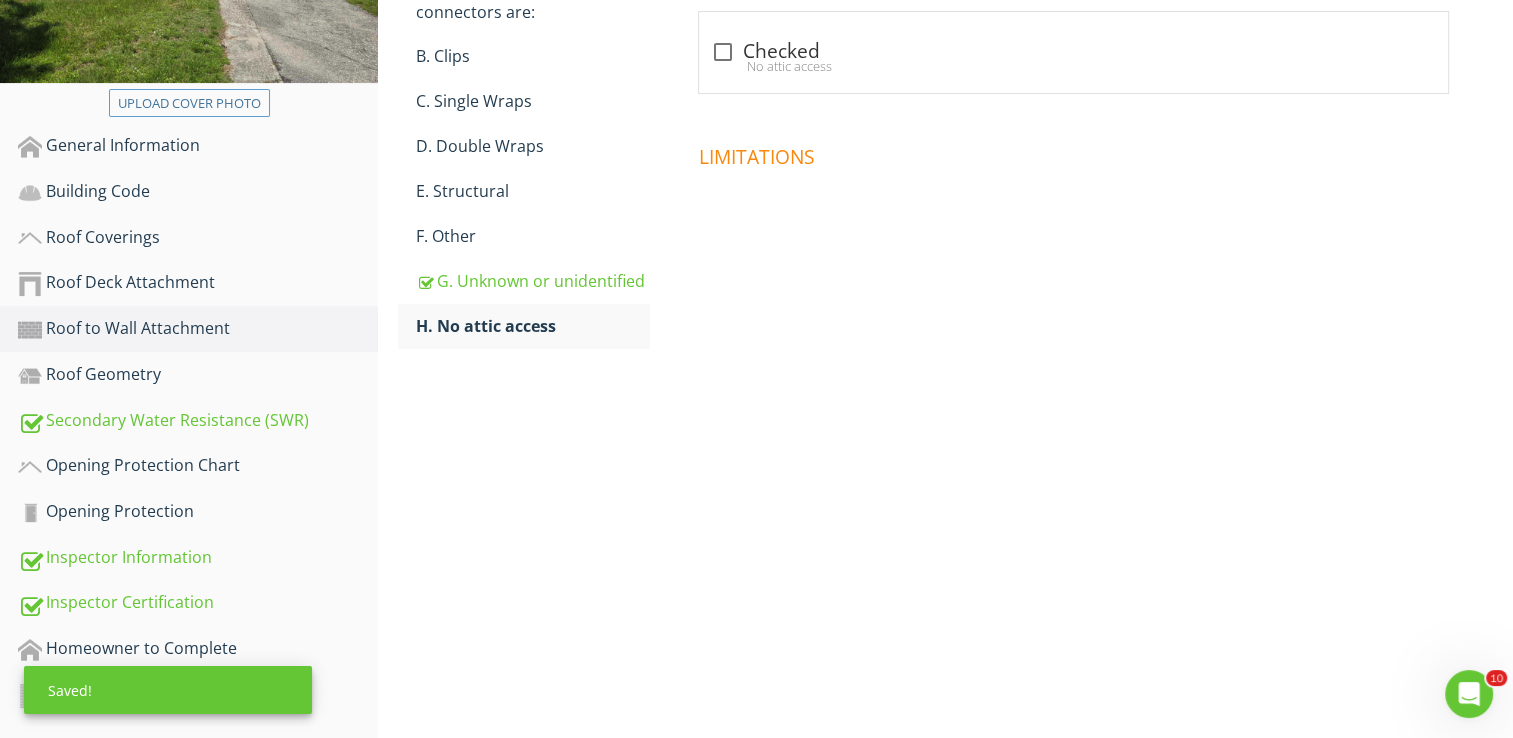 scroll, scrollTop: 430, scrollLeft: 0, axis: vertical 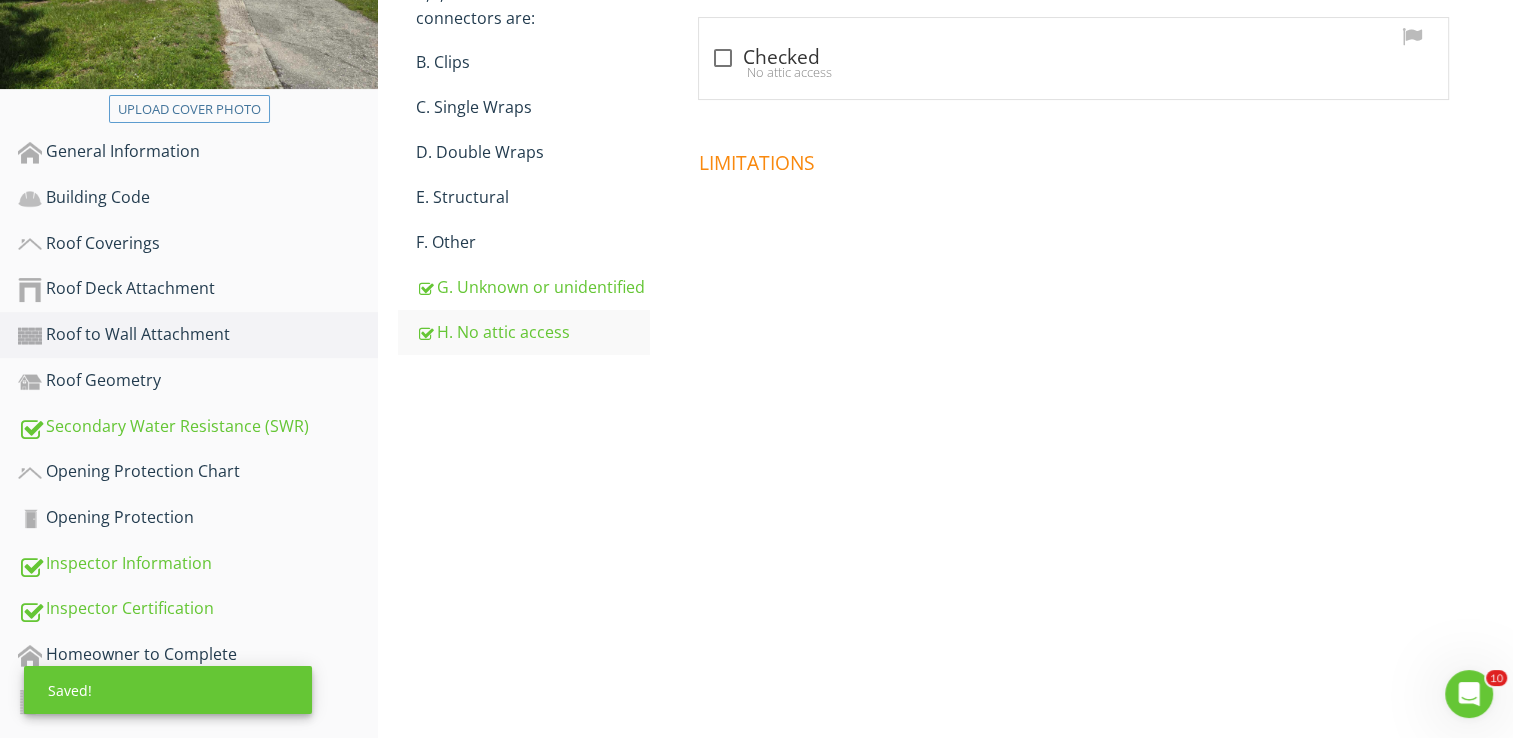 checkbox on "true" 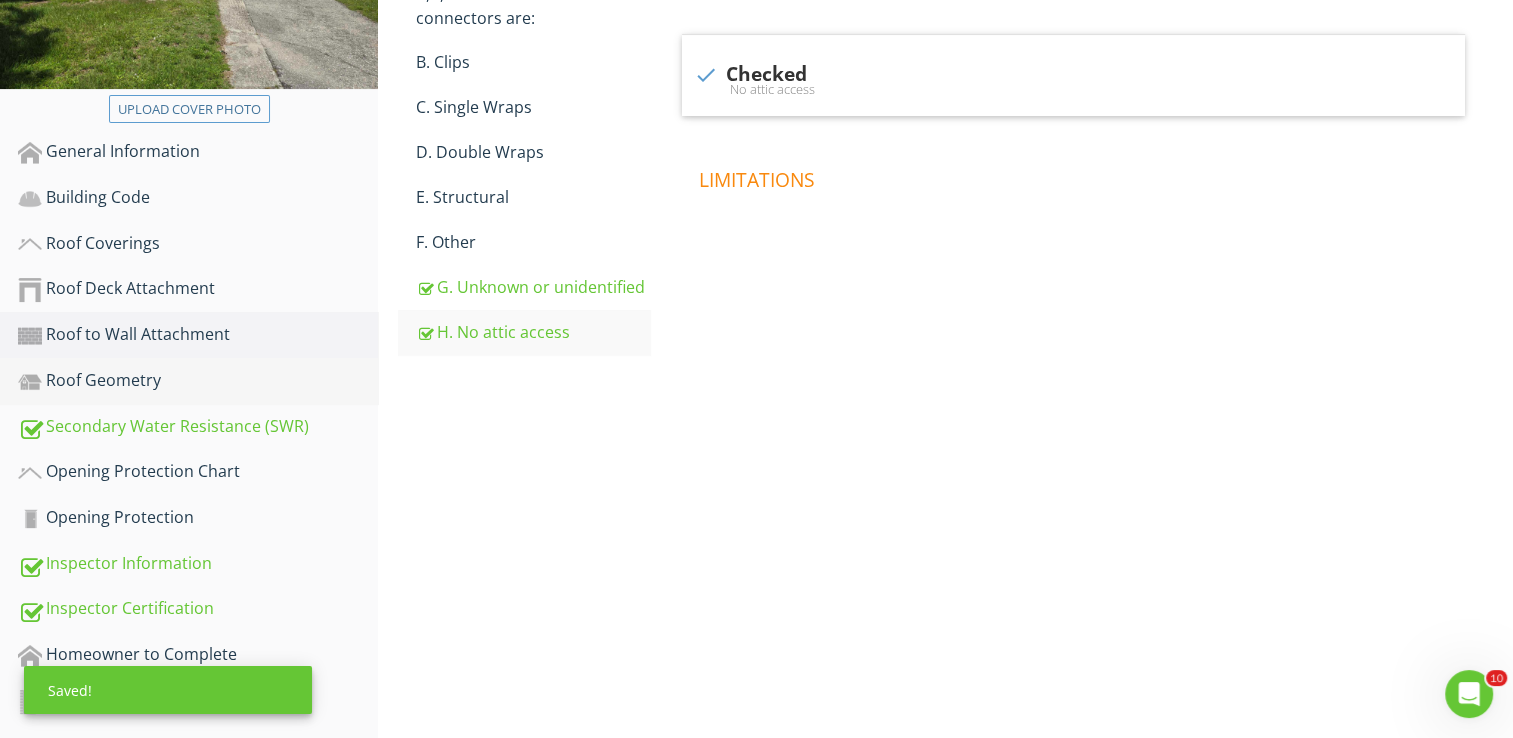 click on "Roof Geometry" at bounding box center [198, 381] 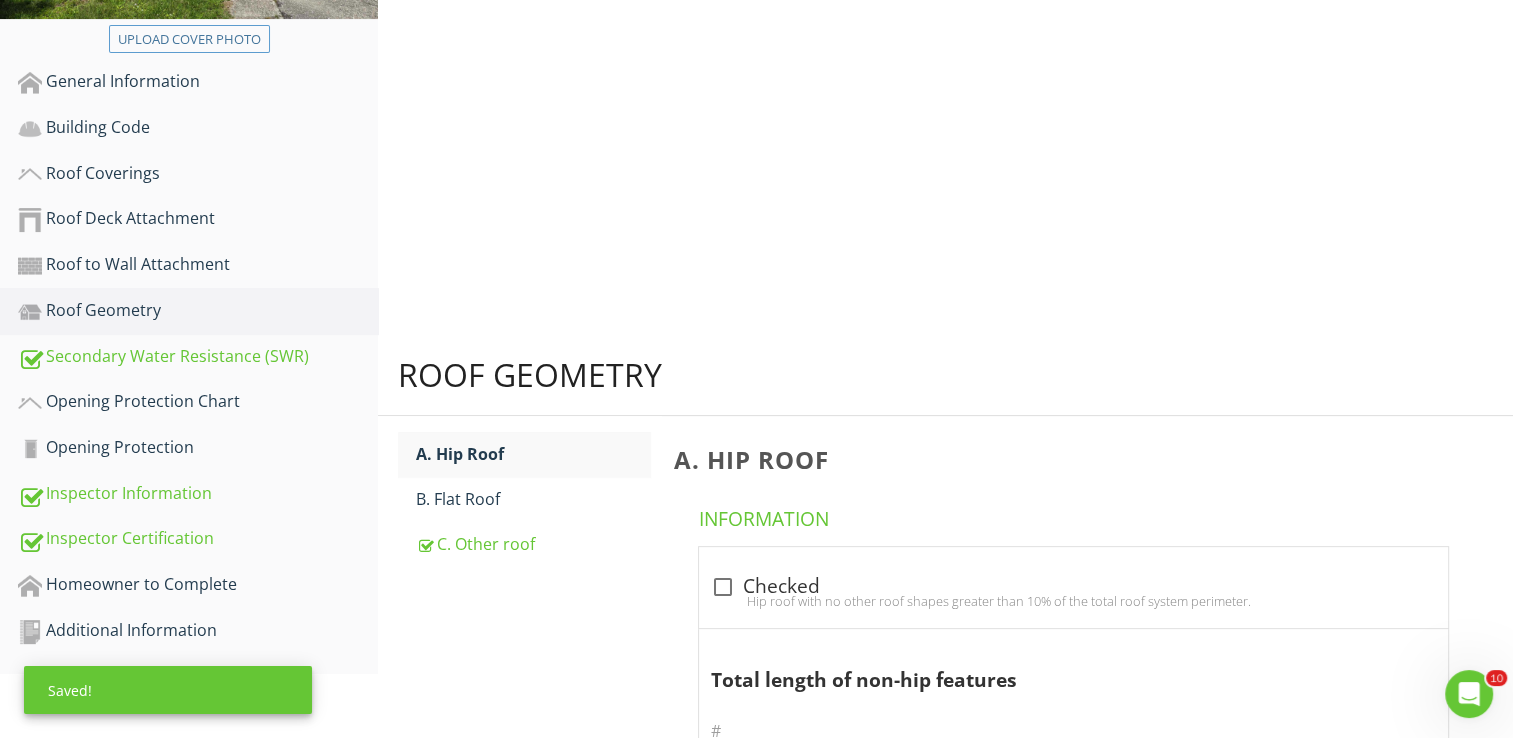 scroll, scrollTop: 430, scrollLeft: 0, axis: vertical 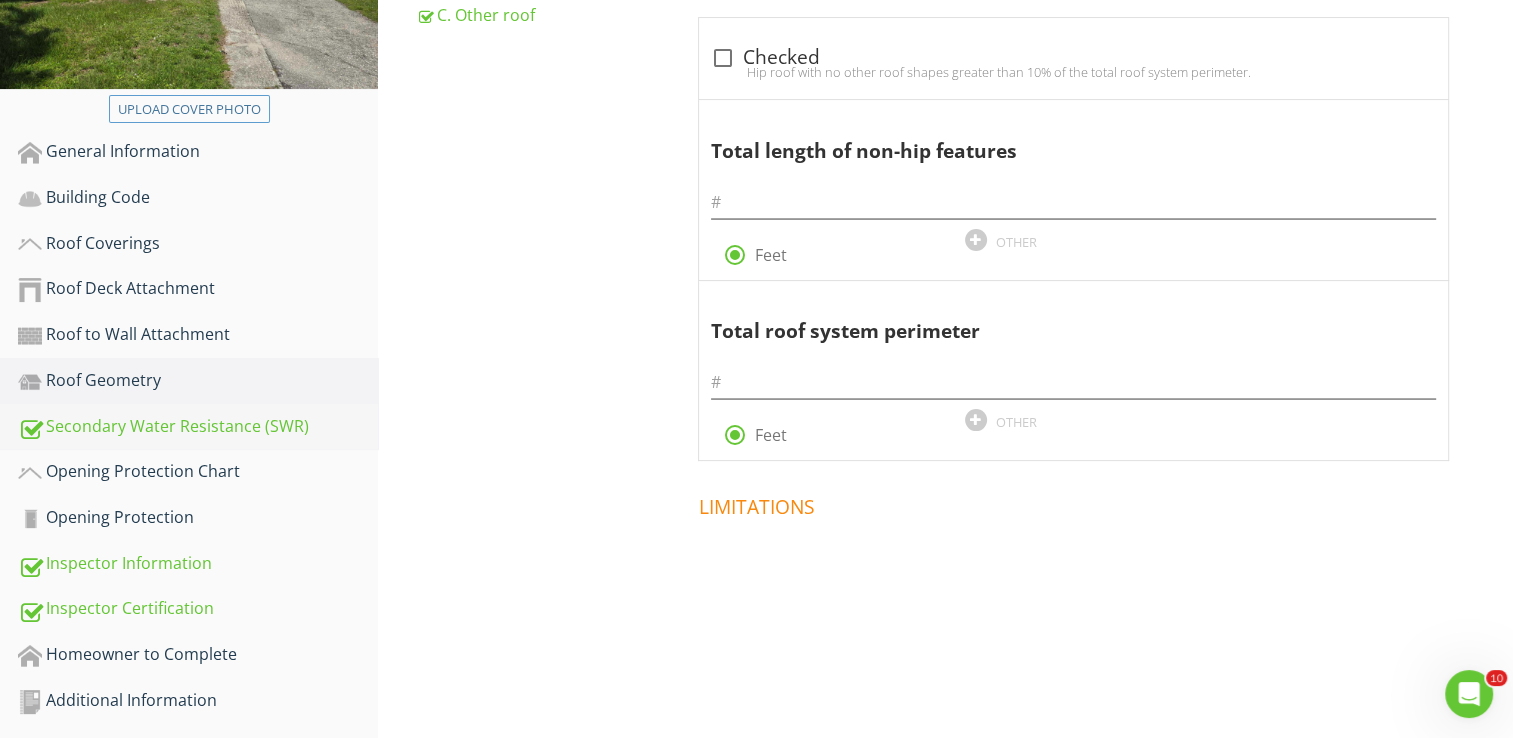click on "Secondary Water Resistance (SWR)" at bounding box center (198, 427) 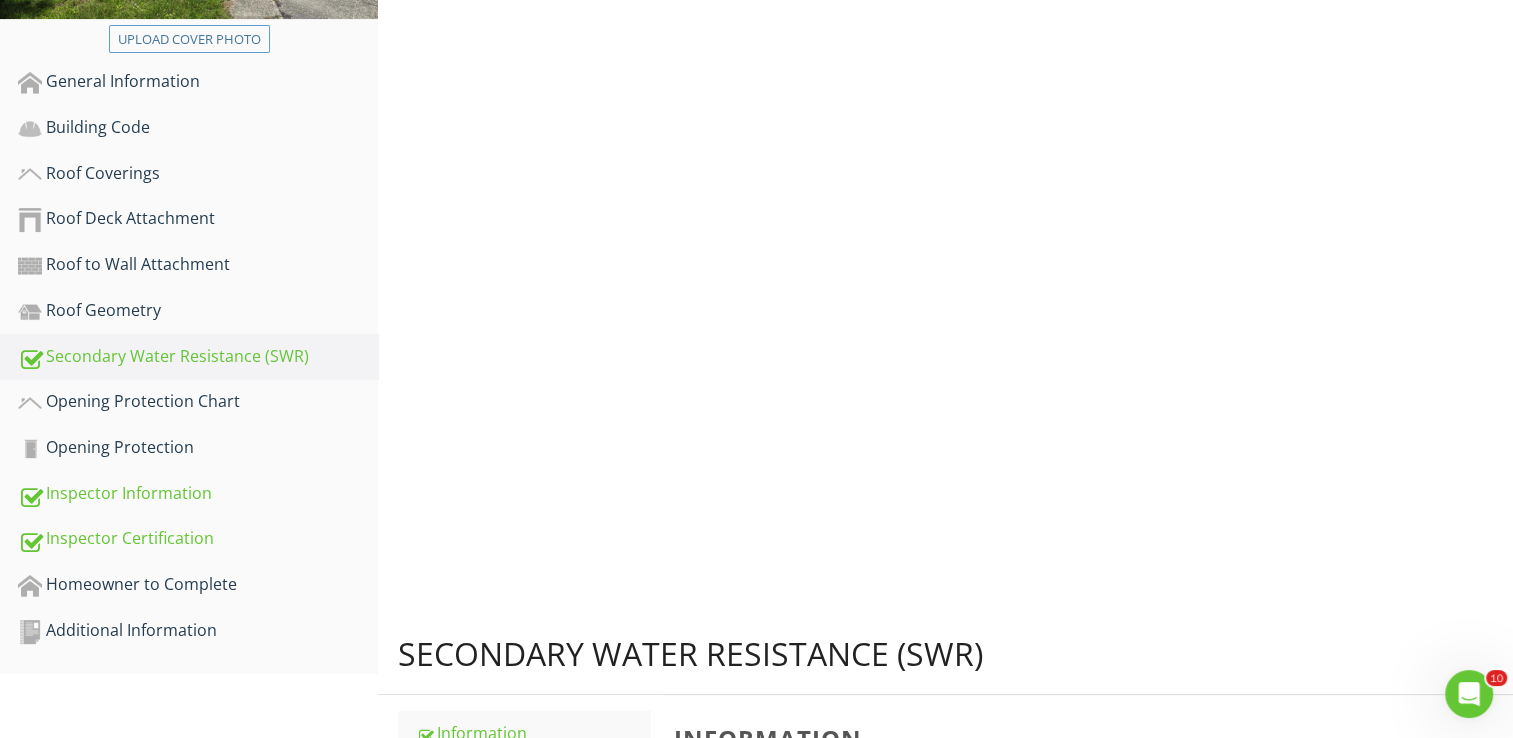 scroll, scrollTop: 430, scrollLeft: 0, axis: vertical 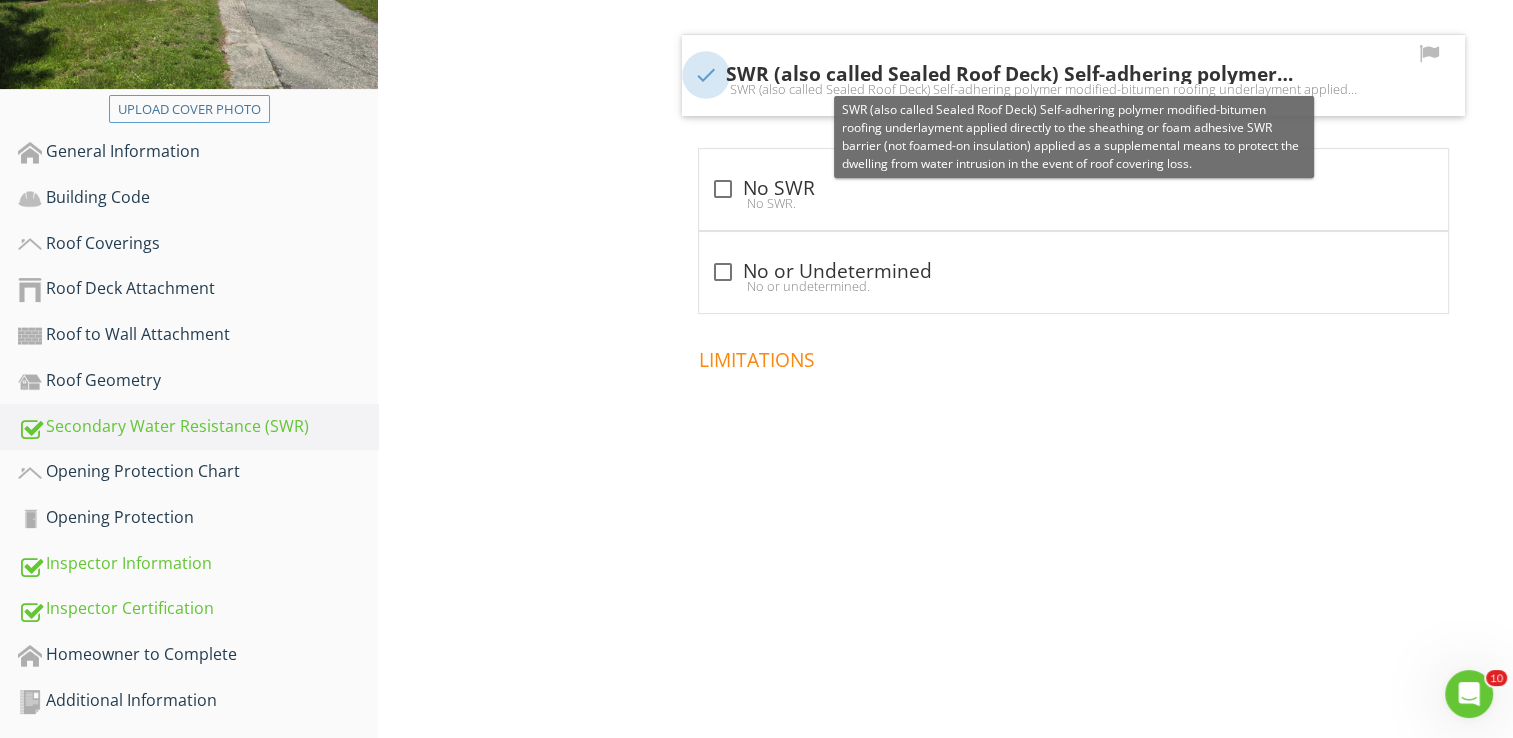 click at bounding box center (706, 75) 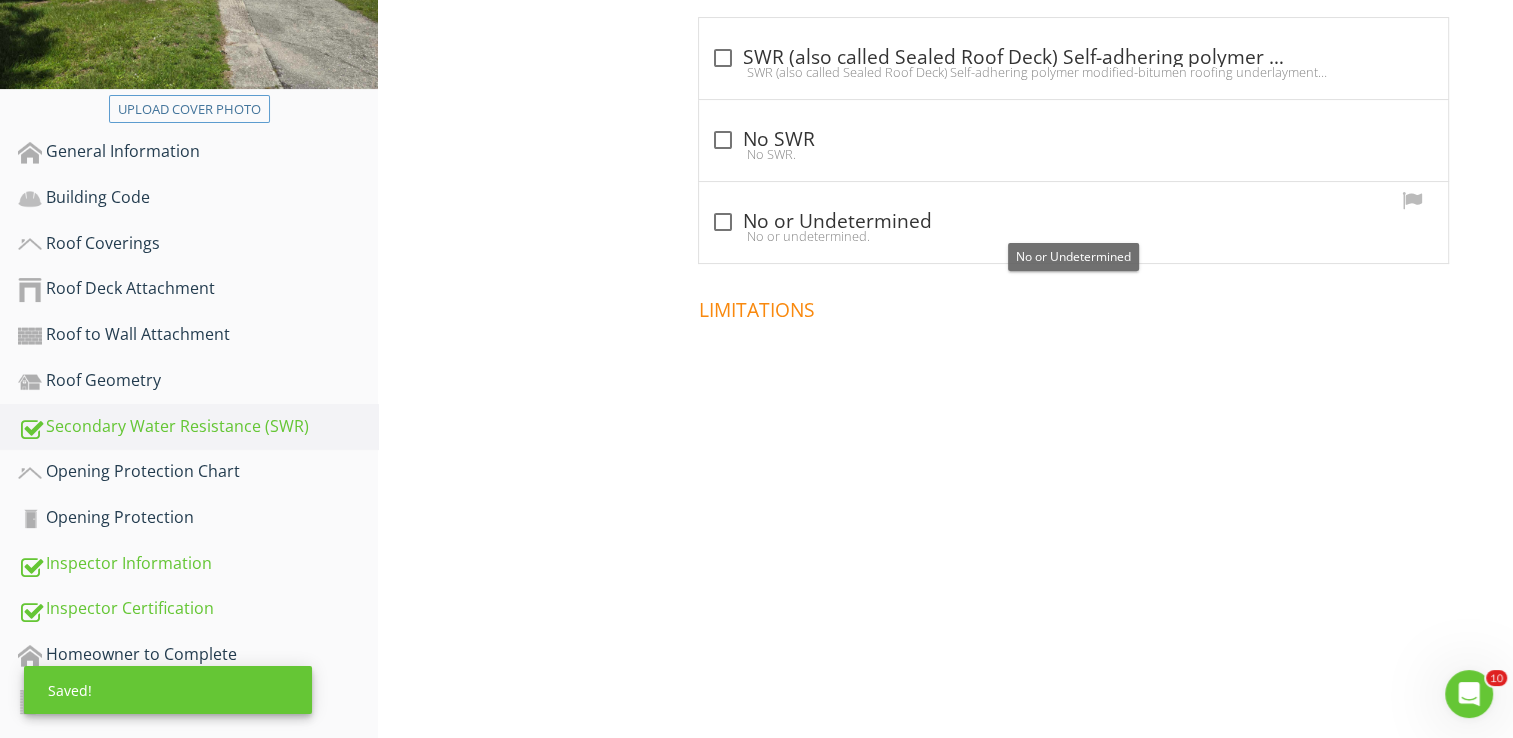 click at bounding box center [723, 222] 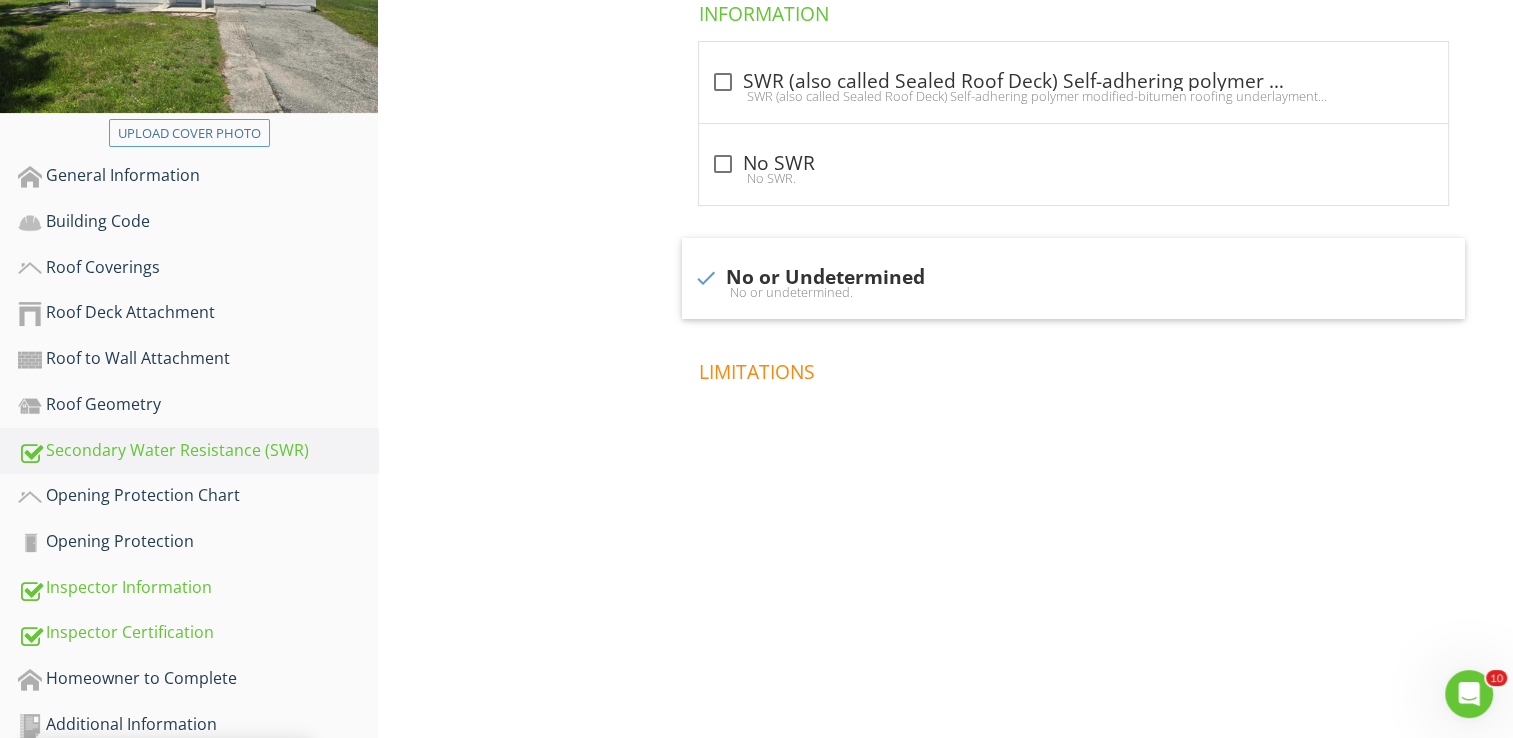 scroll, scrollTop: 430, scrollLeft: 0, axis: vertical 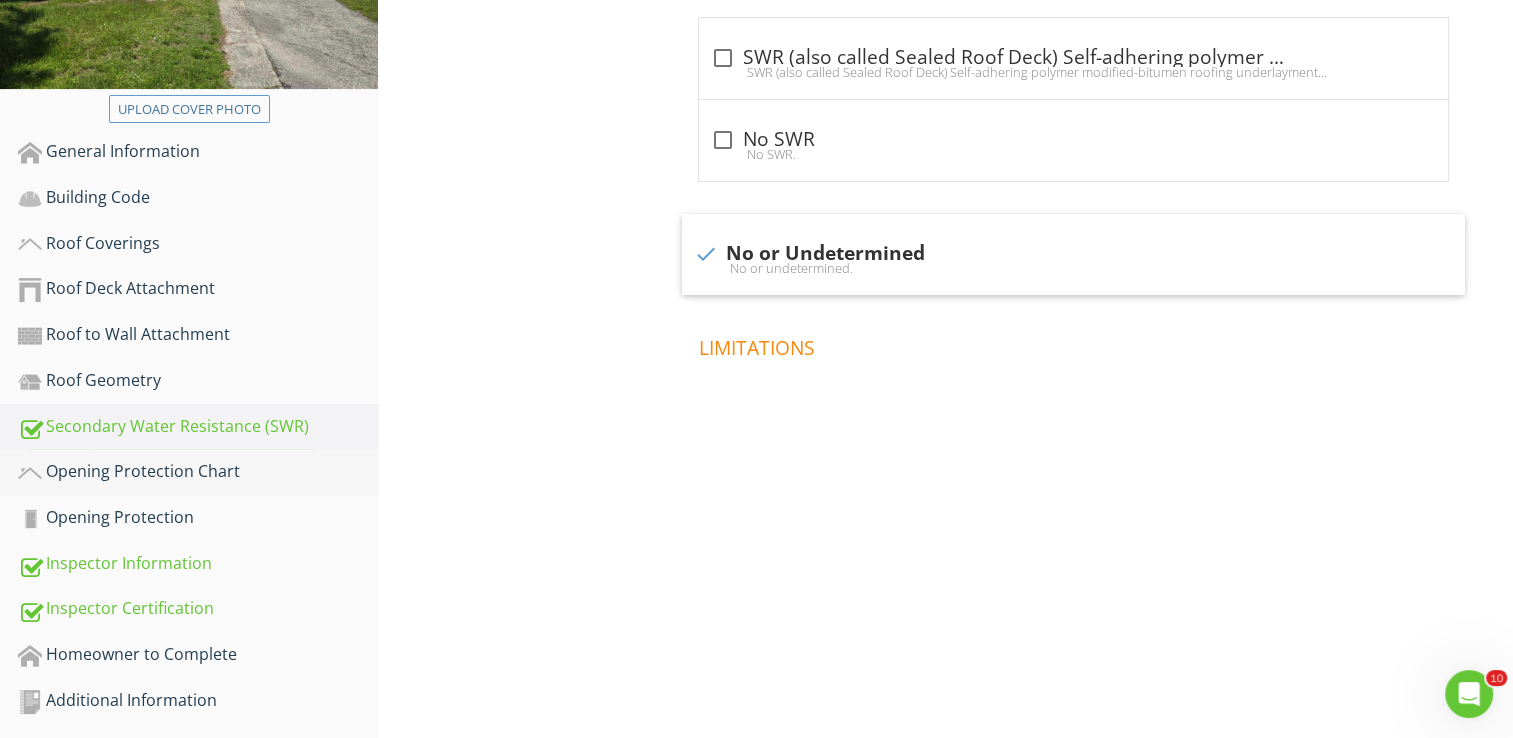 click on "Opening Protection Chart" at bounding box center (198, 472) 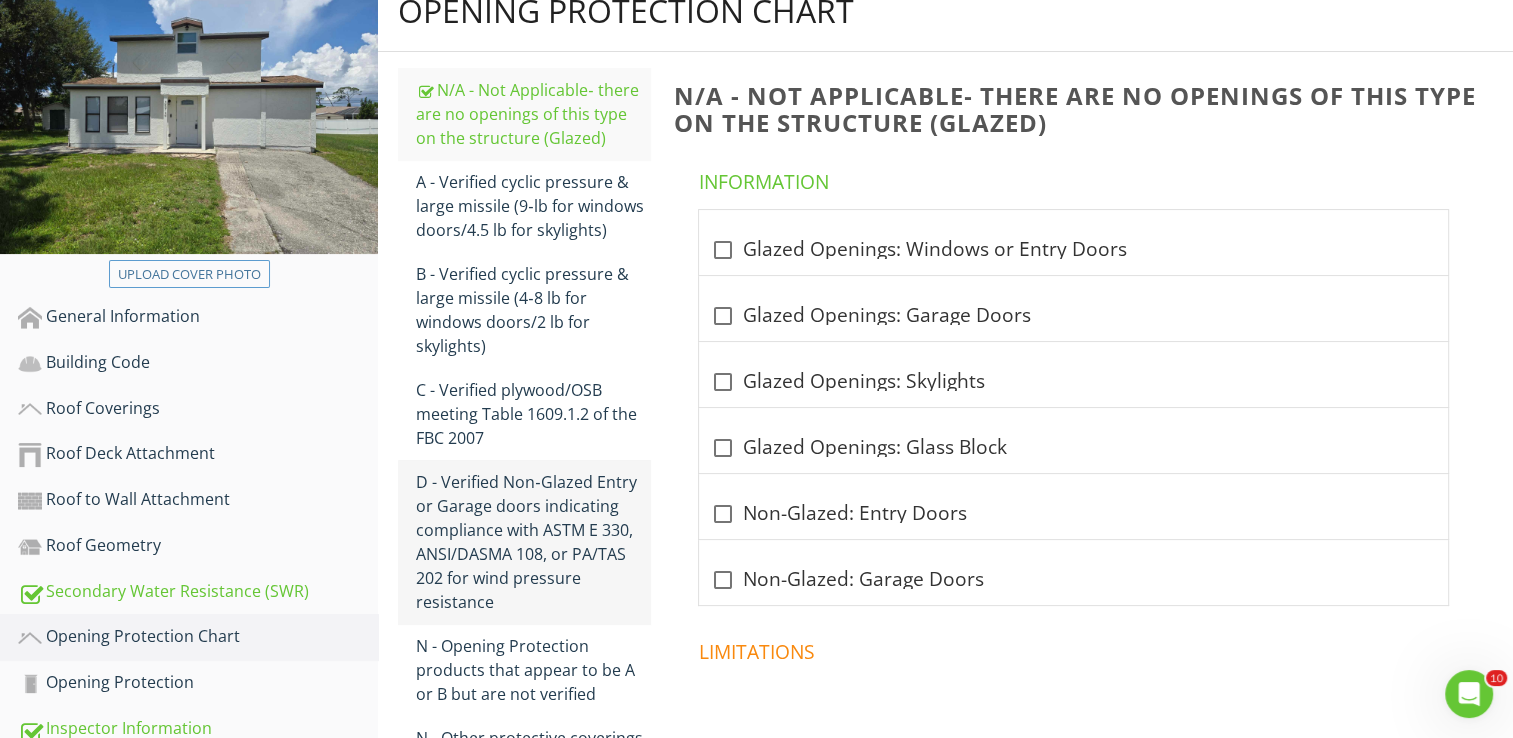 scroll, scrollTop: 230, scrollLeft: 0, axis: vertical 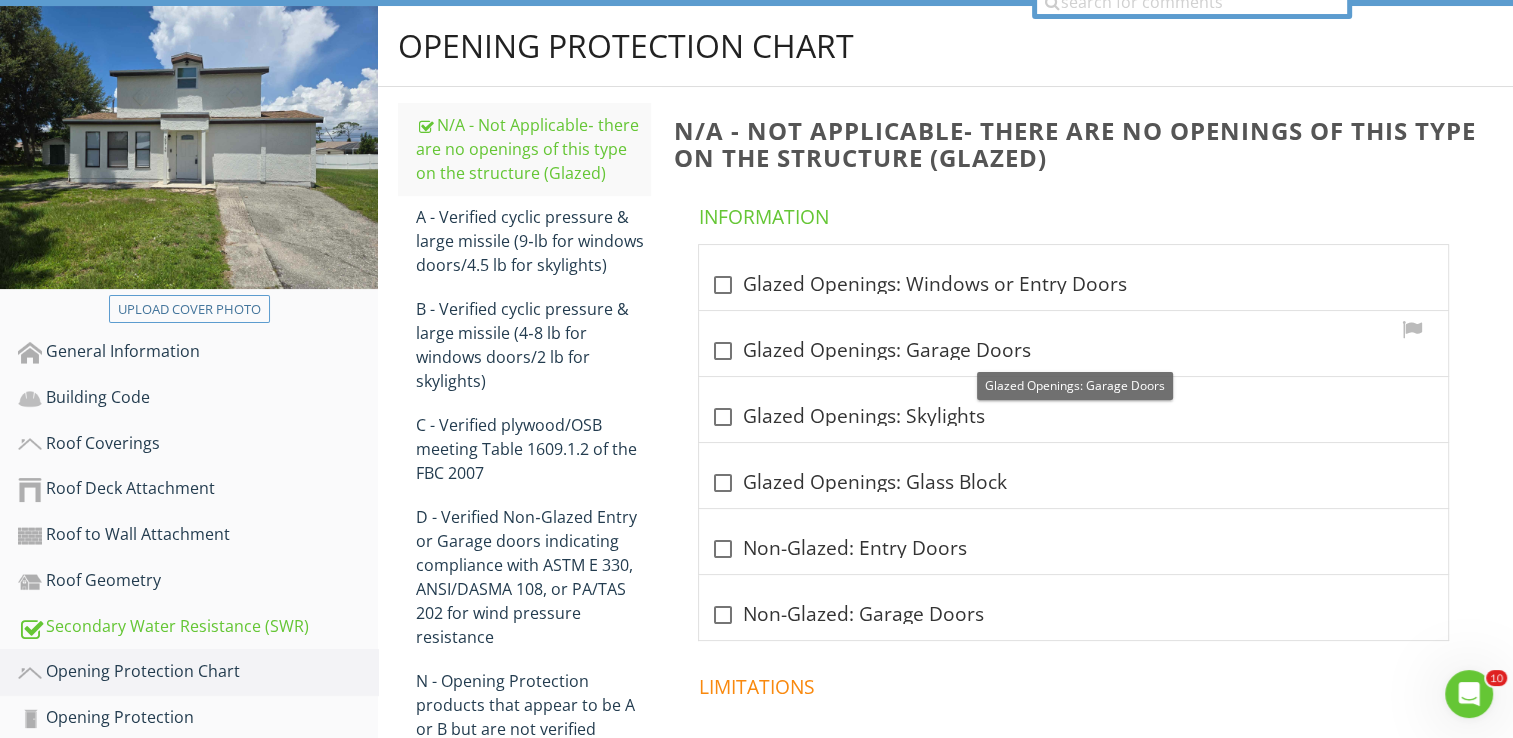 click at bounding box center (723, 351) 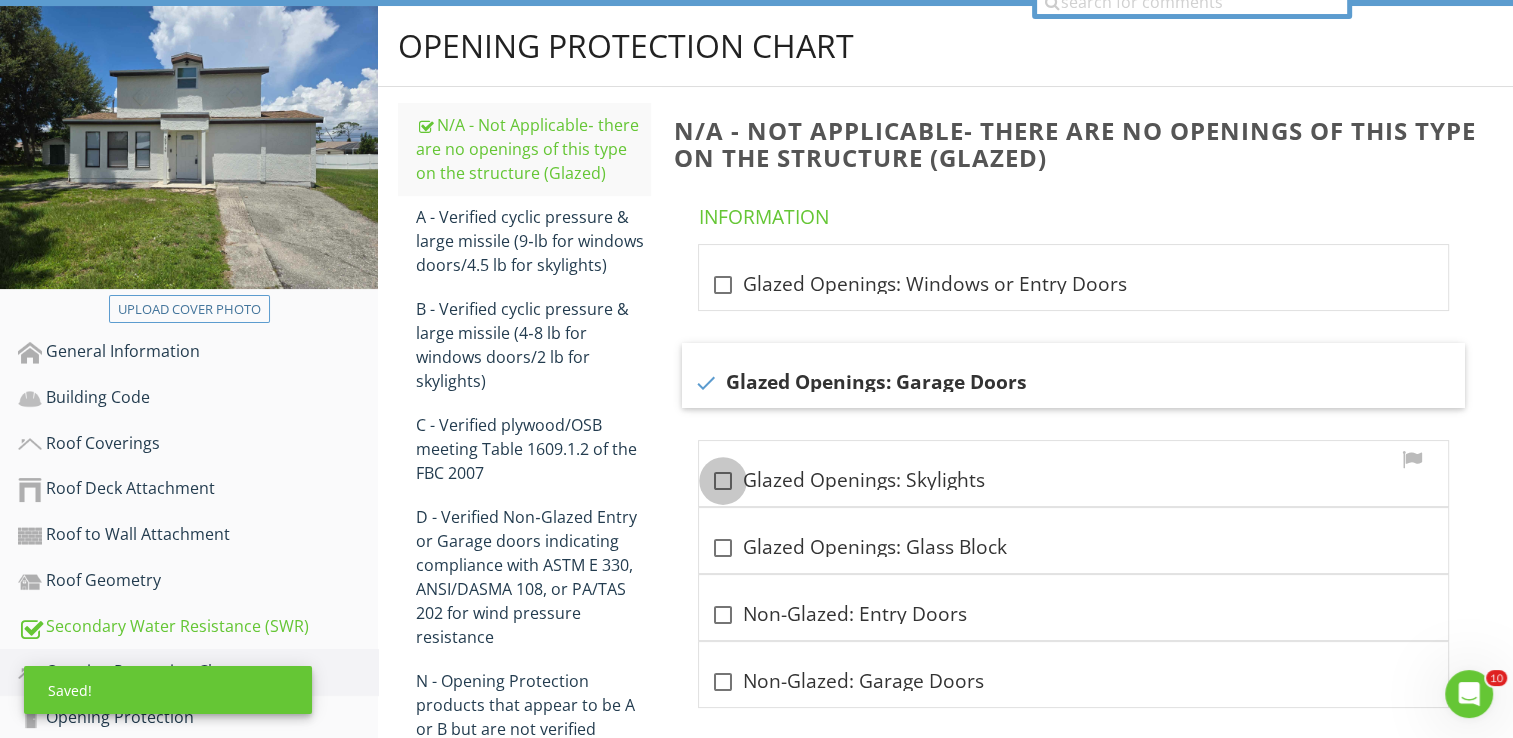 click at bounding box center [723, 481] 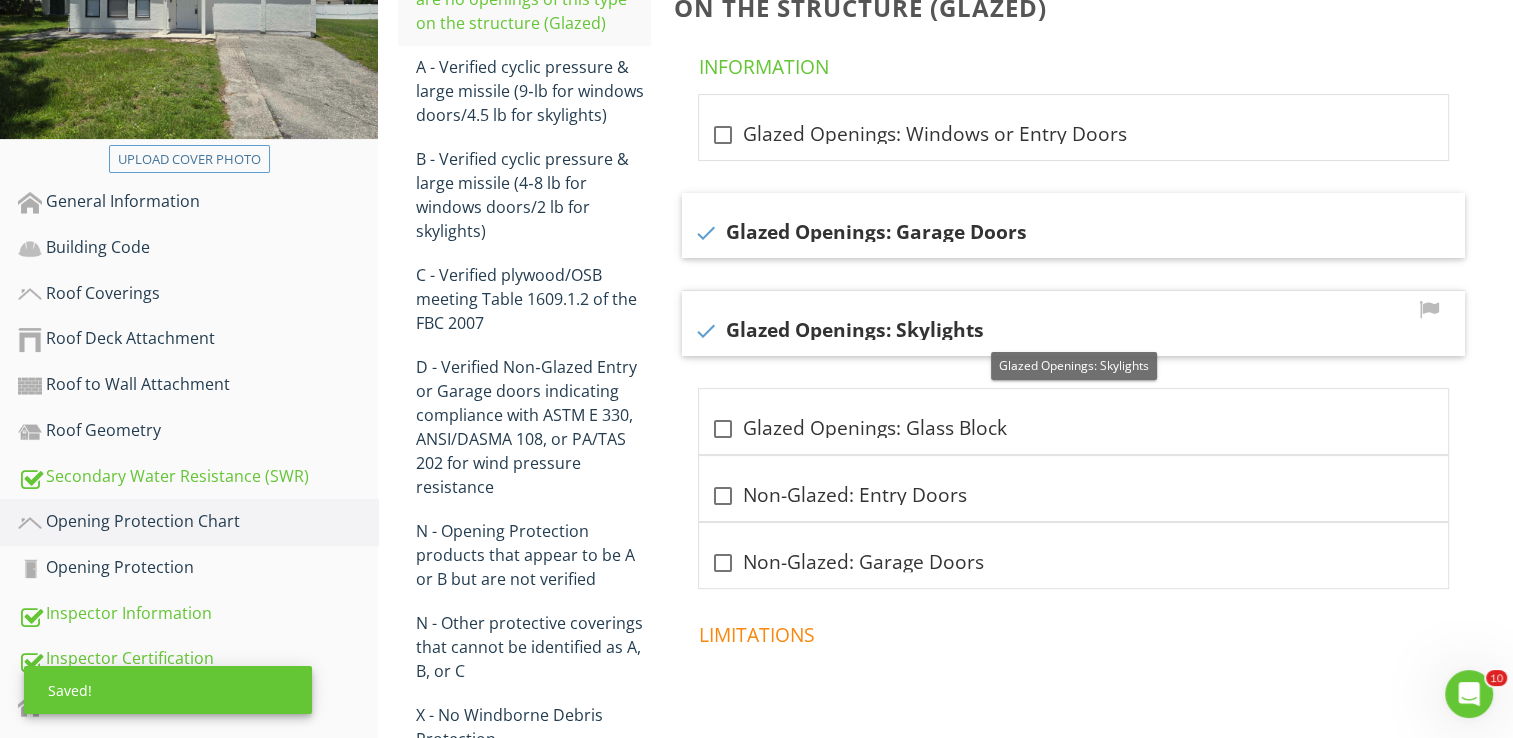 scroll, scrollTop: 430, scrollLeft: 0, axis: vertical 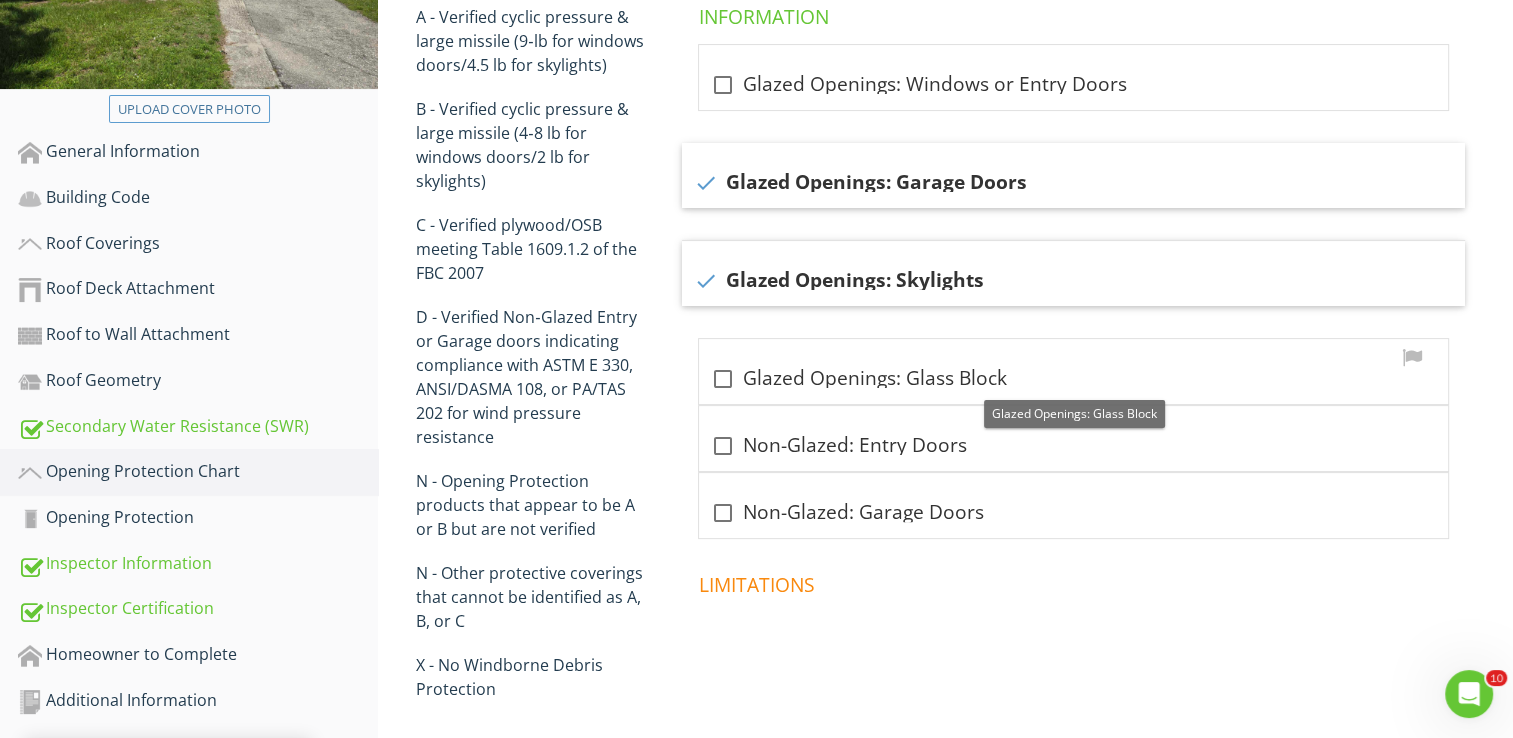 click at bounding box center [723, 379] 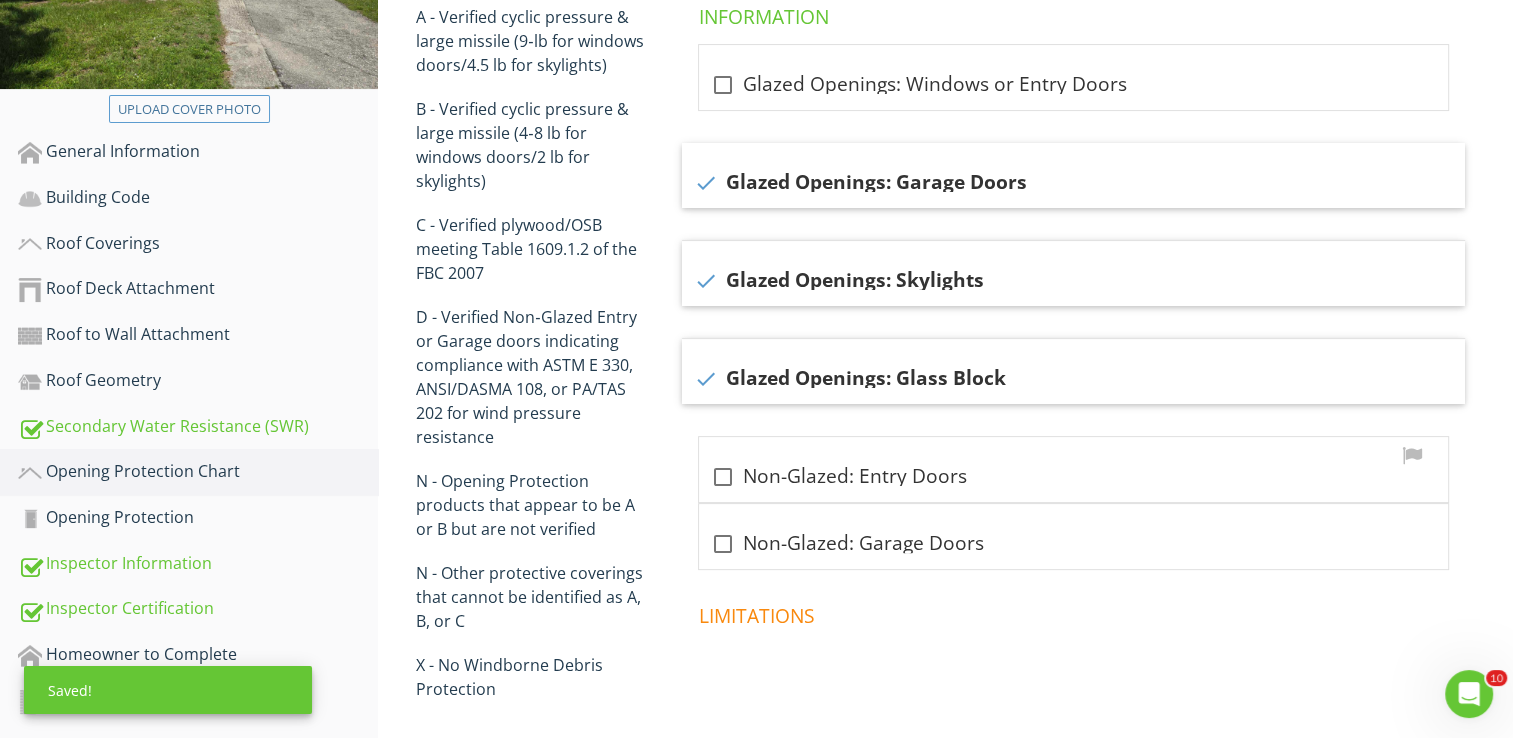 click at bounding box center [723, 477] 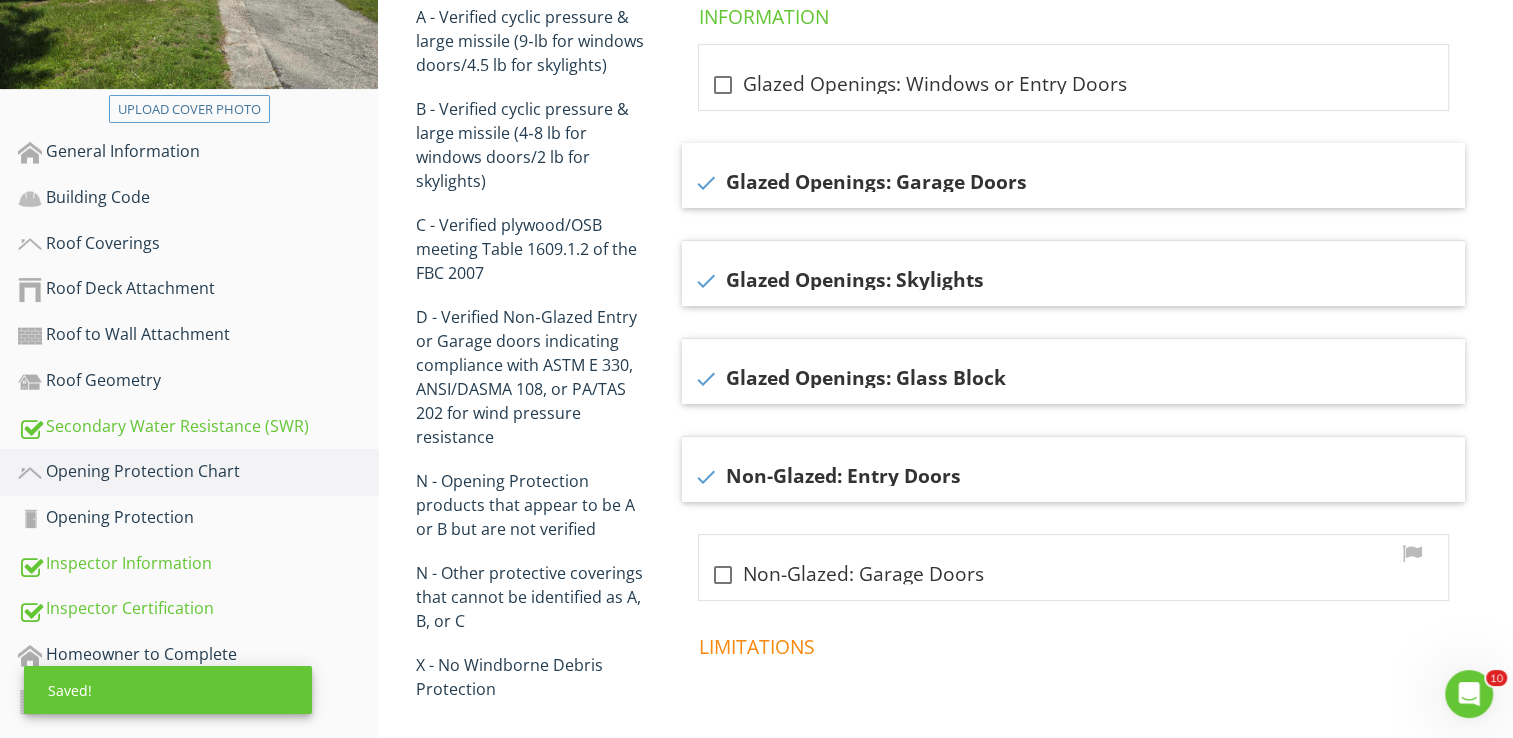 click at bounding box center [723, 575] 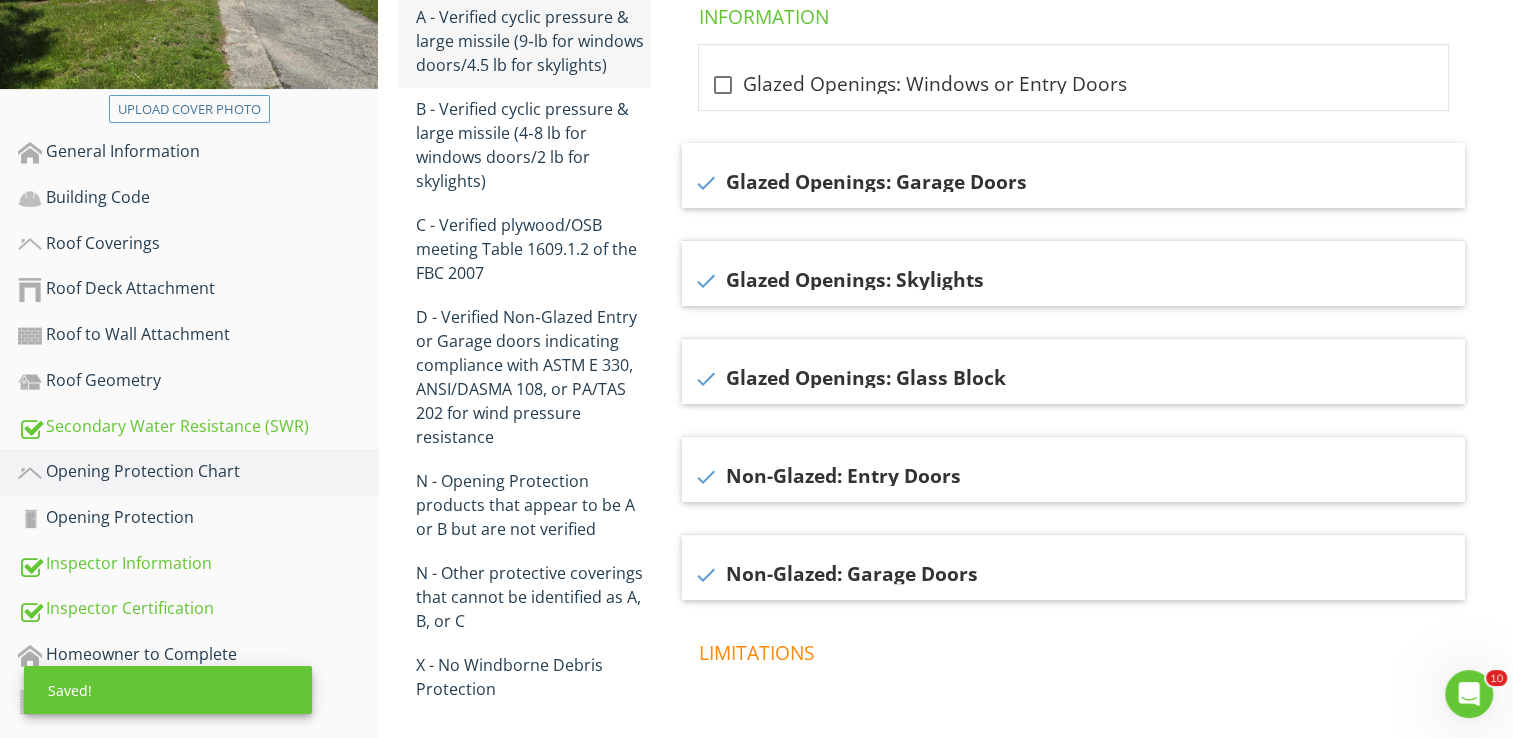 click on "A - Verified cyclic pressure & large missile (9‐lb for windows doors/4.5 lb for skylights)" at bounding box center (533, 41) 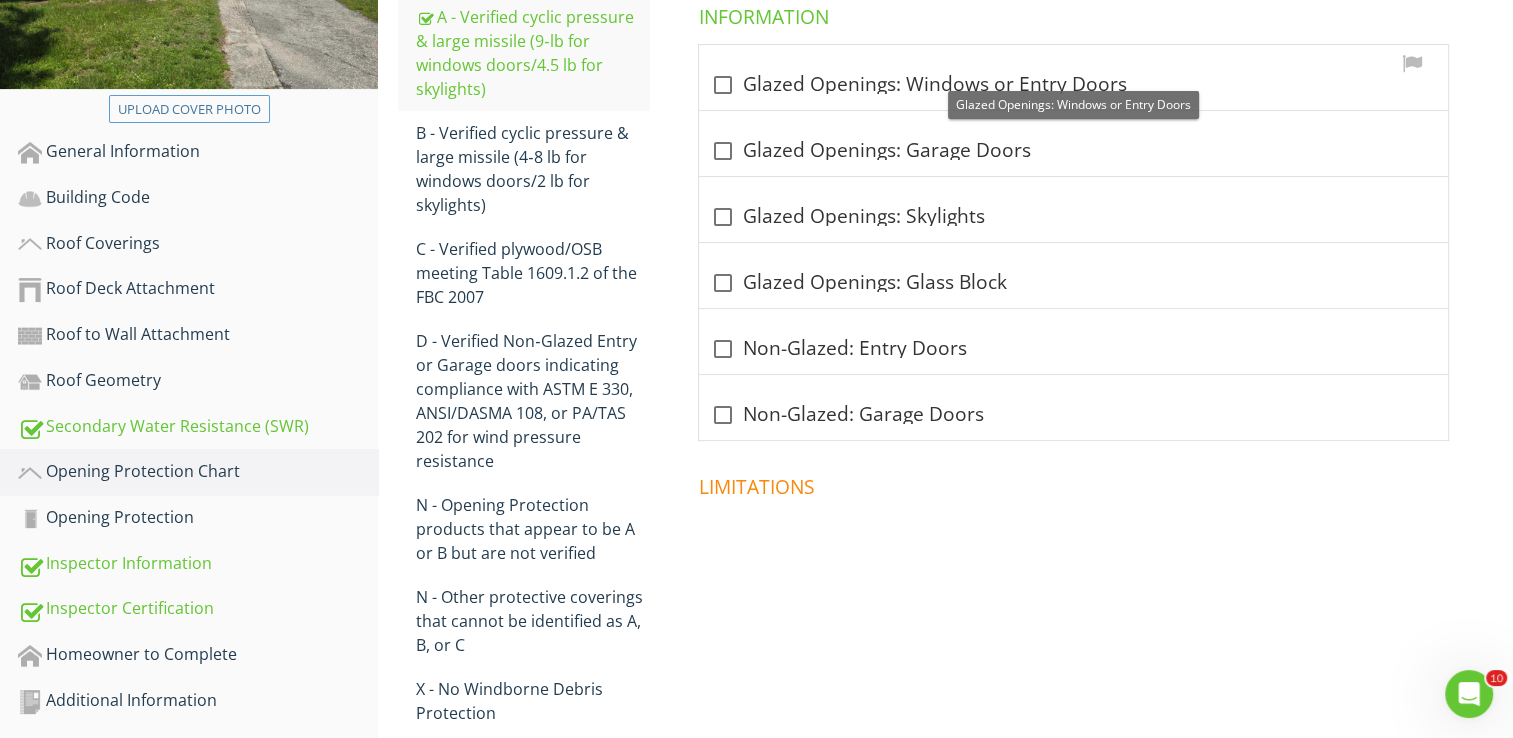 click at bounding box center [723, 85] 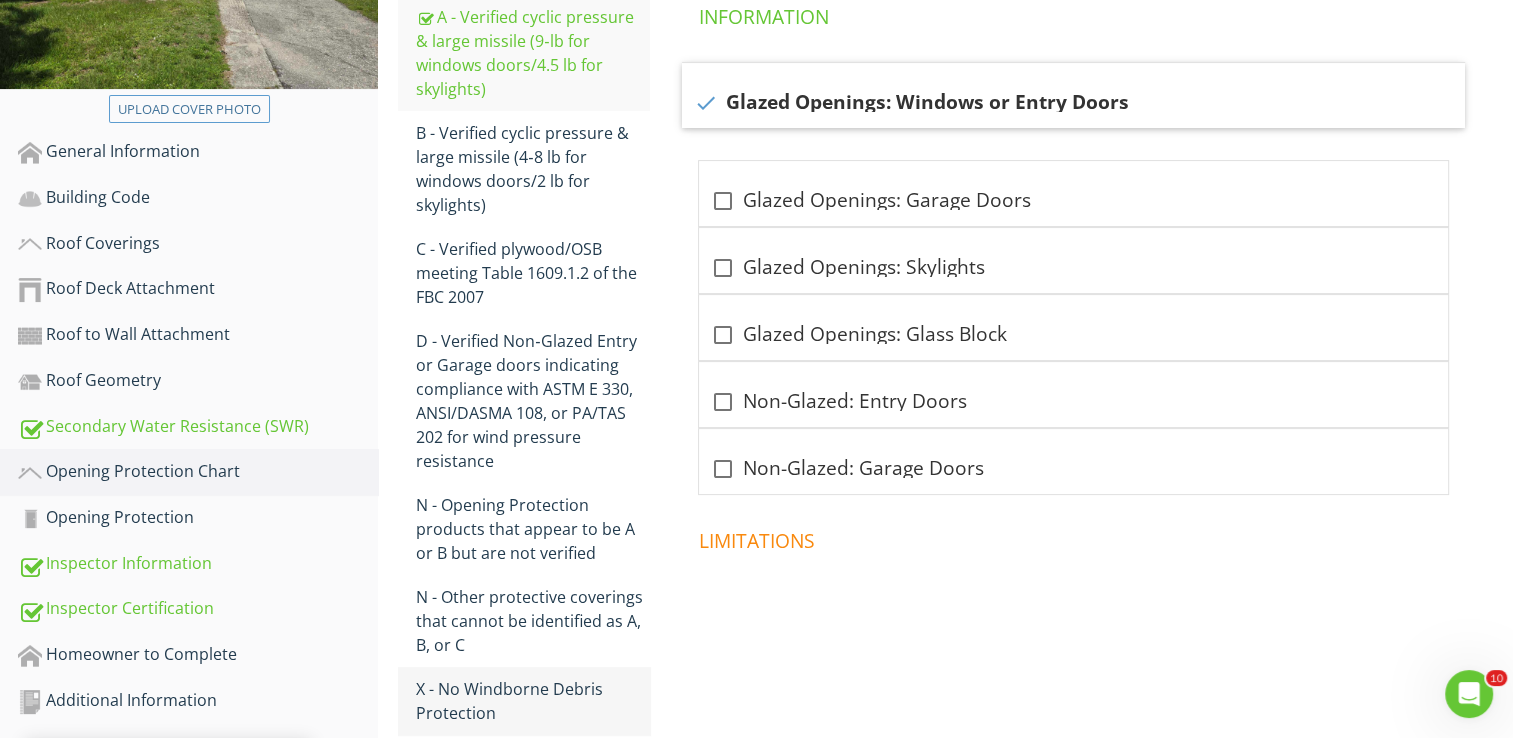 click on "X - No Windborne Debris Protection" at bounding box center (533, 701) 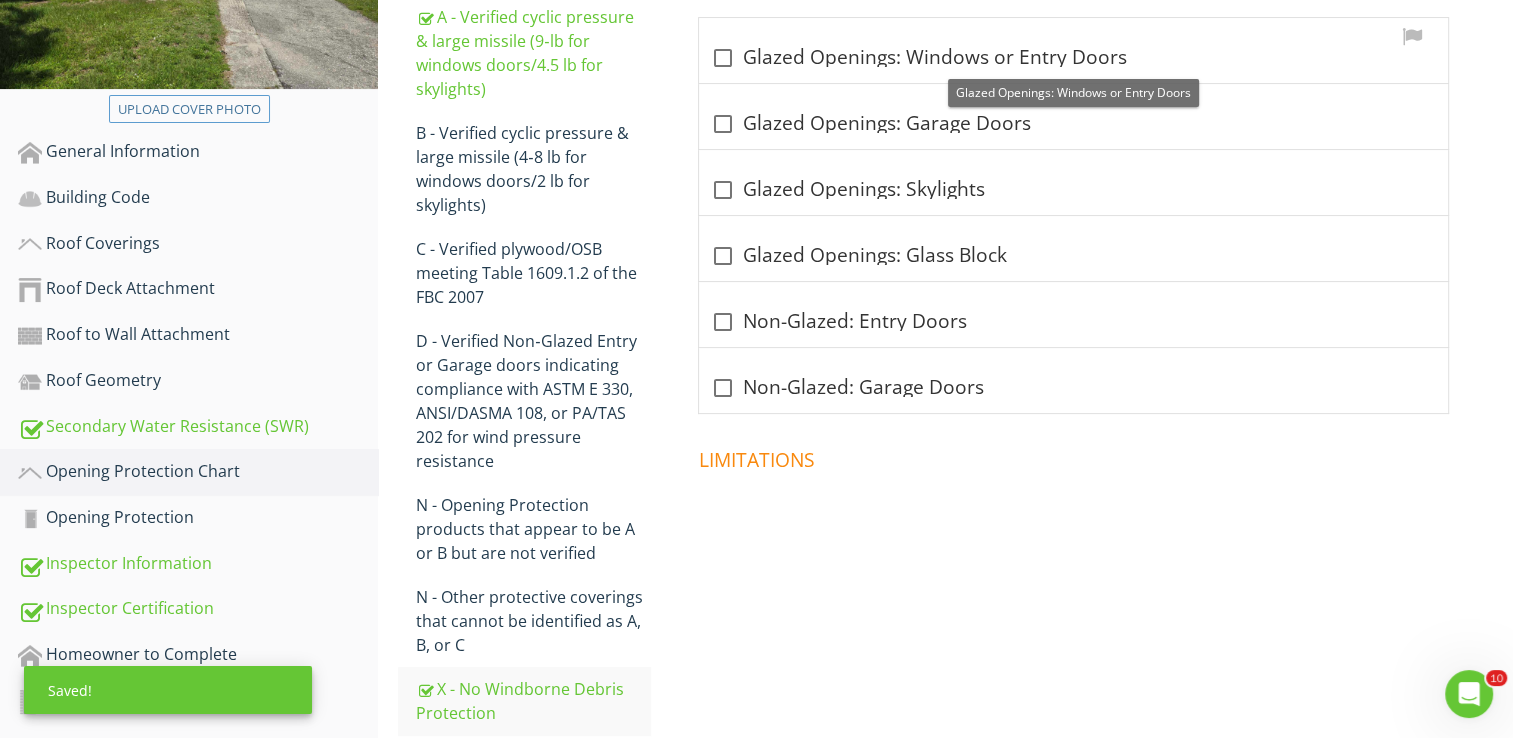 click at bounding box center [723, 58] 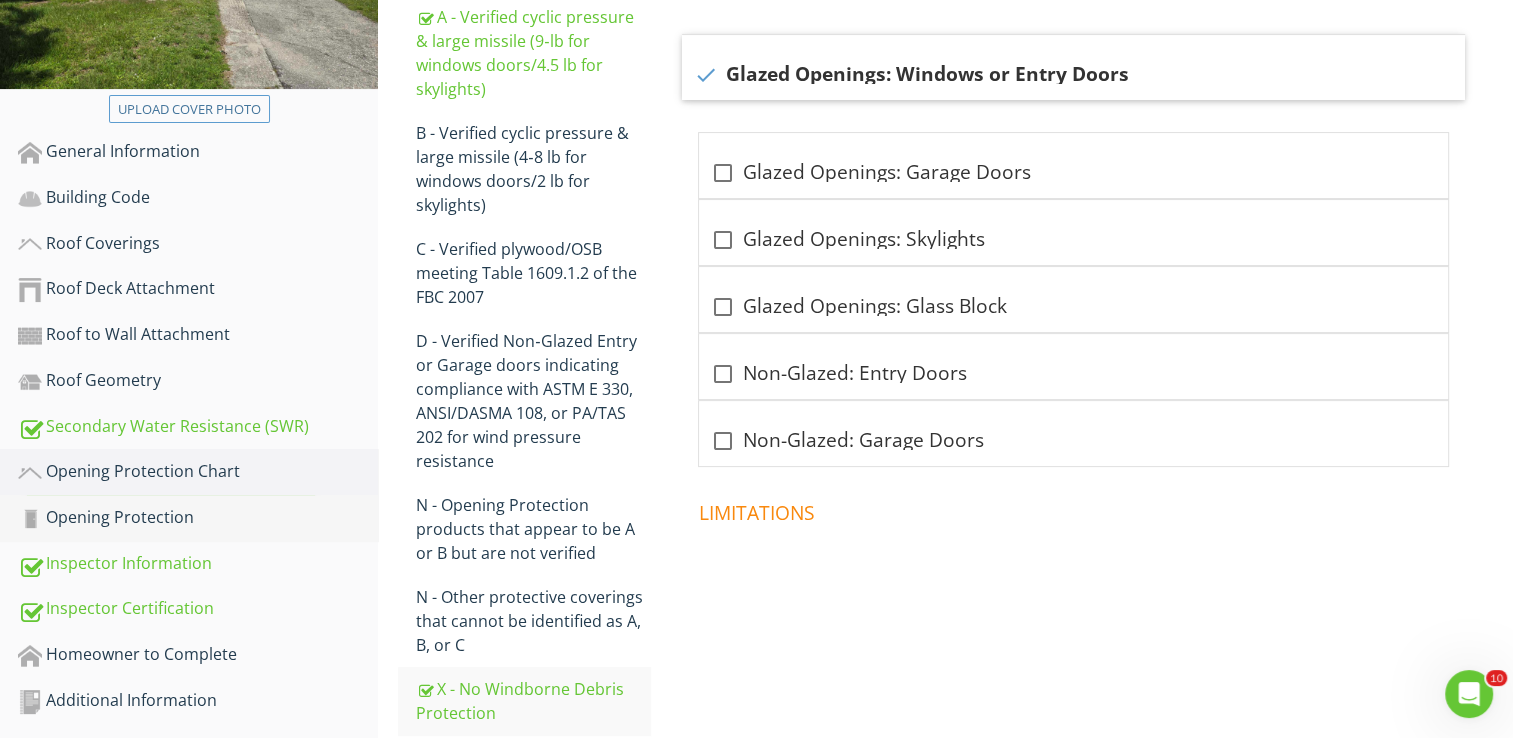 click on "Opening Protection" at bounding box center (198, 518) 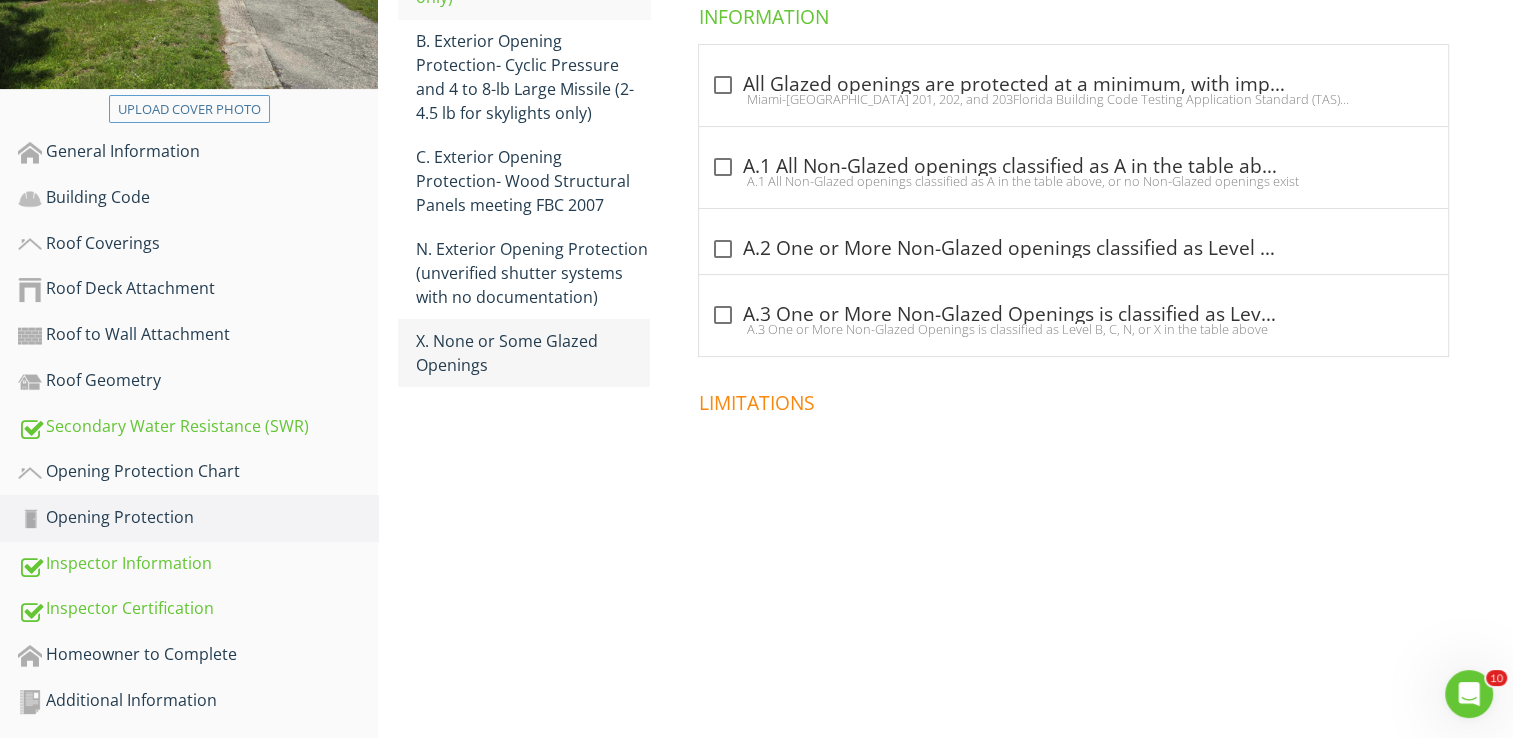 click on "X. None or Some Glazed Openings" at bounding box center (533, 353) 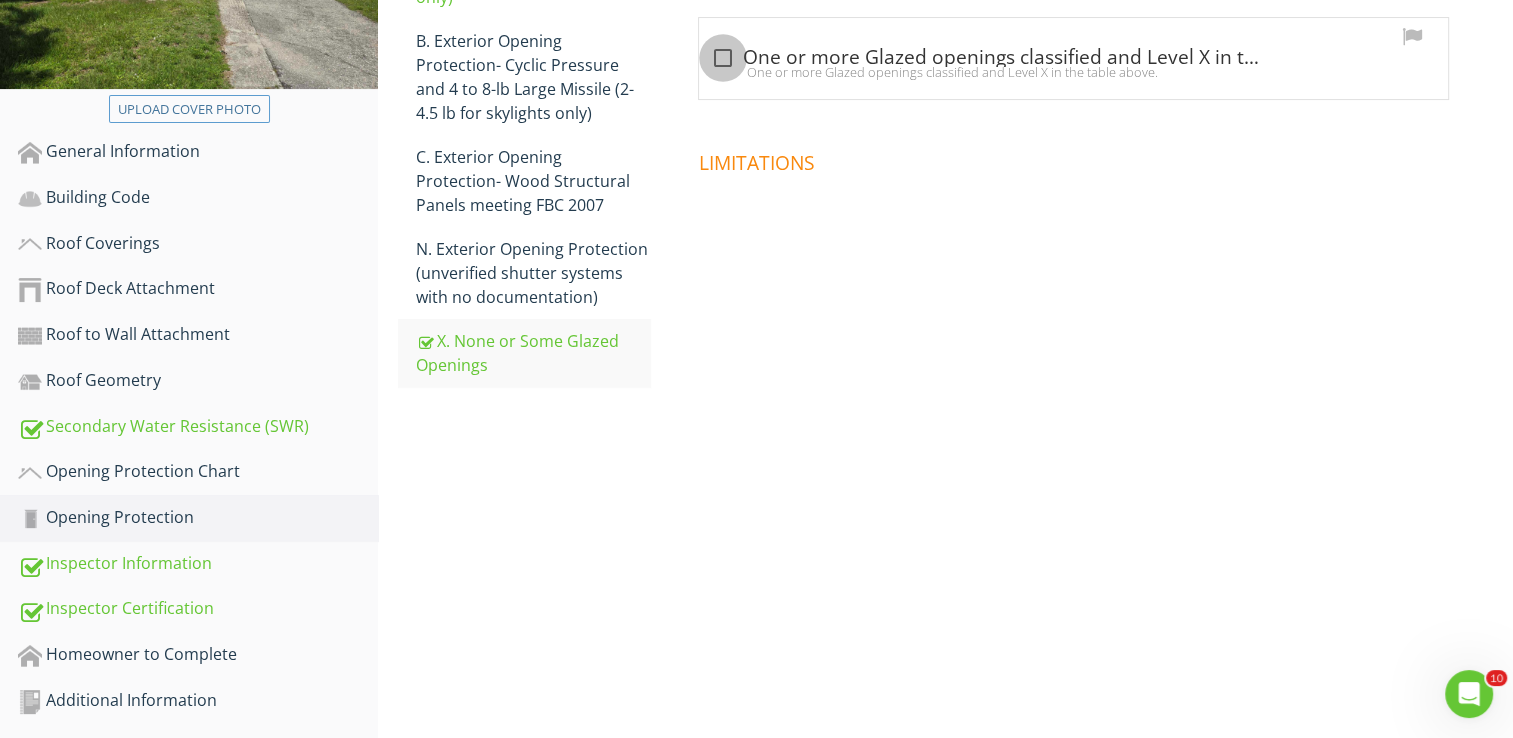 click at bounding box center (723, 58) 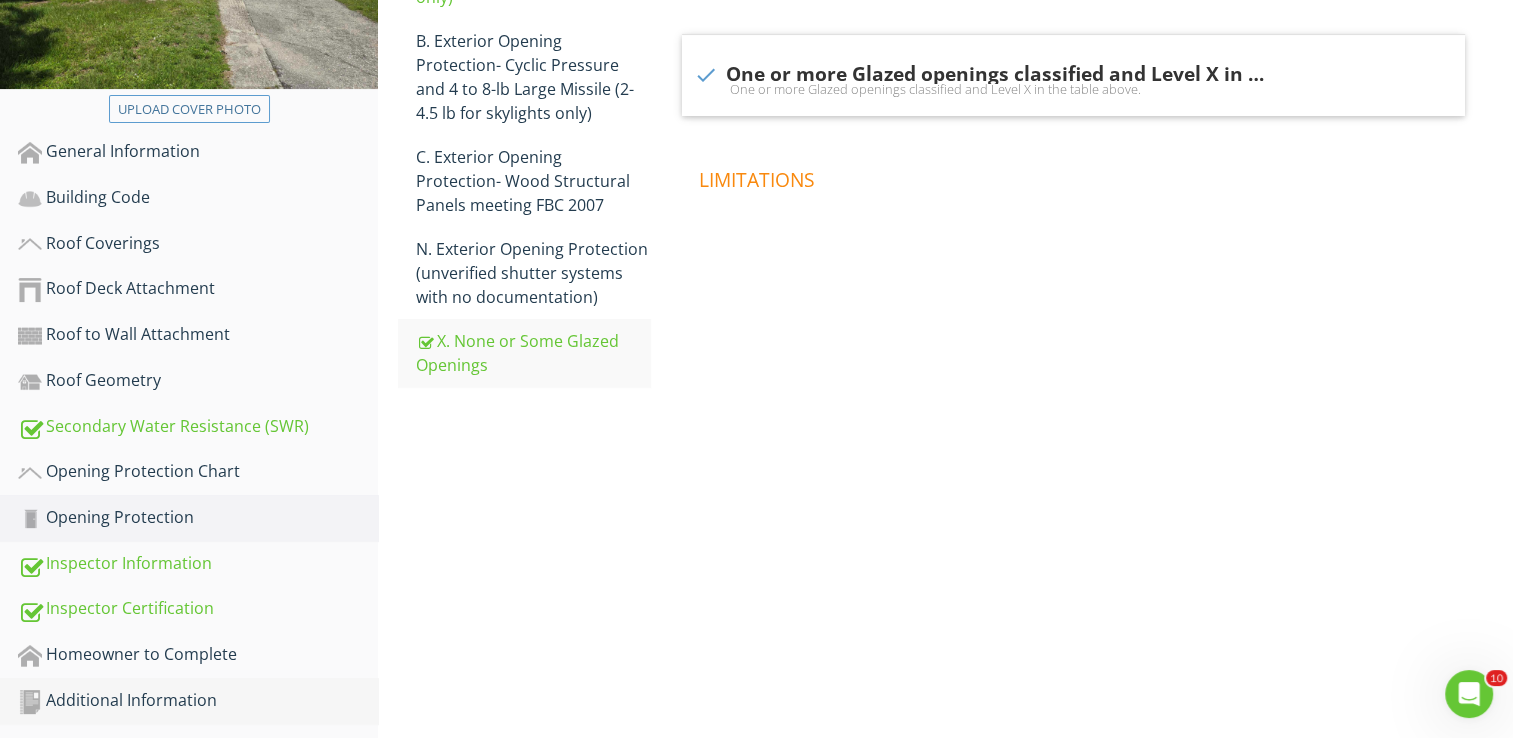 click on "Additional Information" at bounding box center (198, 701) 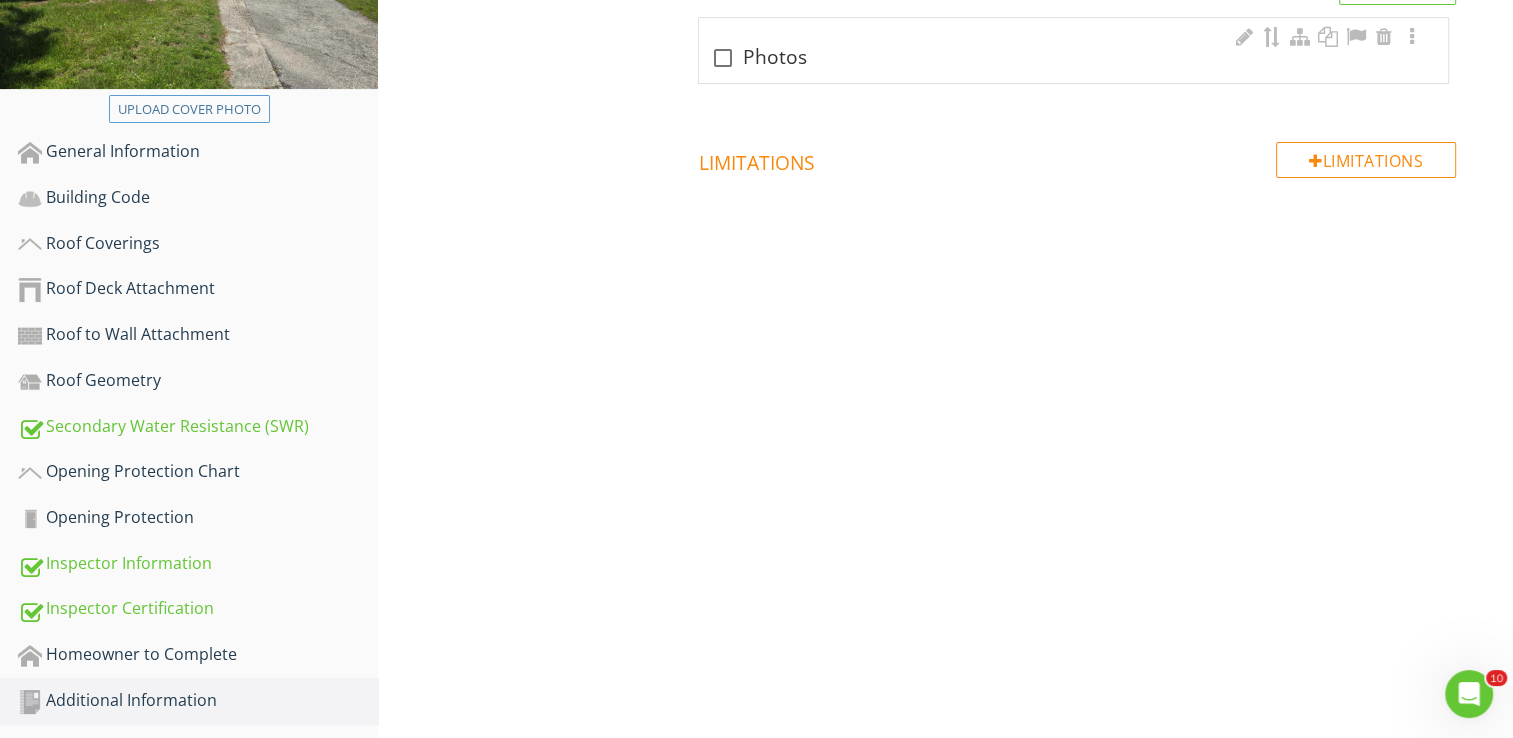click at bounding box center (723, 58) 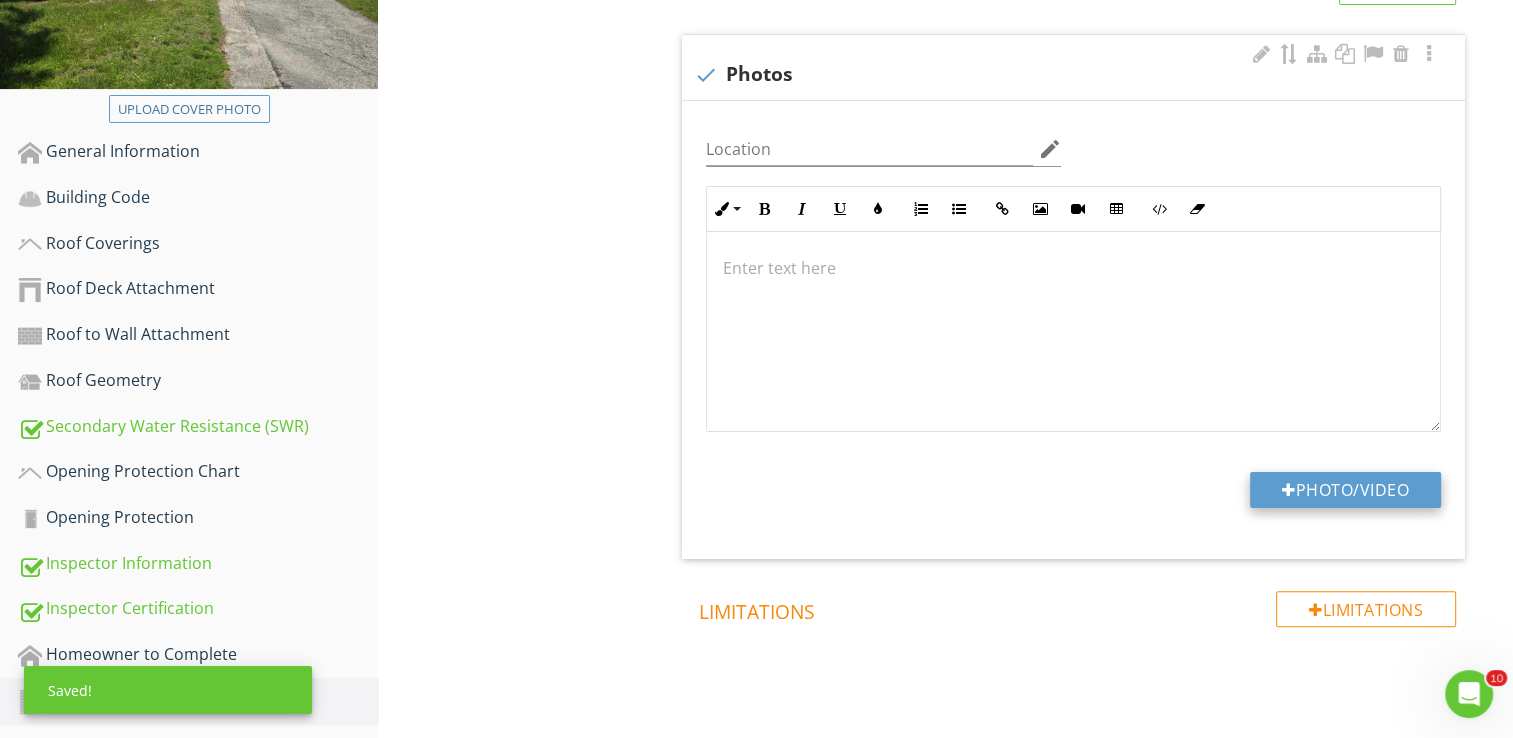 click on "Photo/Video" at bounding box center (1345, 490) 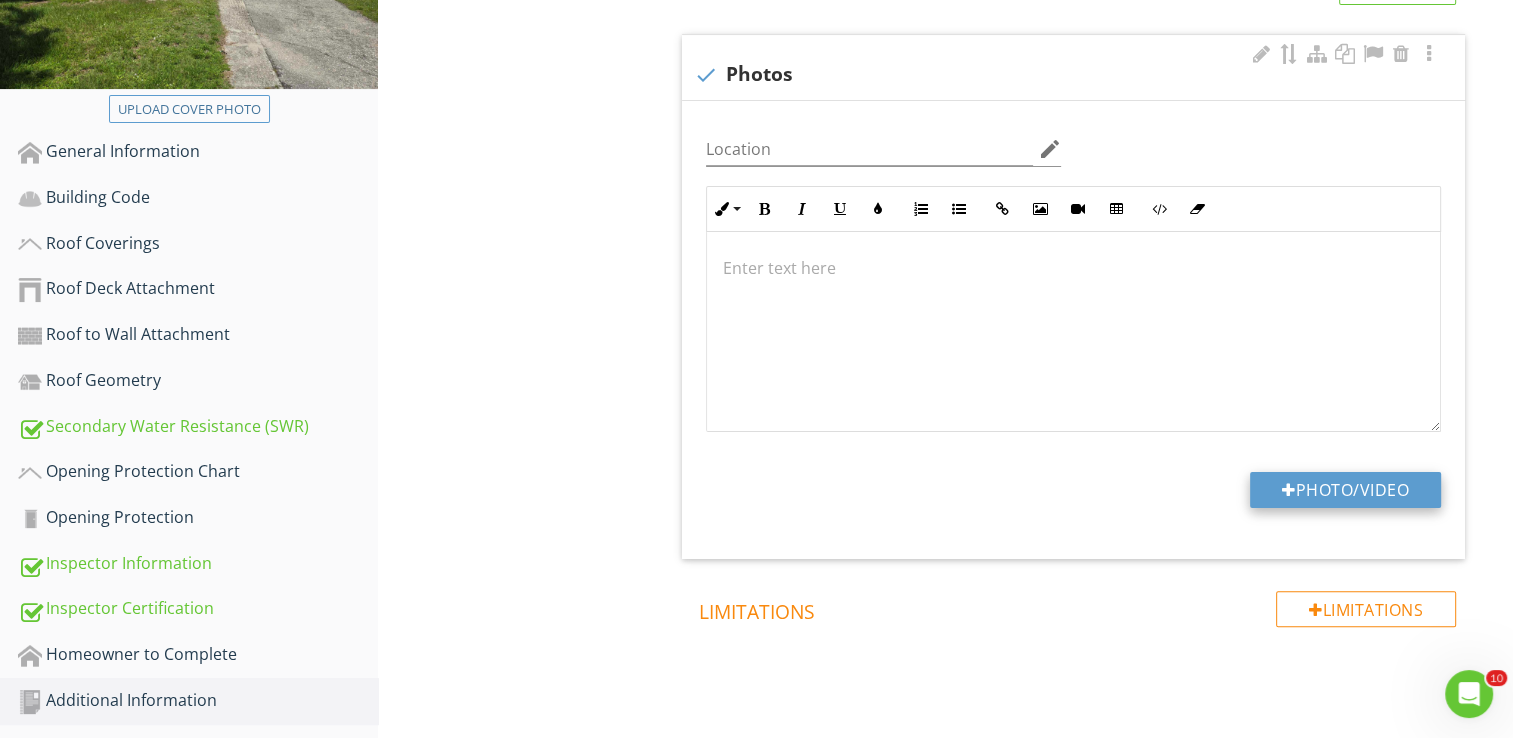 type on "C:\fakepath\2025-6-11-1.jpg" 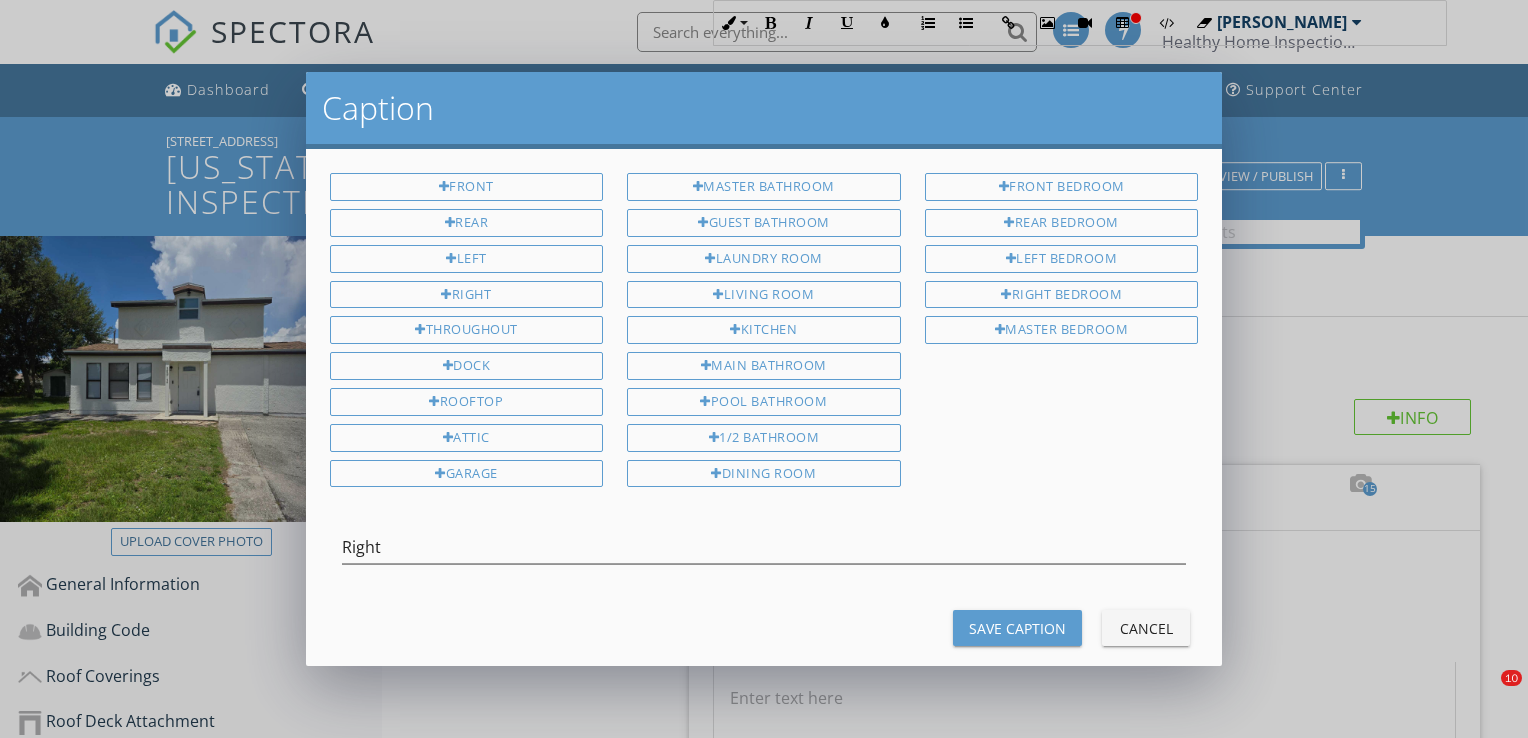 scroll, scrollTop: 730, scrollLeft: 0, axis: vertical 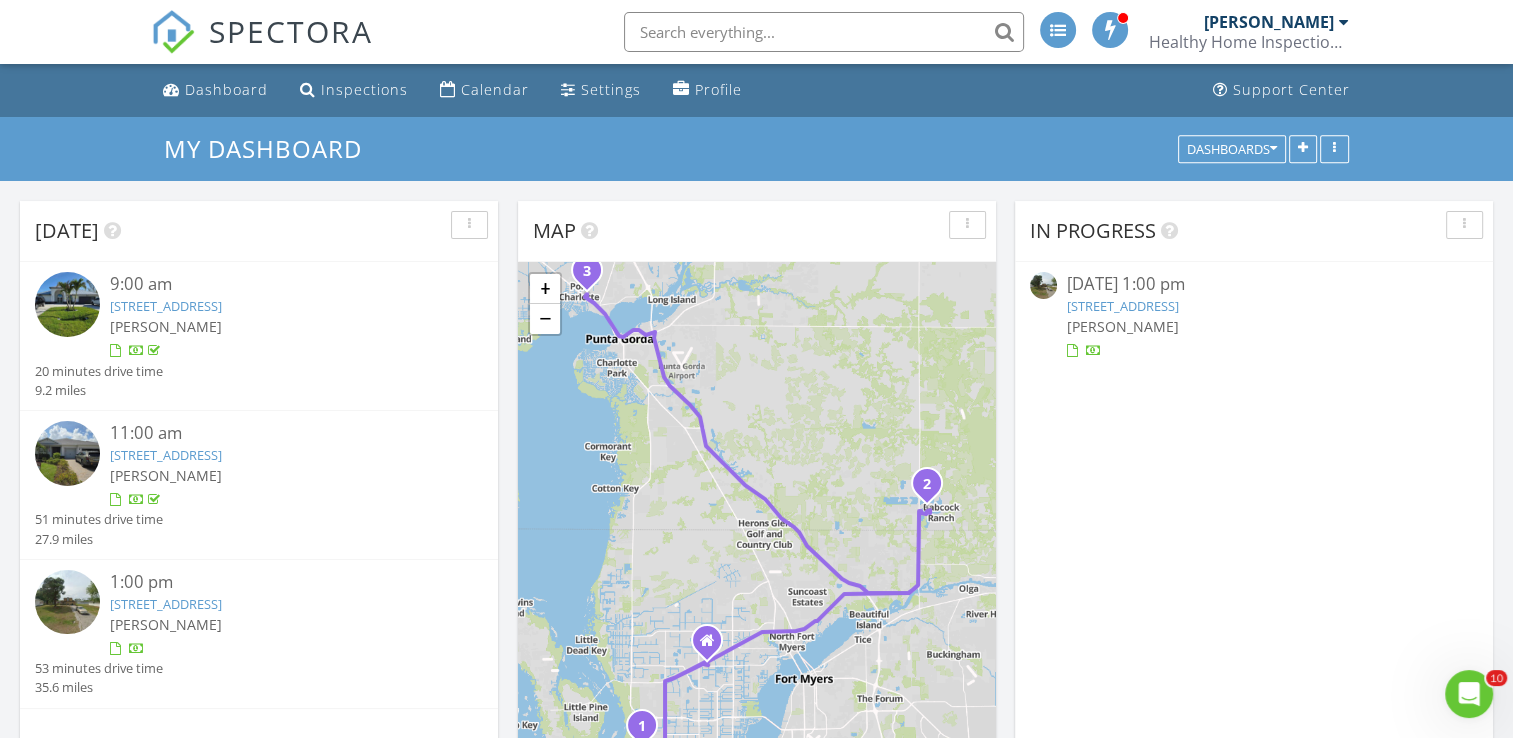click at bounding box center (67, 602) 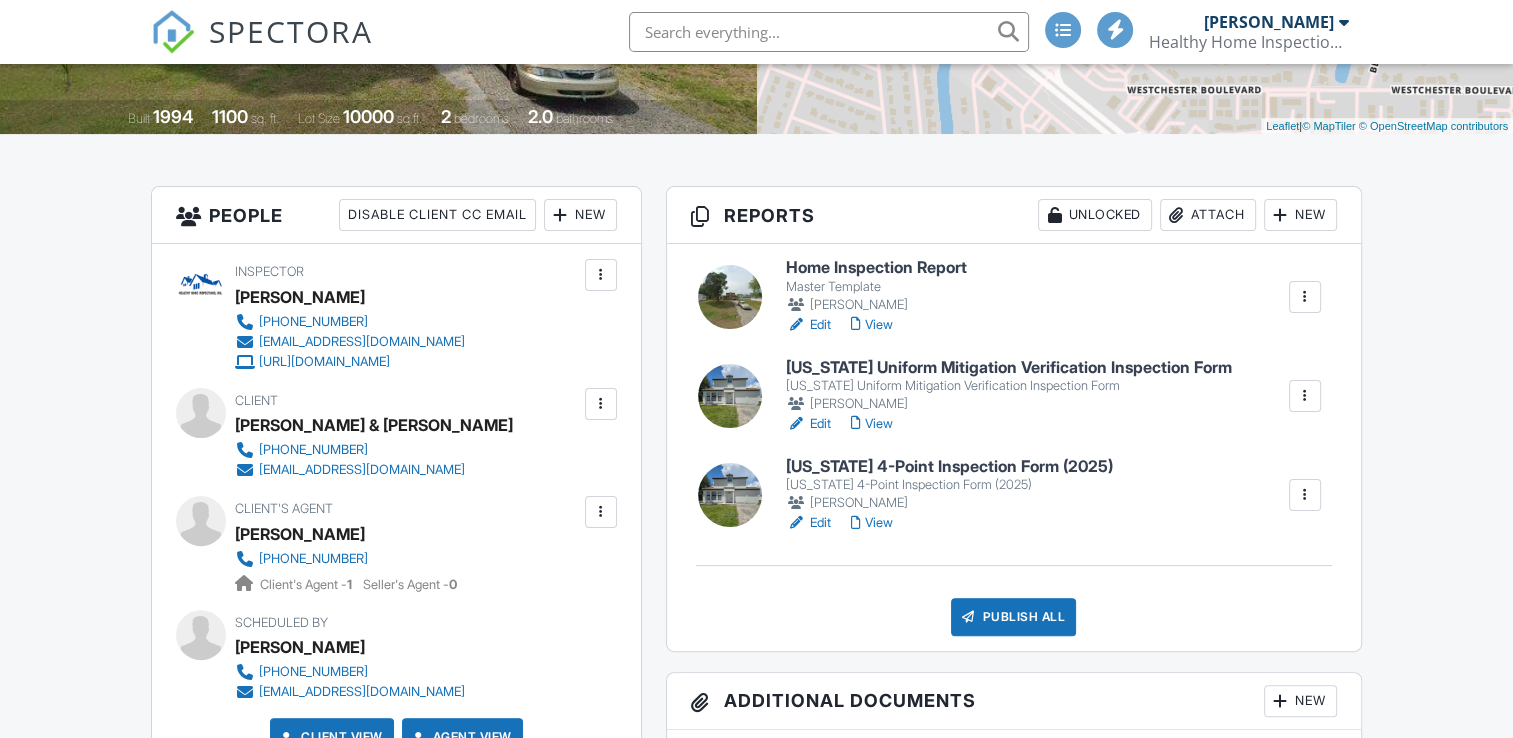 scroll, scrollTop: 0, scrollLeft: 0, axis: both 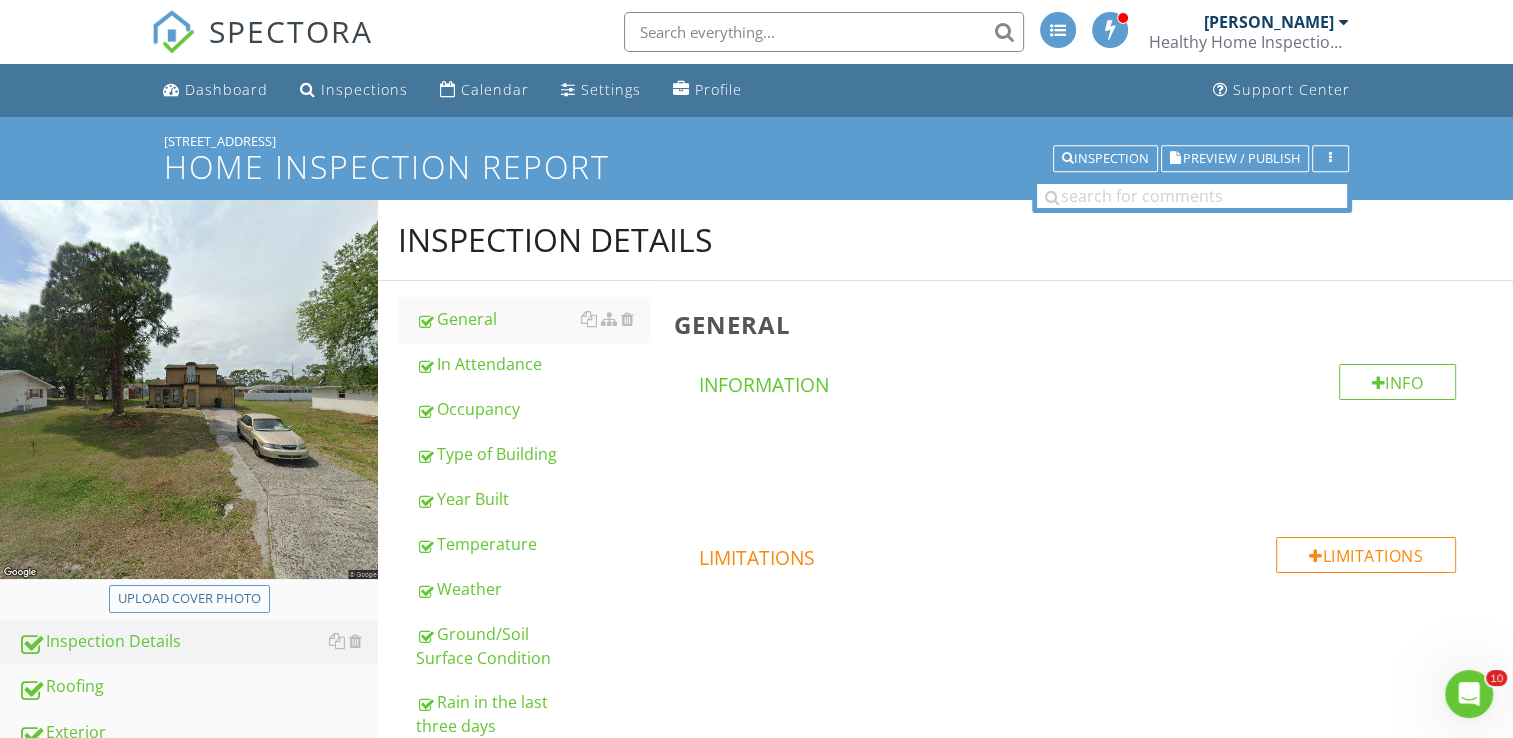 click on "Upload cover photo" at bounding box center [189, 599] 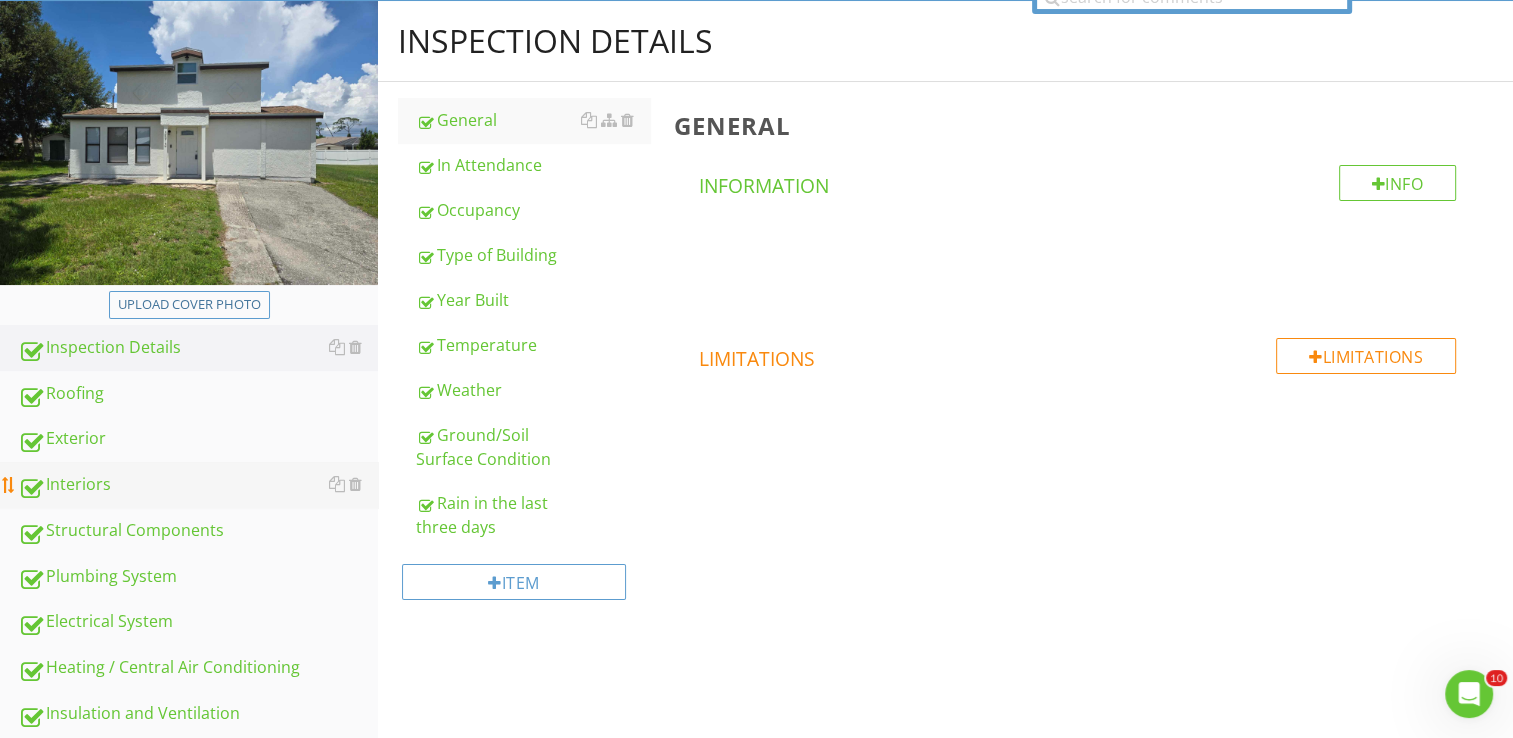 scroll, scrollTop: 200, scrollLeft: 0, axis: vertical 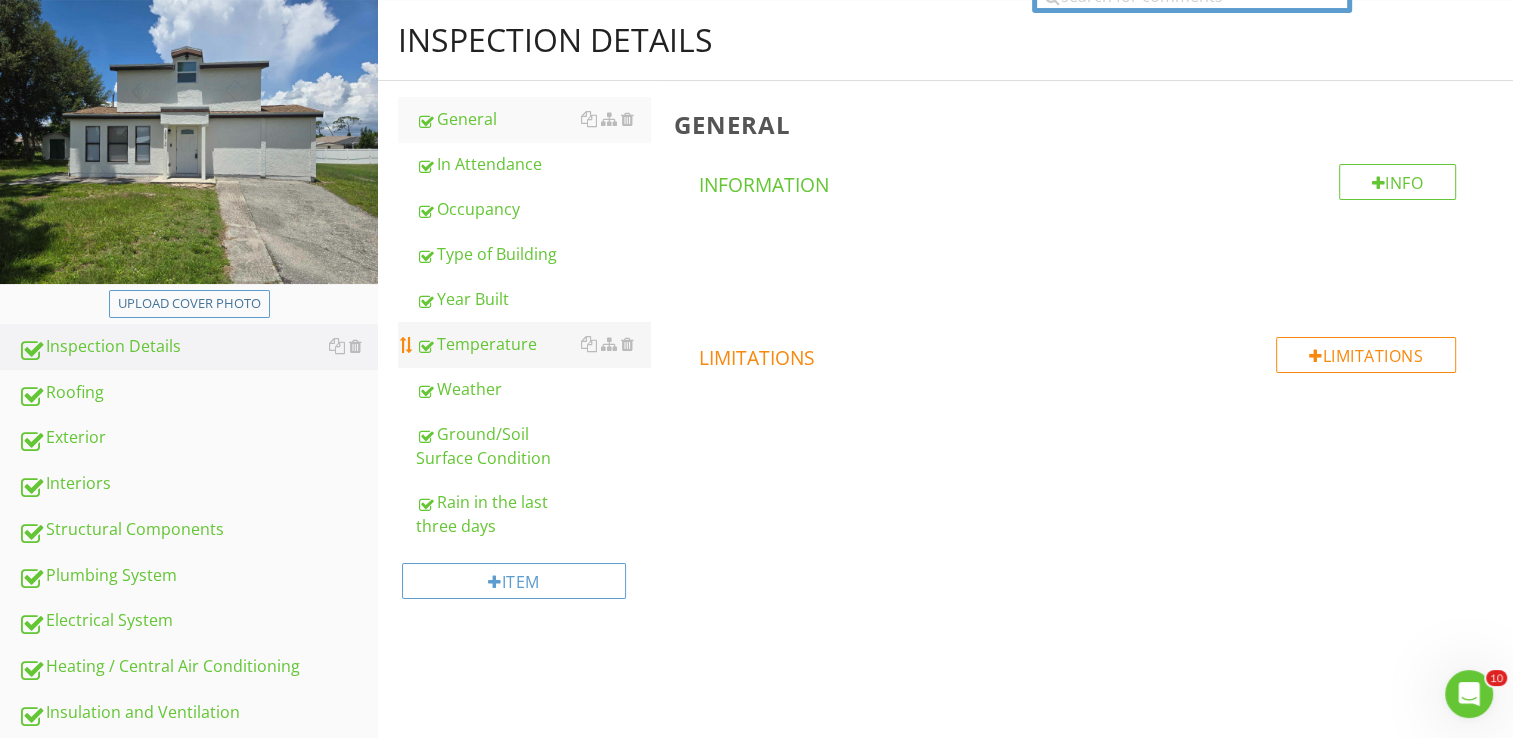 drag, startPoint x: 105, startPoint y: 398, endPoint x: 535, endPoint y: 350, distance: 432.67078 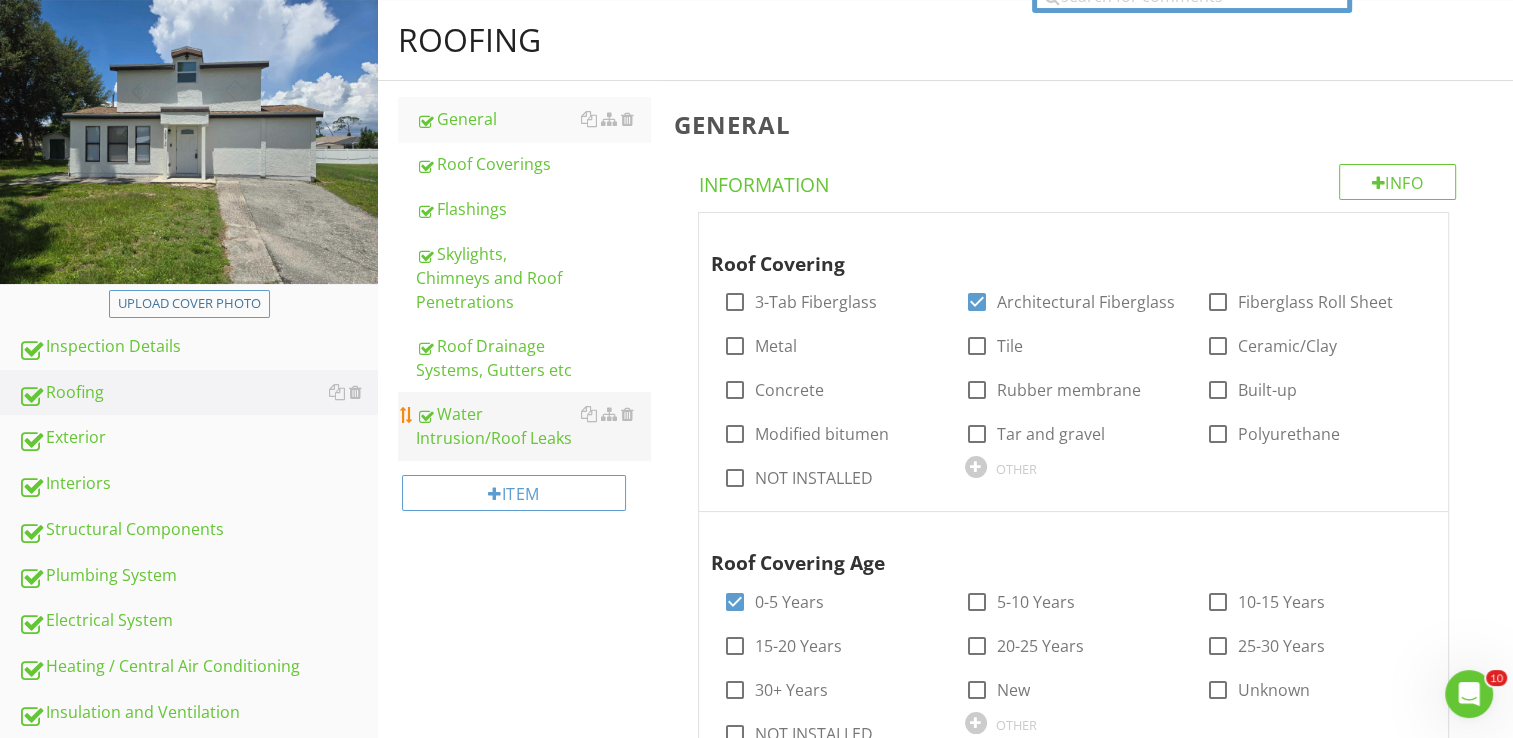 click on "Water Intrusion/Roof Leaks" at bounding box center [533, 426] 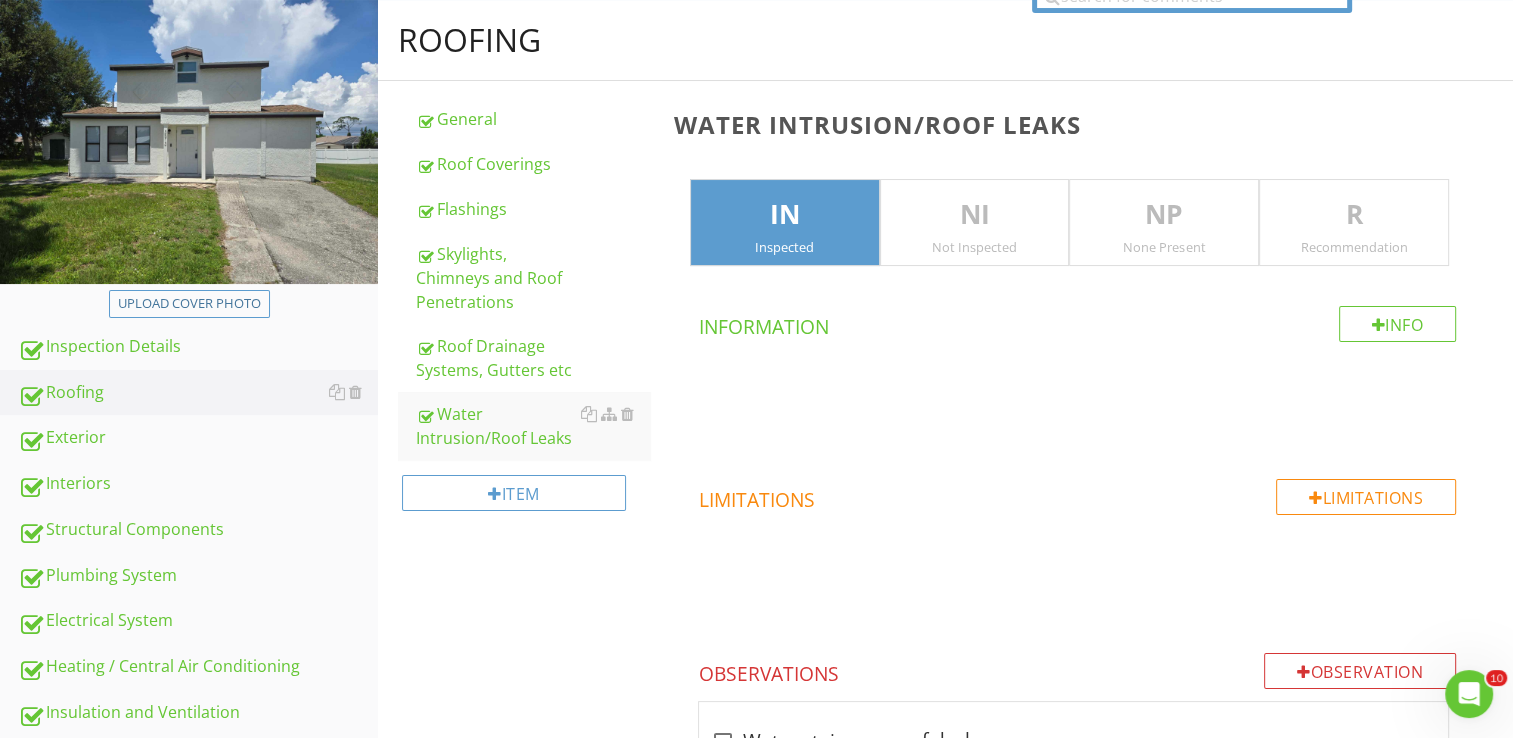 click on "Not Inspected" at bounding box center (975, 247) 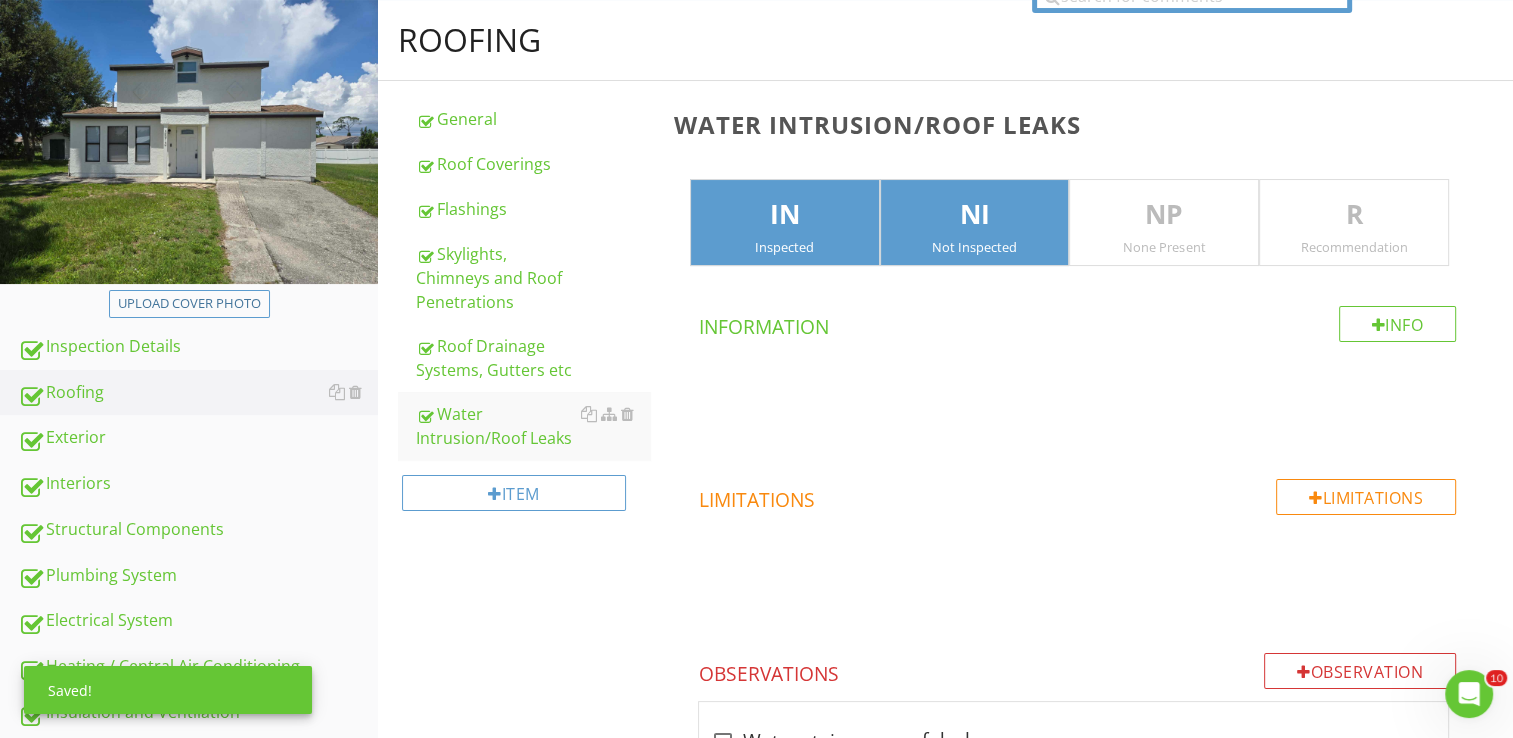 click on "IN   Inspected" at bounding box center (785, 223) 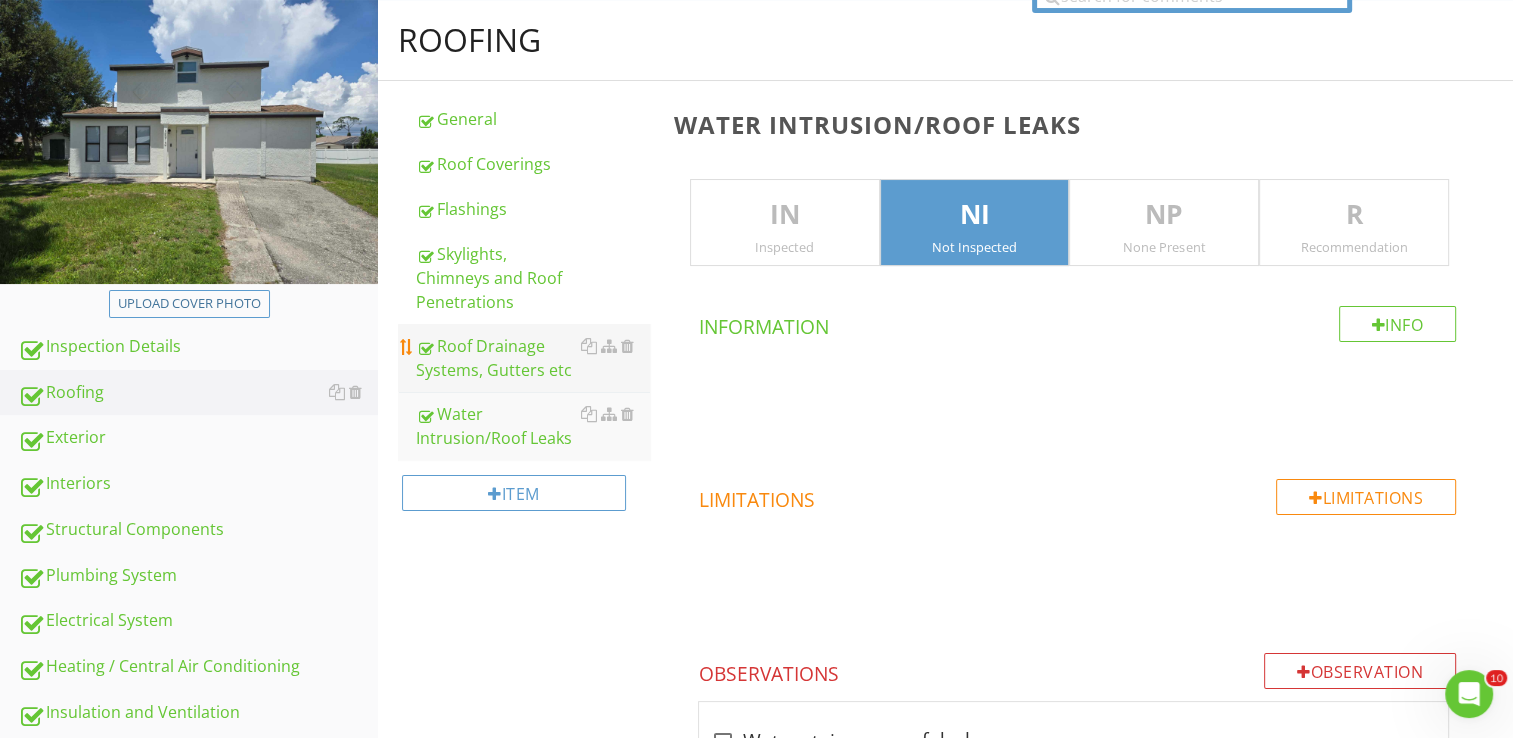drag, startPoint x: 513, startPoint y: 361, endPoint x: 532, endPoint y: 362, distance: 19.026299 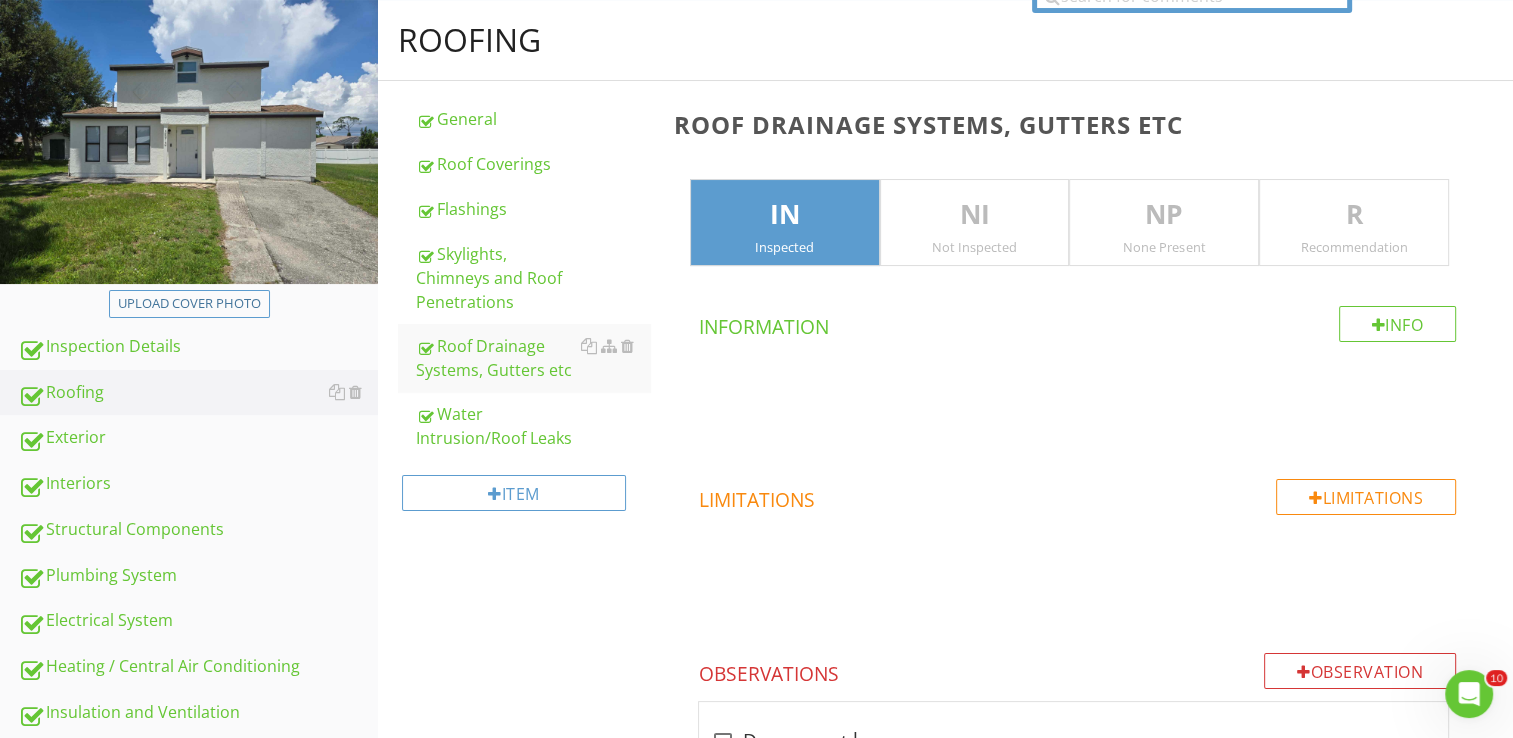 click on "NP   None Present" at bounding box center [1164, 223] 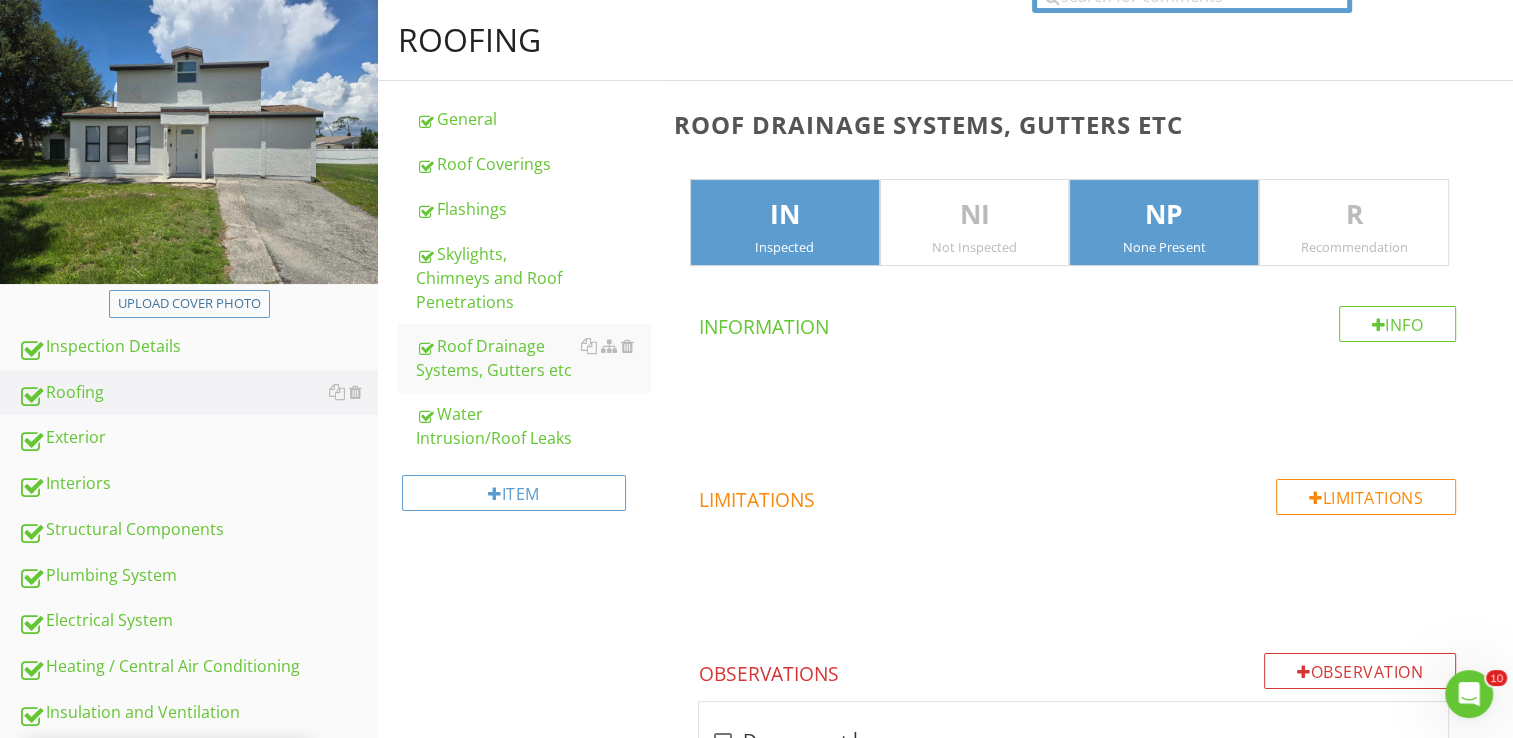 click on "IN" at bounding box center (785, 215) 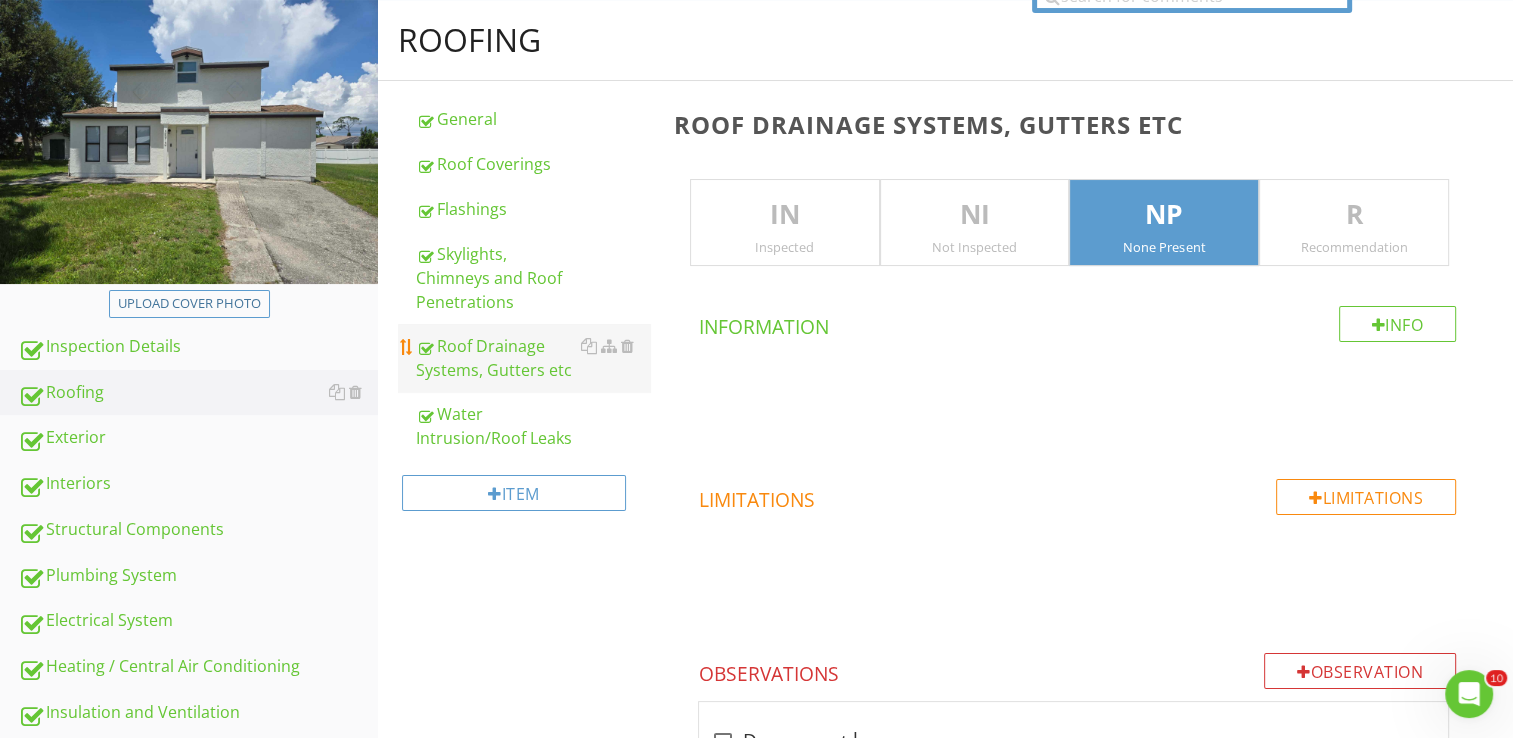 drag, startPoint x: 151, startPoint y: 492, endPoint x: 532, endPoint y: 358, distance: 403.87744 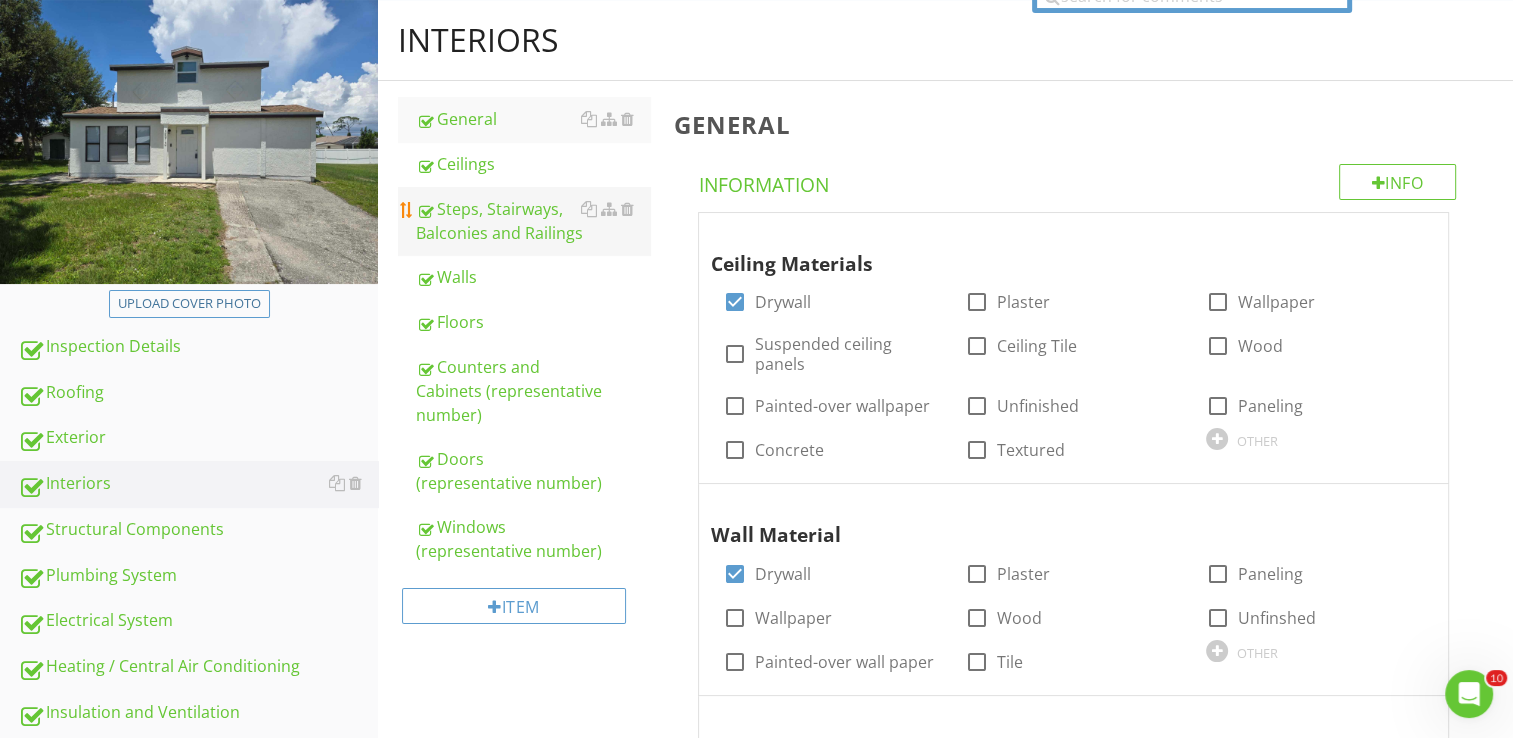 click on "Ceilings" at bounding box center [533, 164] 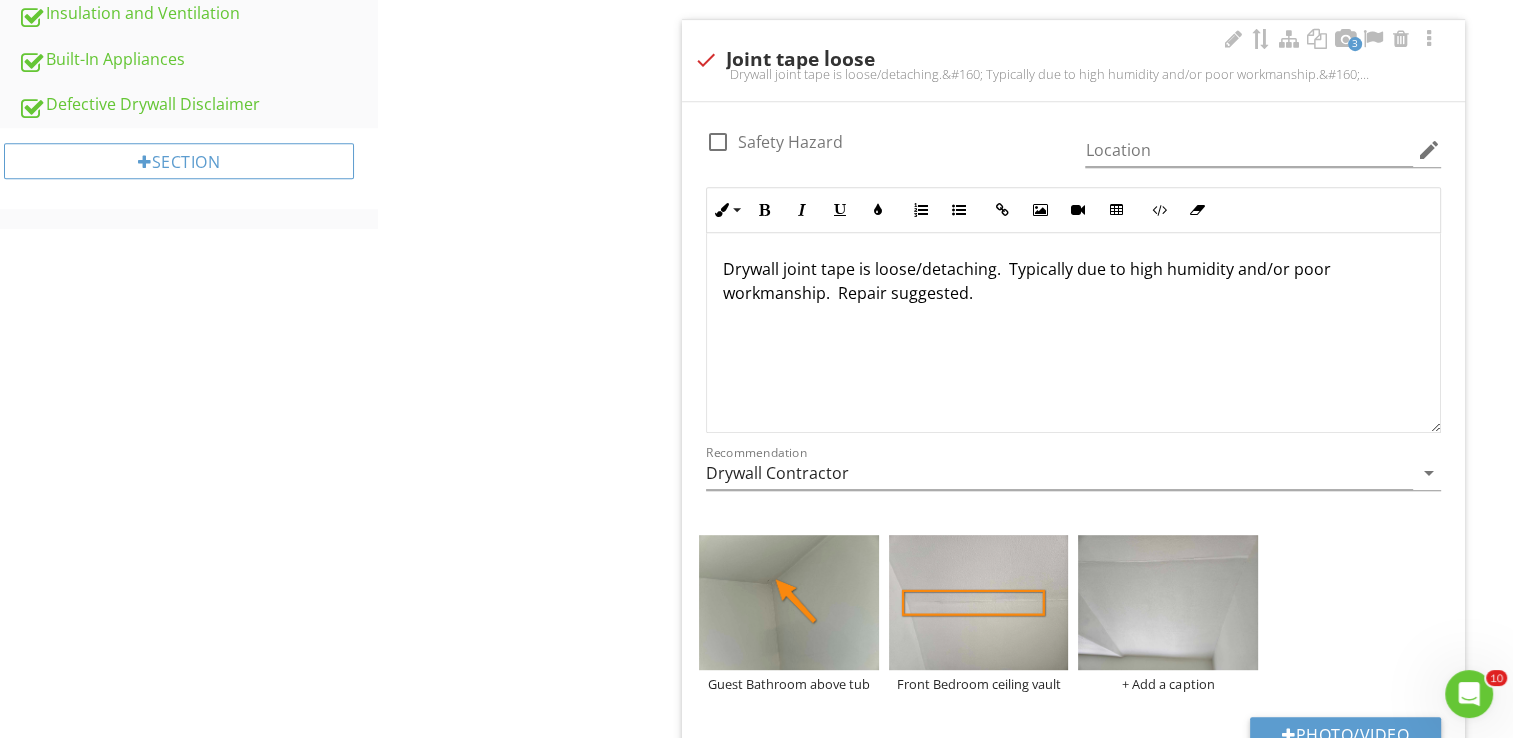 scroll, scrollTop: 900, scrollLeft: 0, axis: vertical 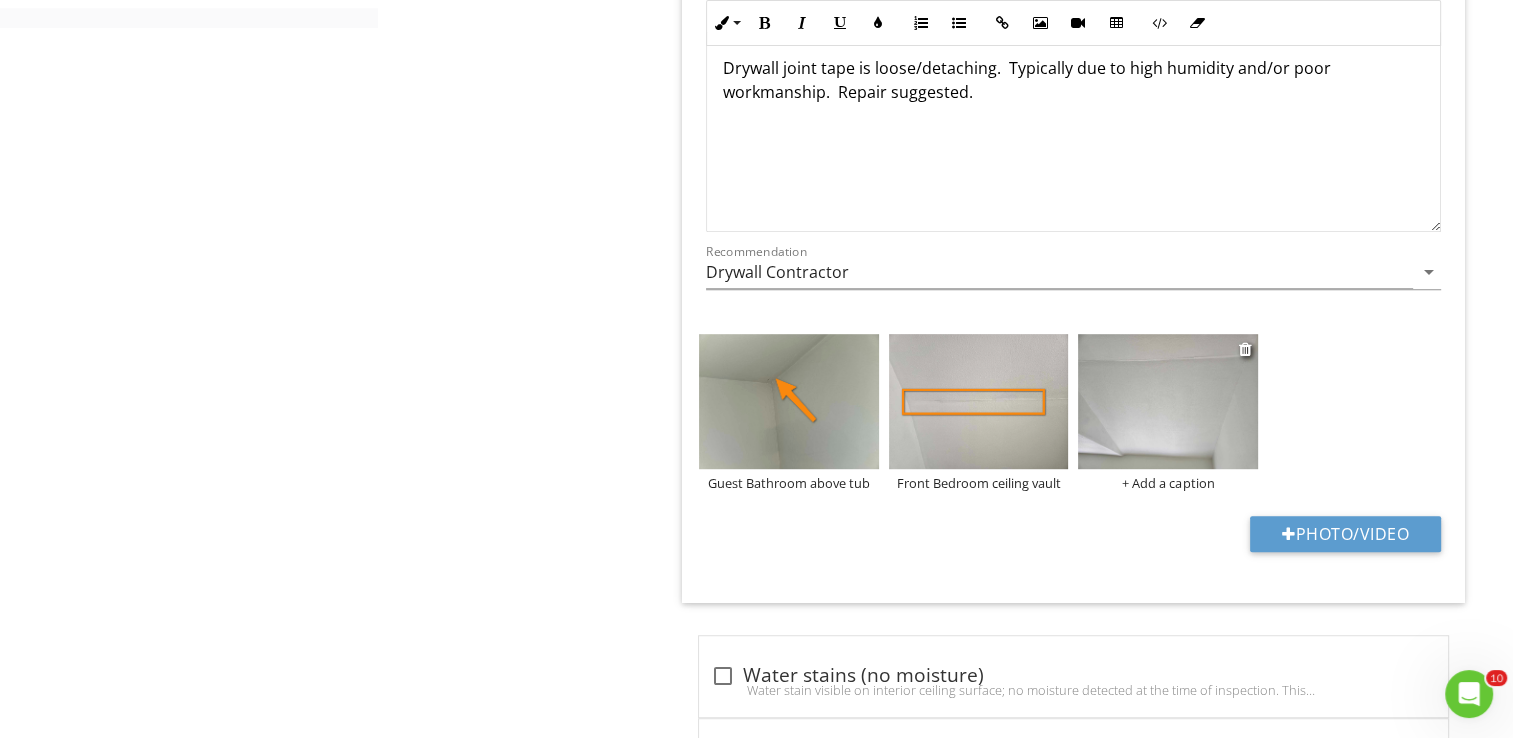 click on "+ Add a caption" at bounding box center [1168, 483] 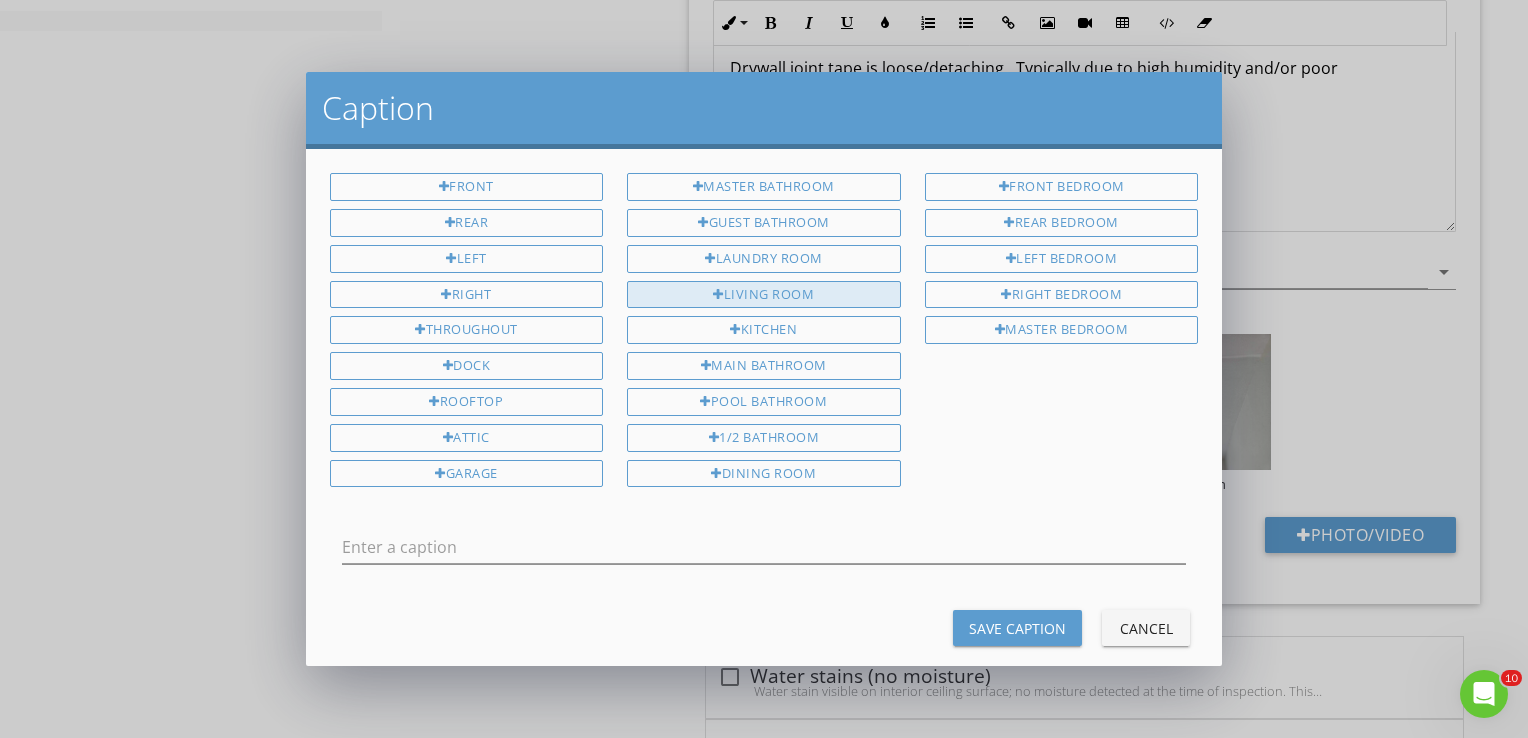 click on "Living Room" at bounding box center (764, 295) 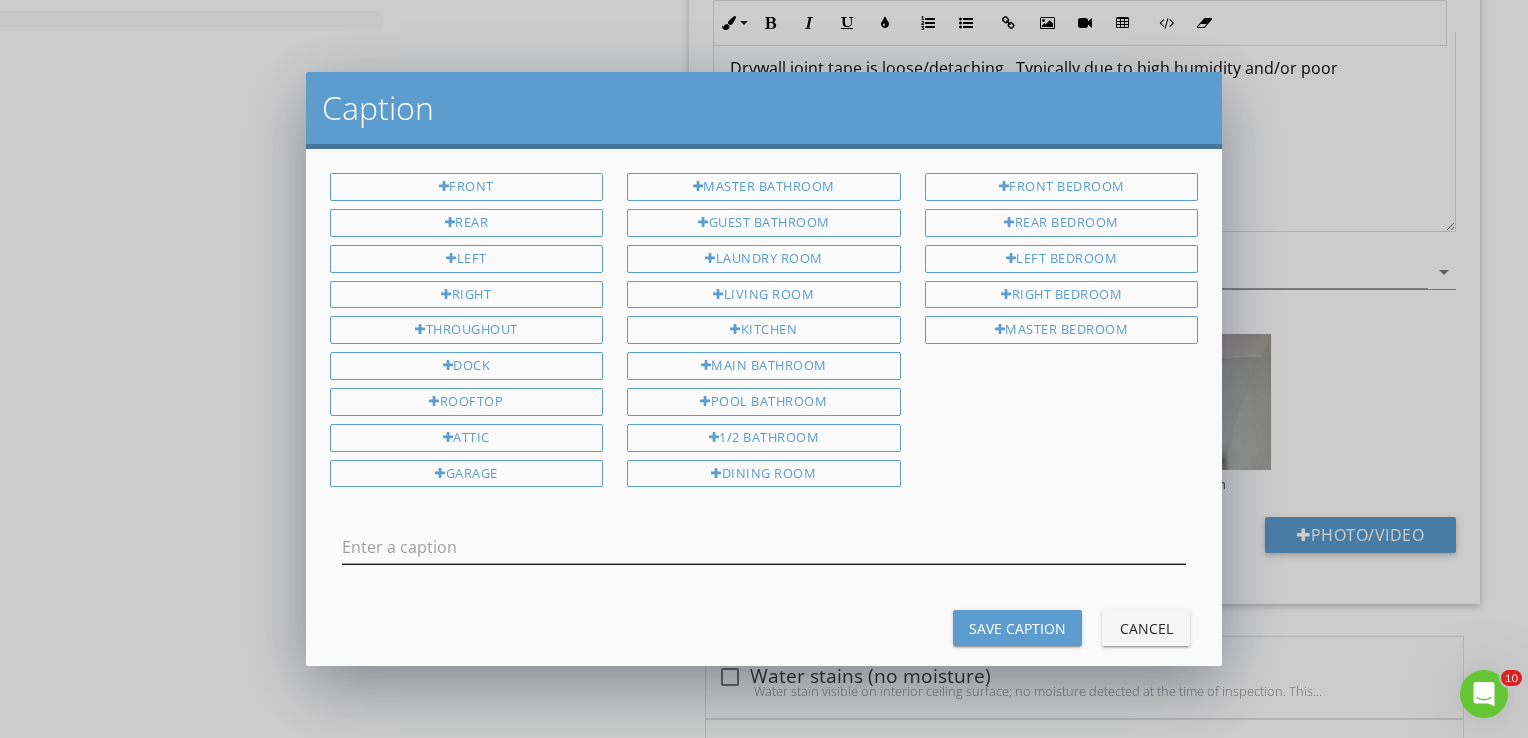 type on "Living Room" 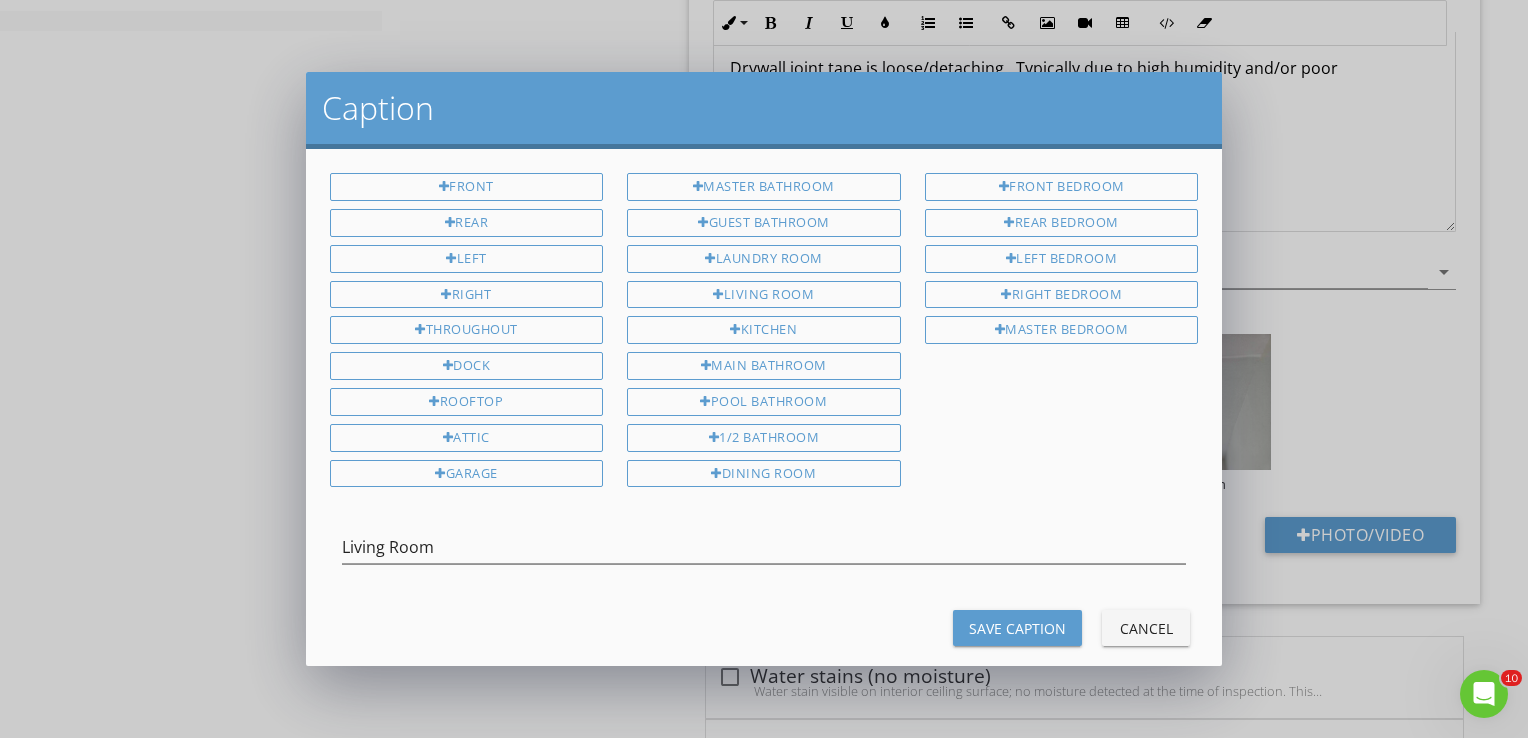 click on "Save Caption" at bounding box center [1017, 628] 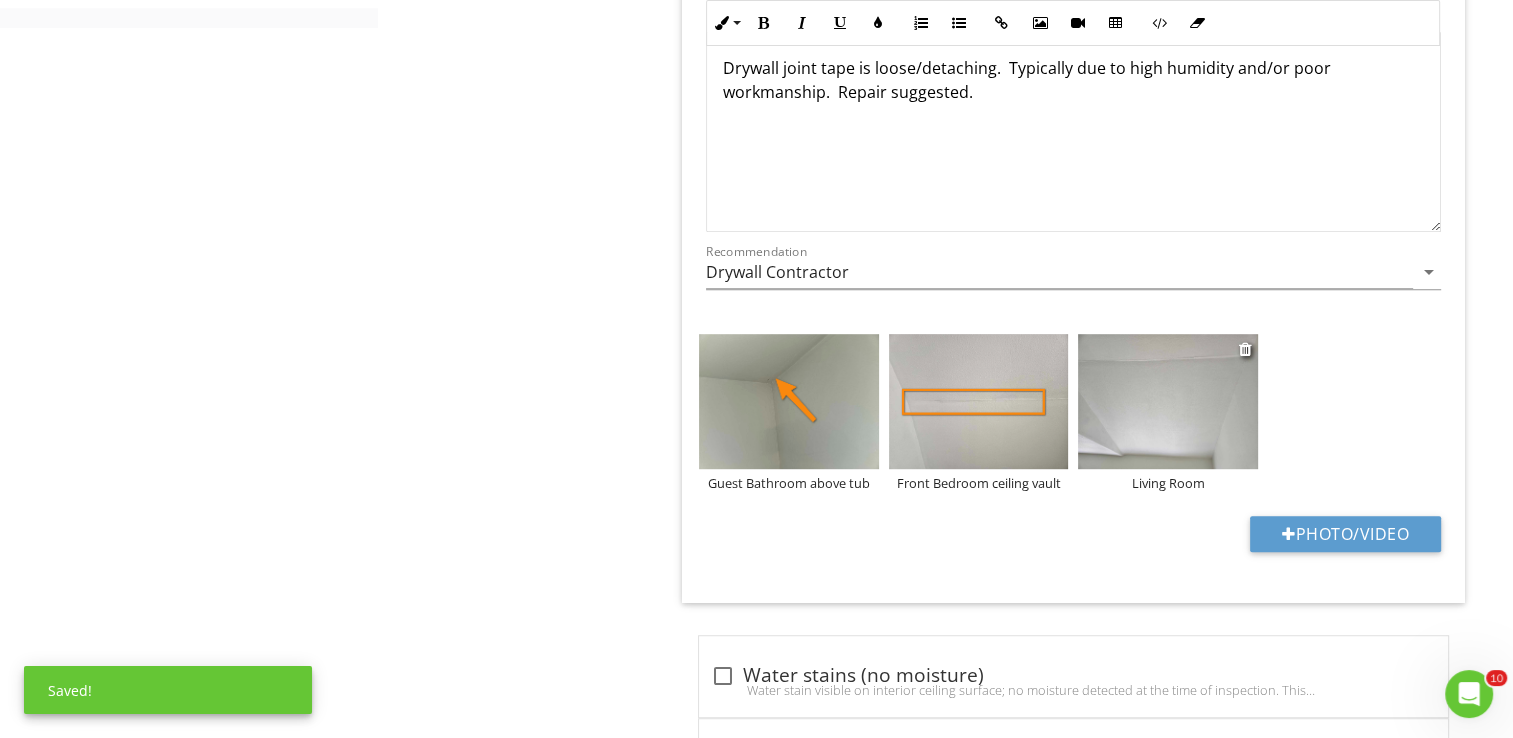 click at bounding box center (1168, 401) 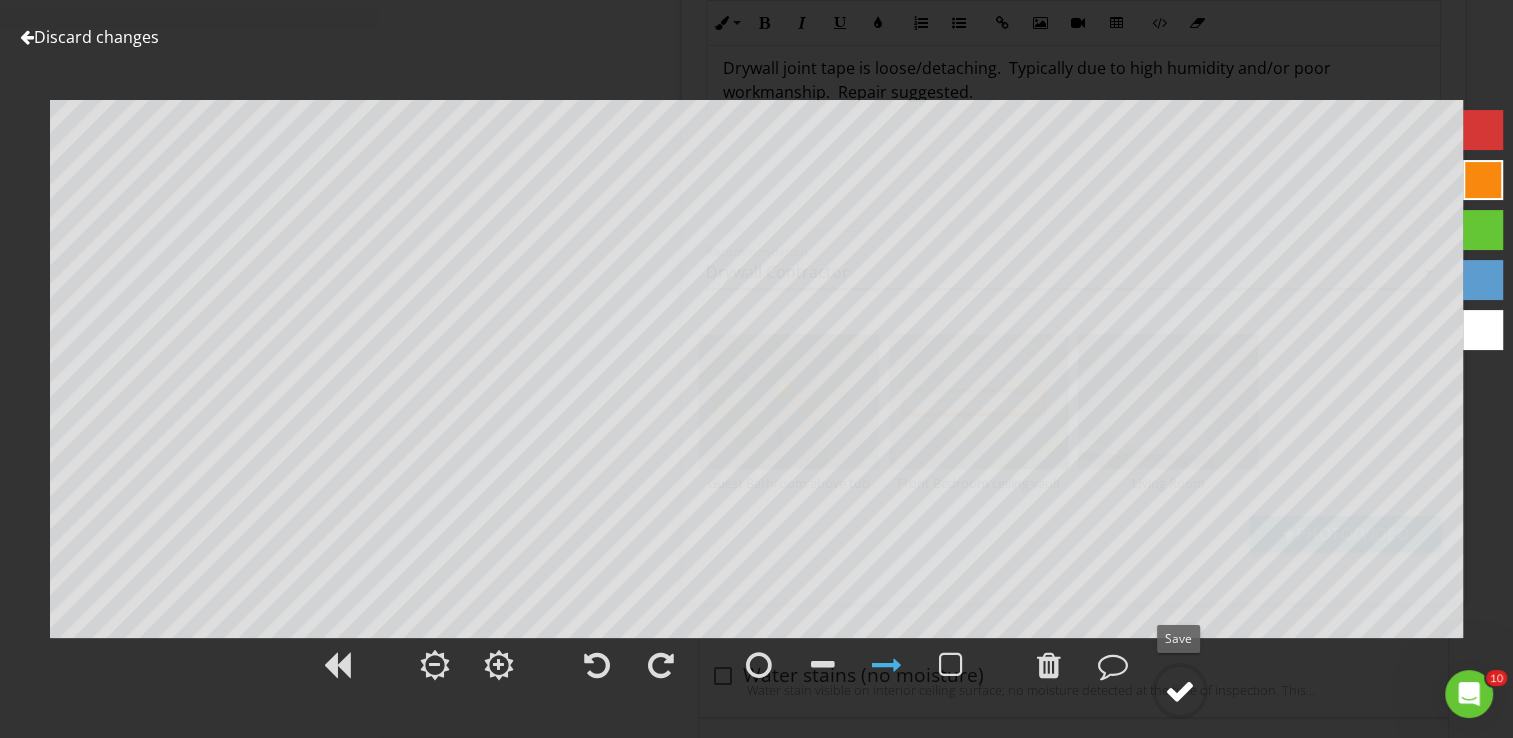 click at bounding box center [1180, 691] 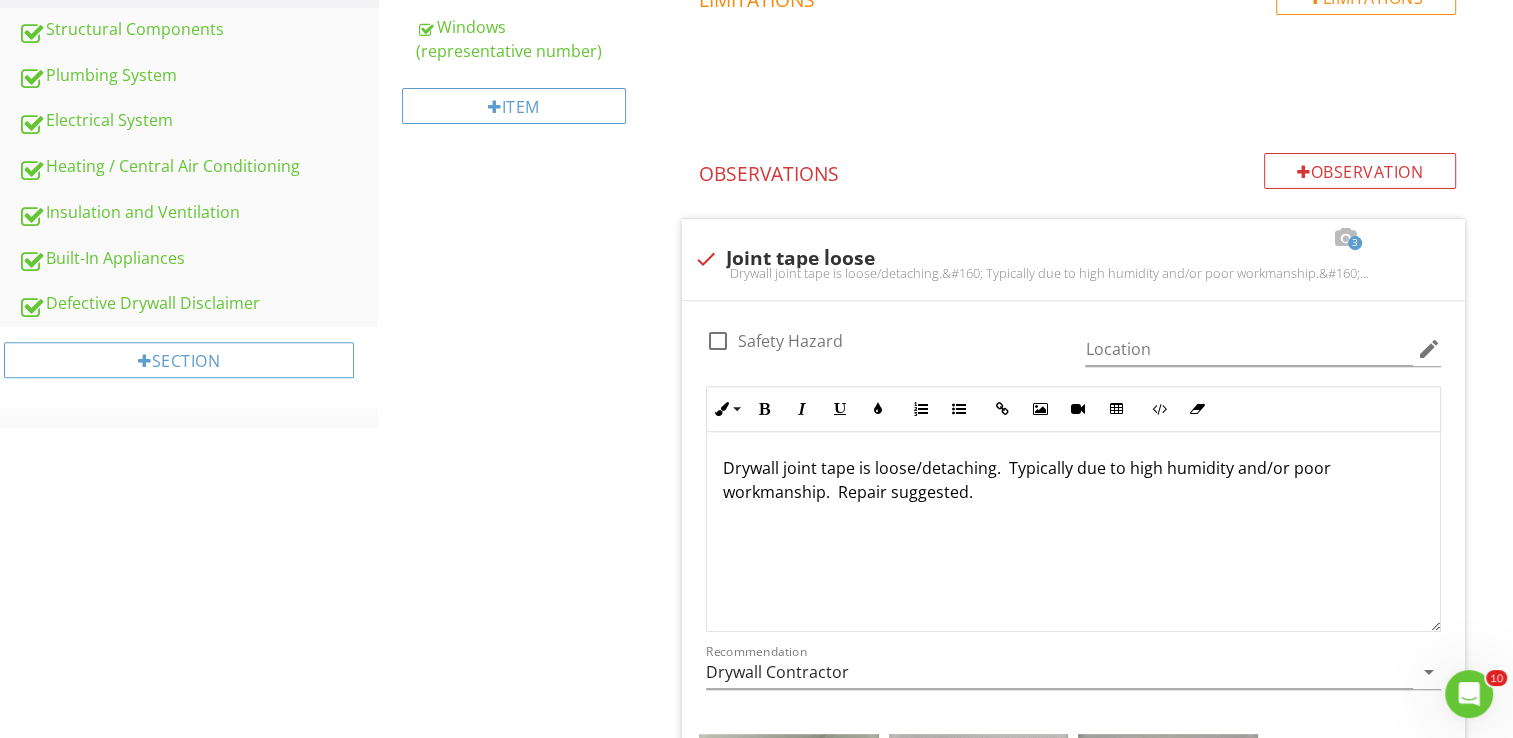 scroll, scrollTop: 400, scrollLeft: 0, axis: vertical 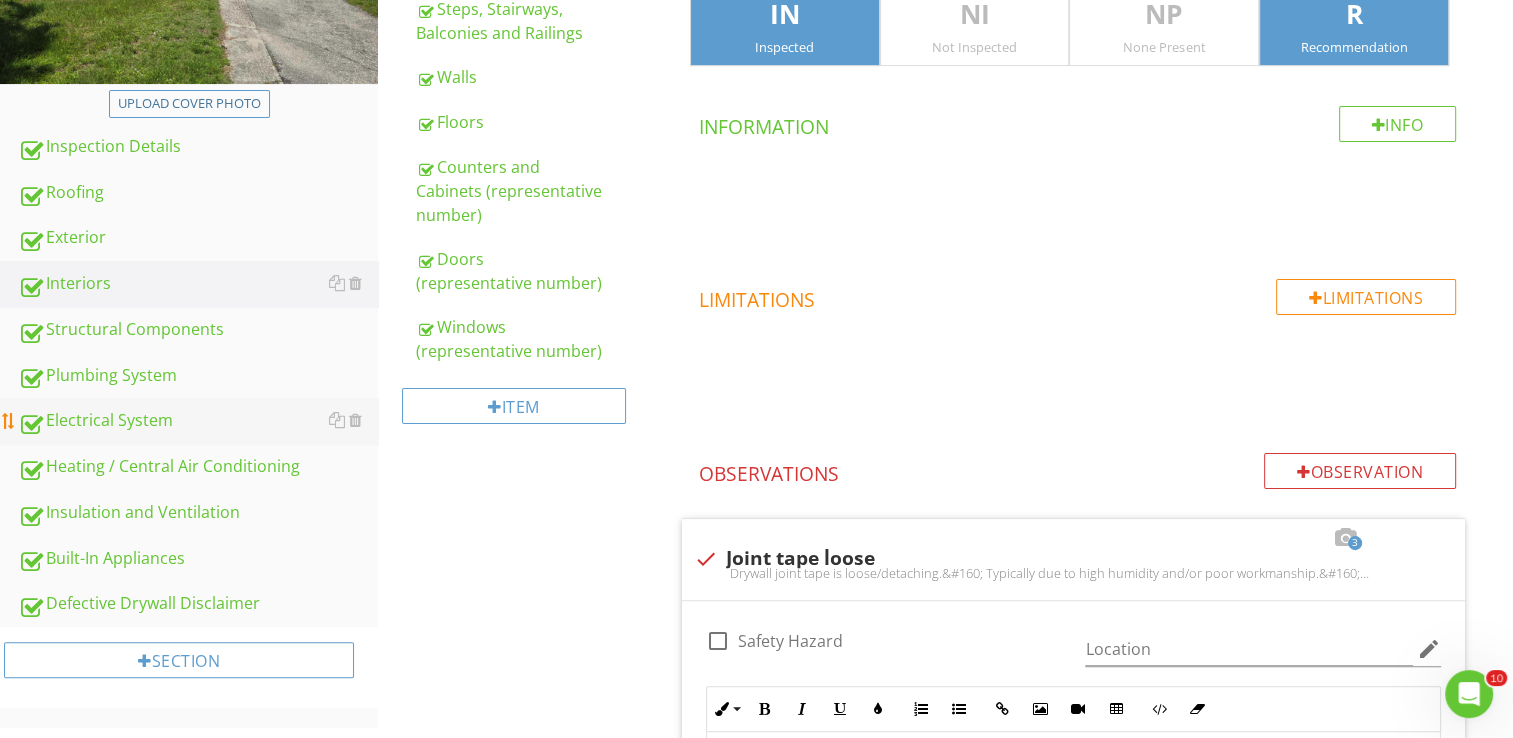 click on "Electrical System" at bounding box center [198, 421] 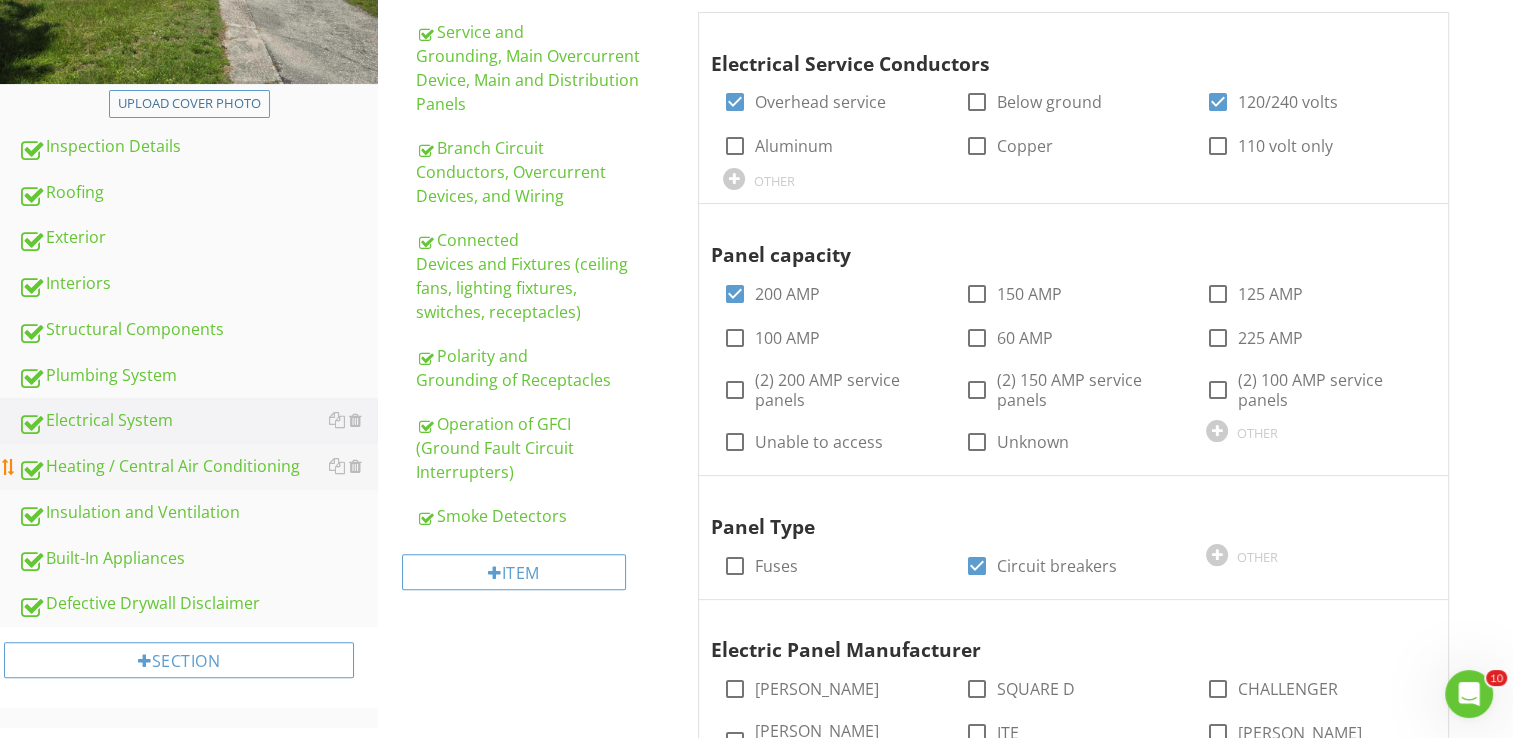 click on "Heating / Central Air Conditioning" at bounding box center (198, 467) 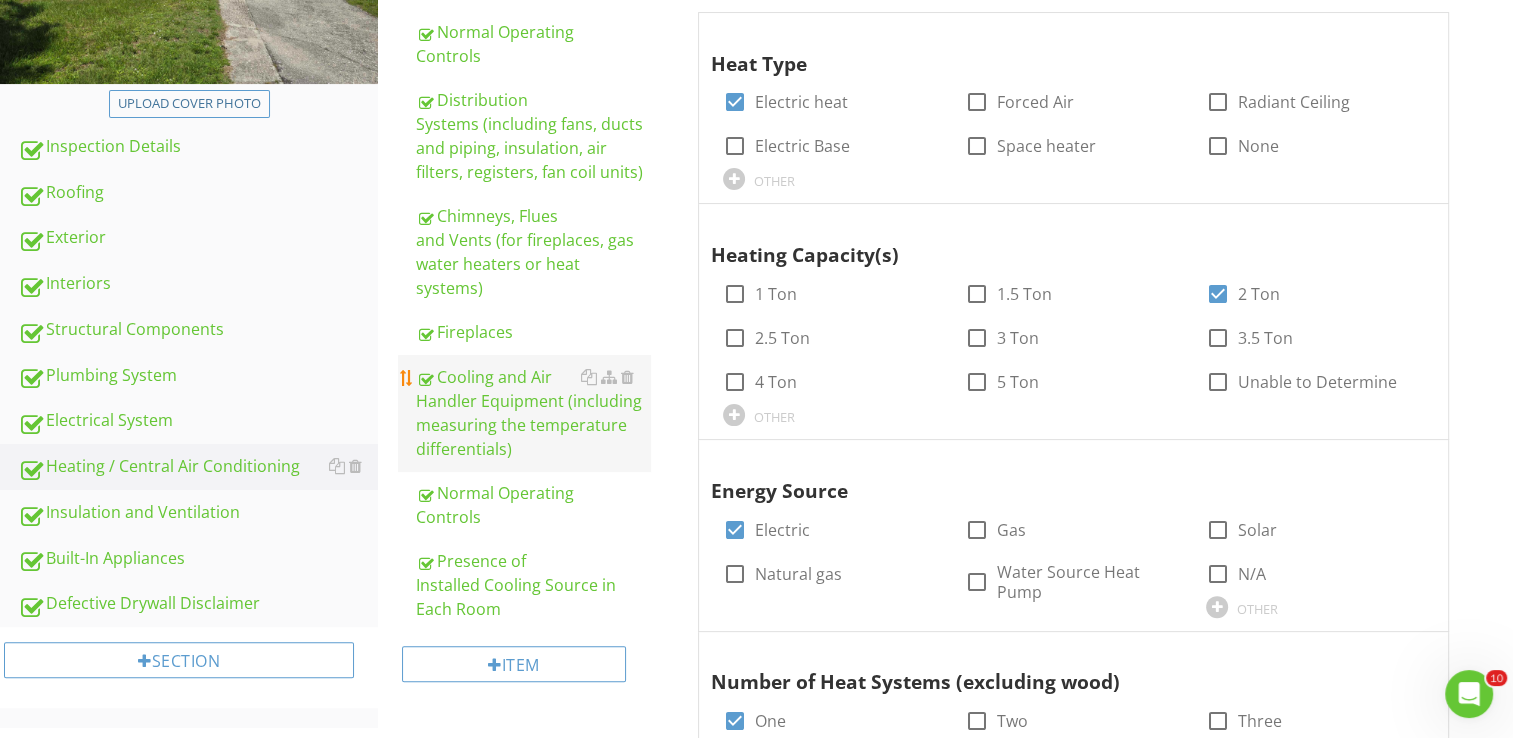 click on "Cooling and Air Handler Equipment (including measuring the temperature differentials)" at bounding box center [533, 413] 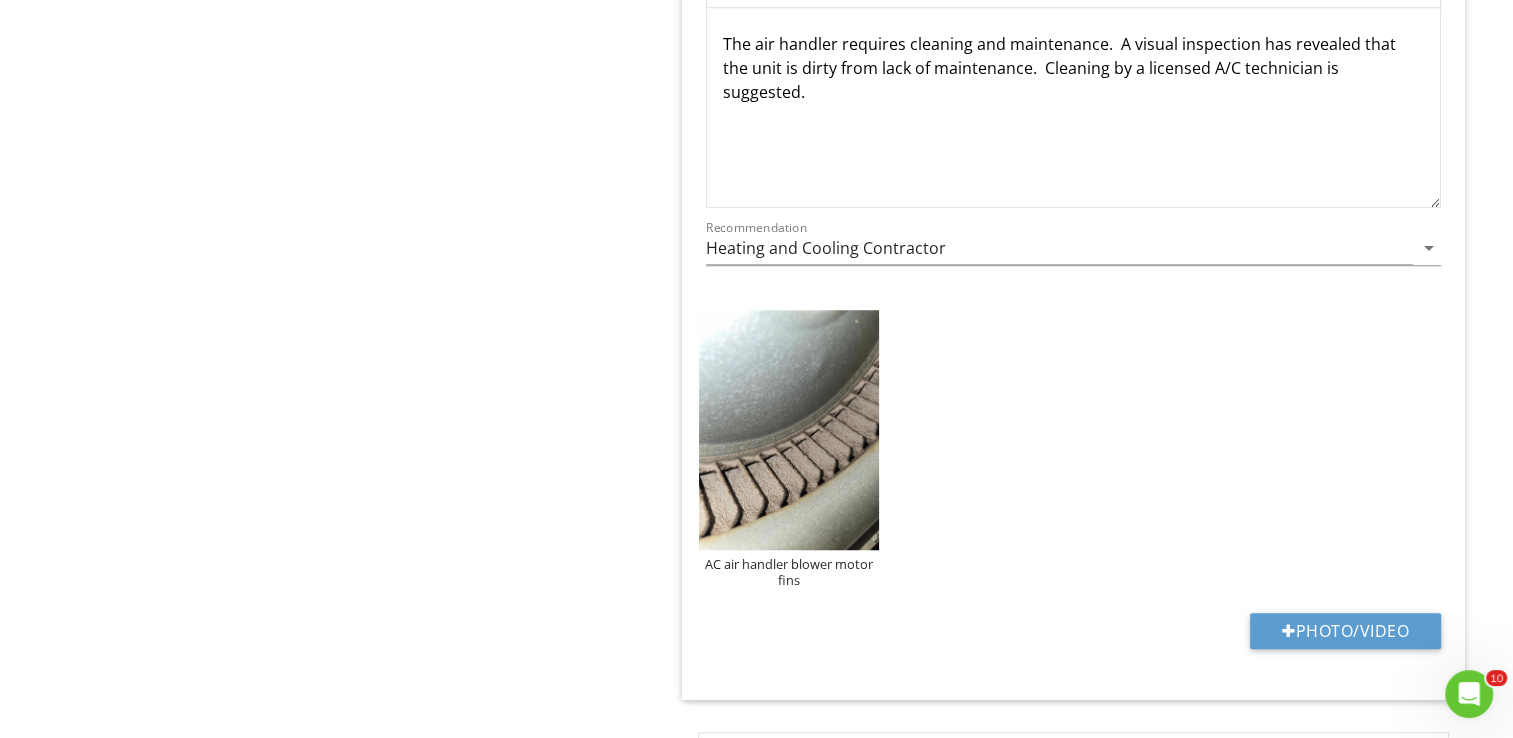 scroll, scrollTop: 1500, scrollLeft: 0, axis: vertical 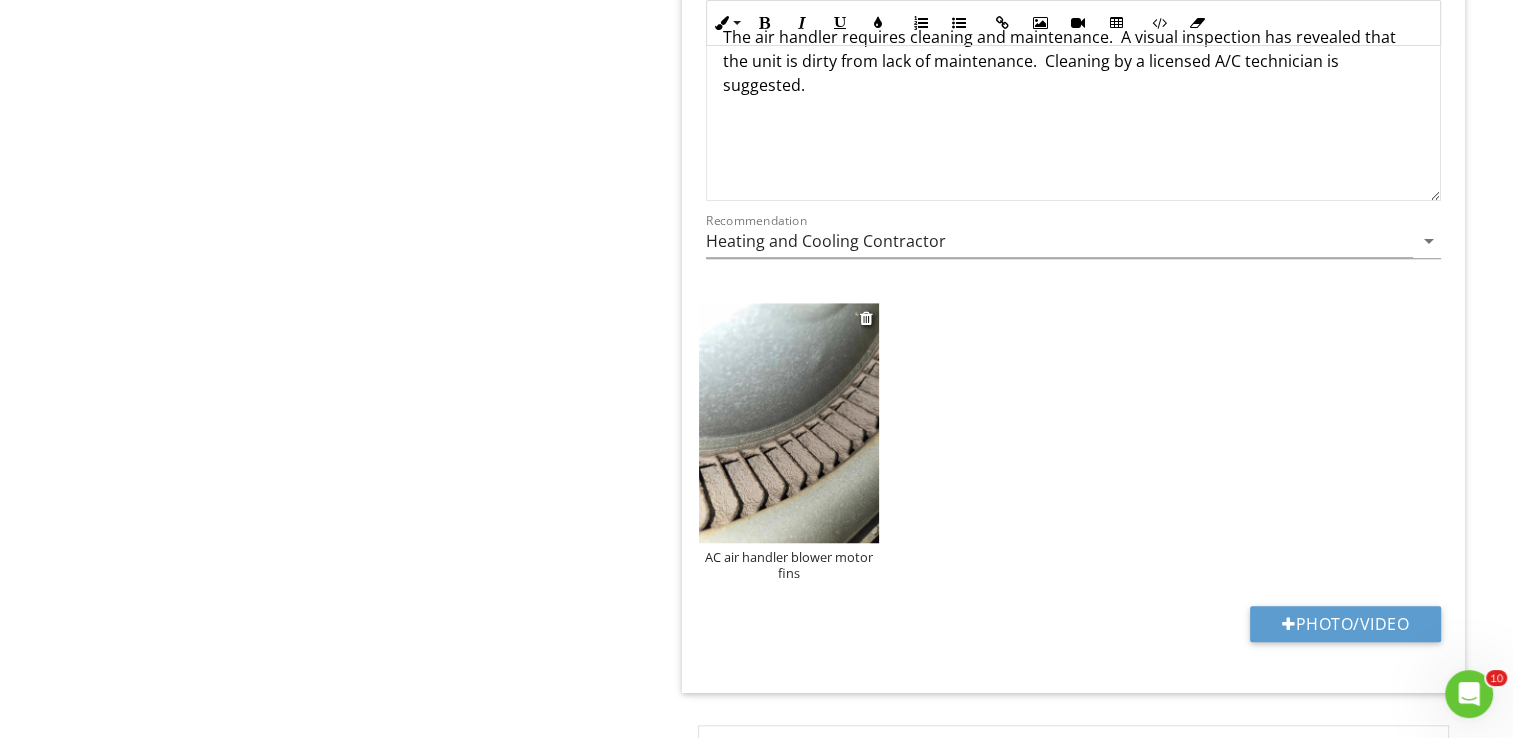 click at bounding box center [789, 423] 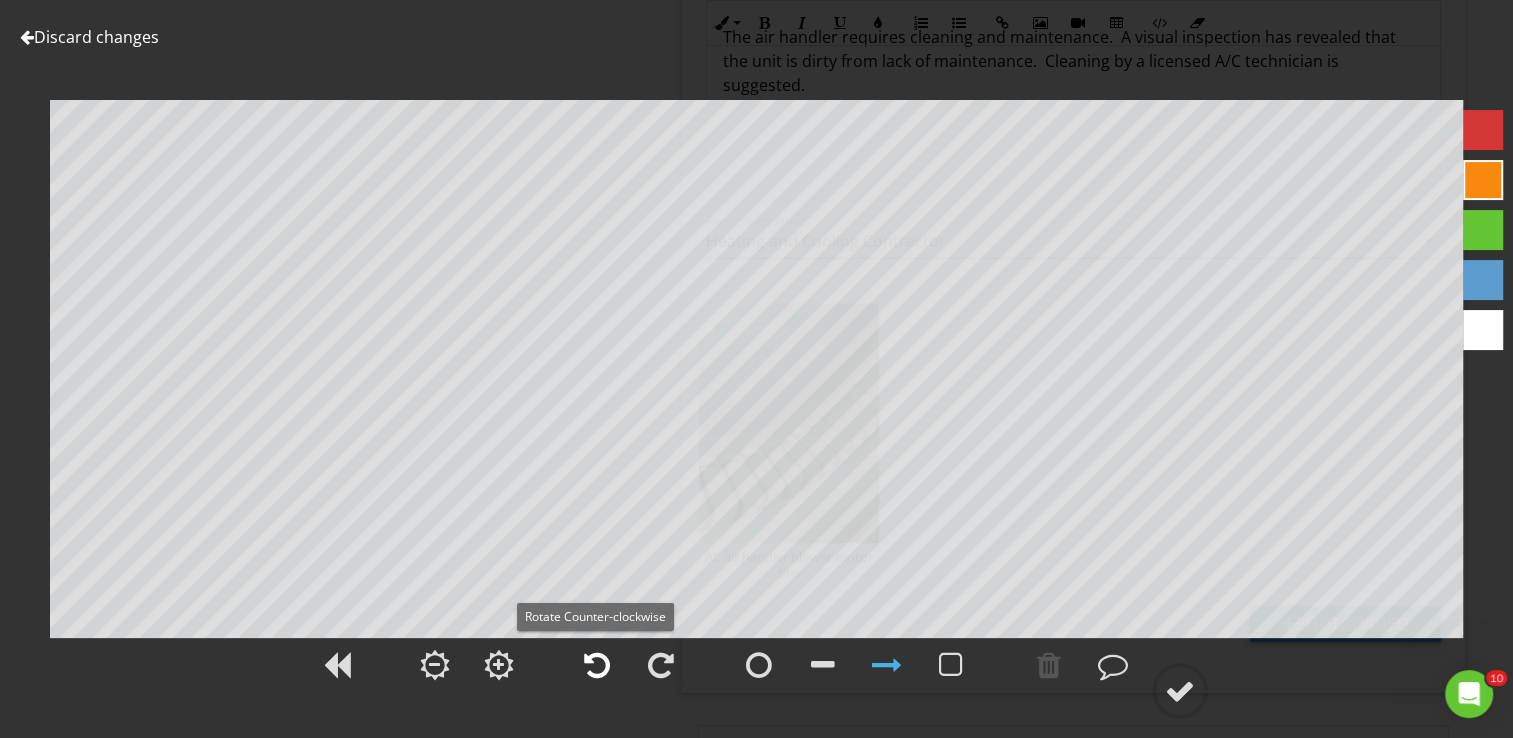 click at bounding box center (597, 665) 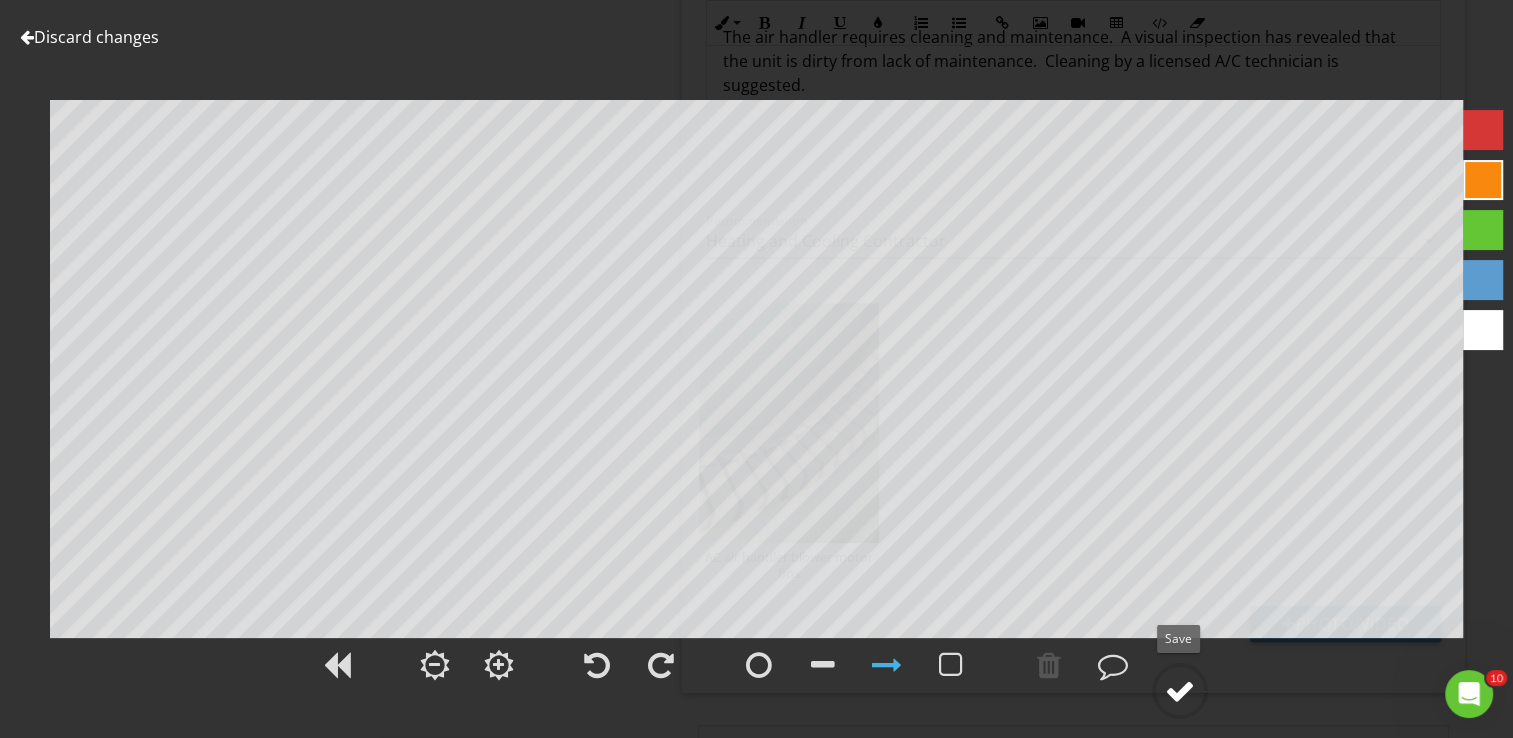 click at bounding box center (1180, 691) 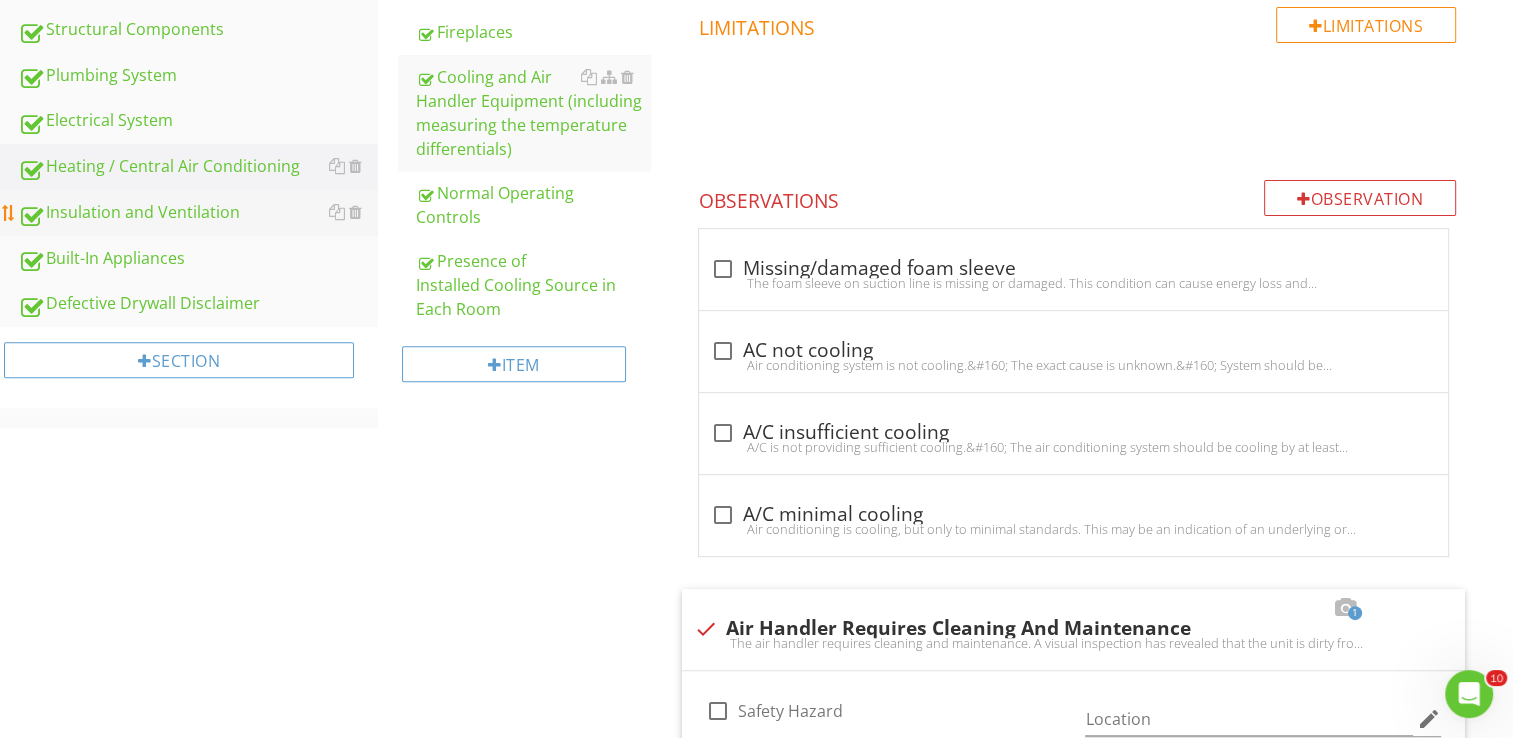 scroll, scrollTop: 0, scrollLeft: 0, axis: both 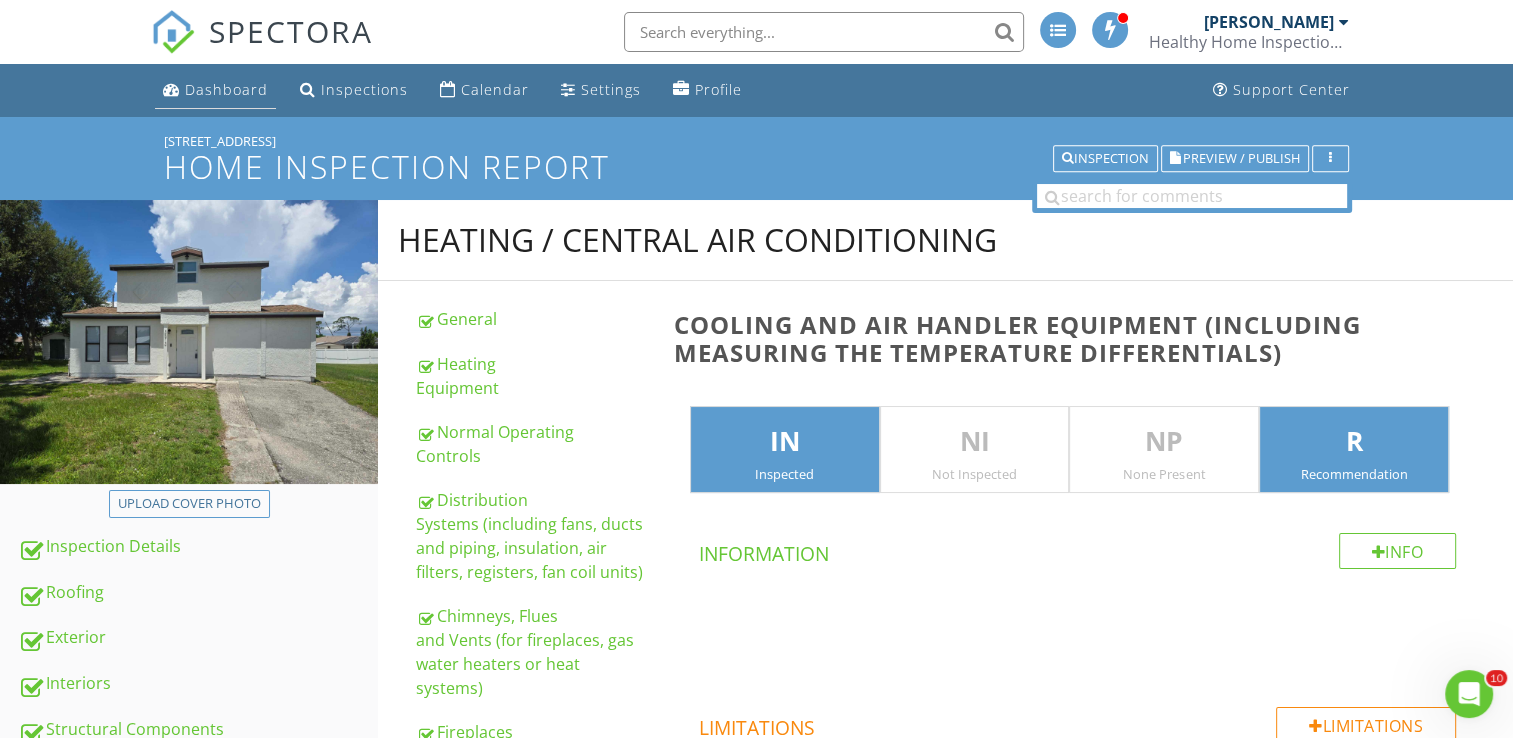 click on "Dashboard" at bounding box center [226, 89] 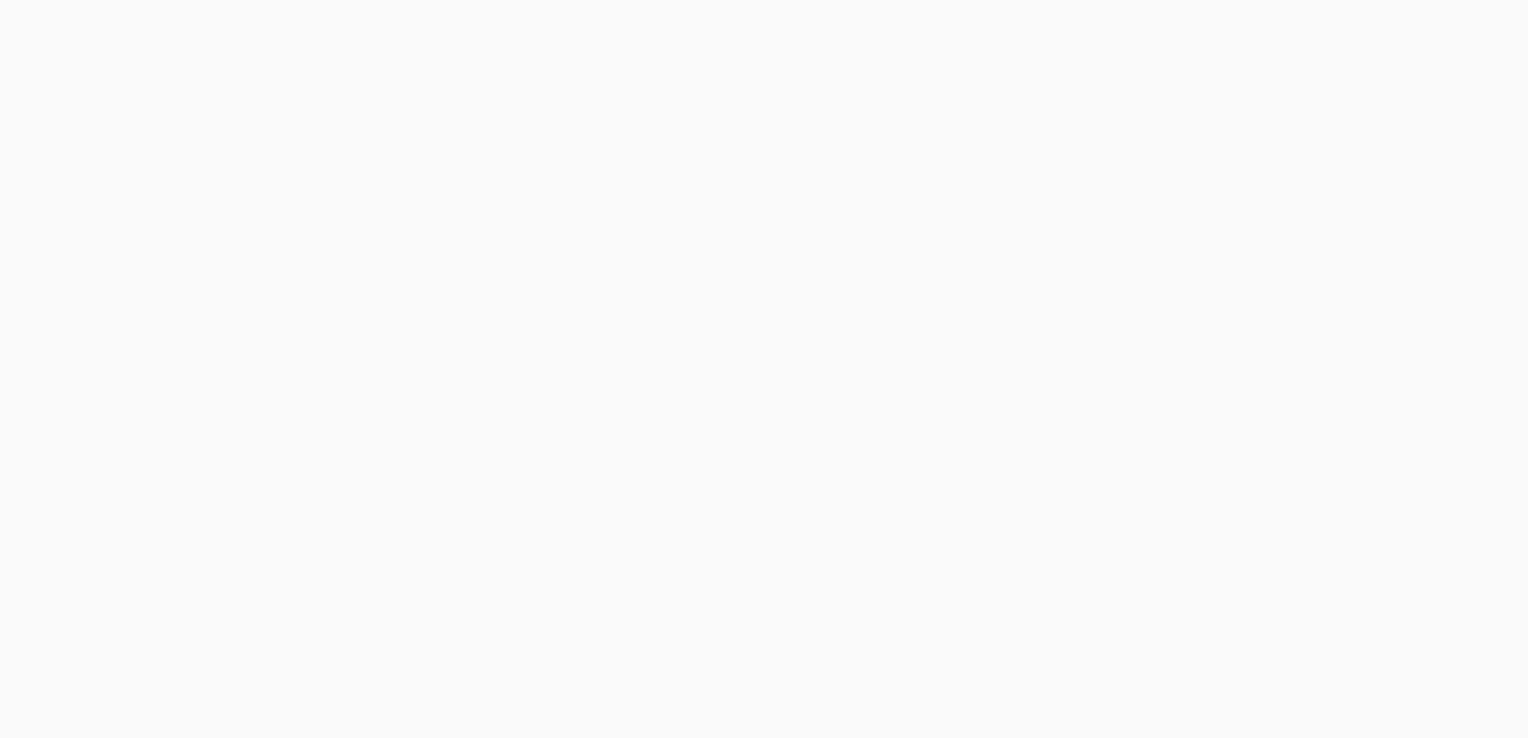 scroll, scrollTop: 0, scrollLeft: 0, axis: both 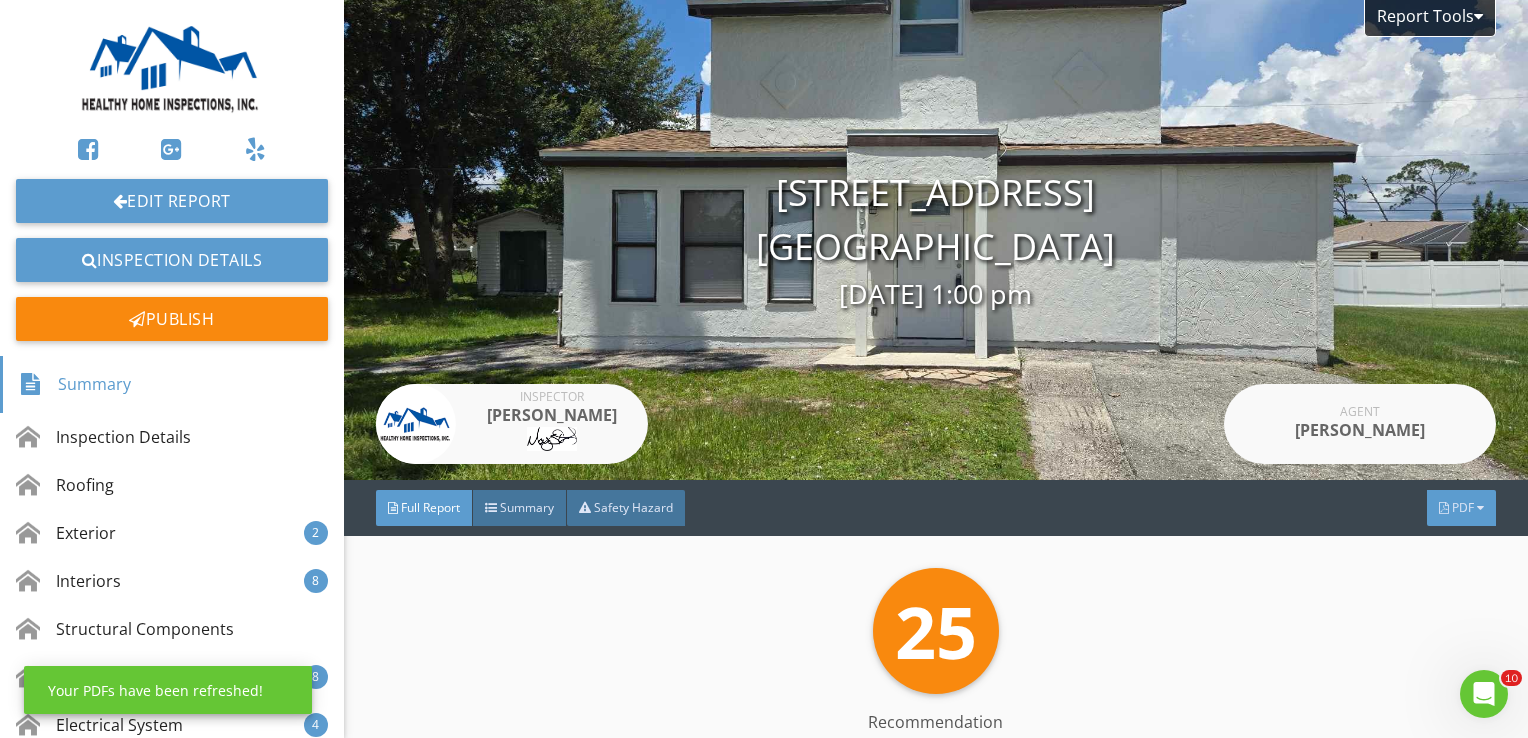 click at bounding box center [1480, 508] 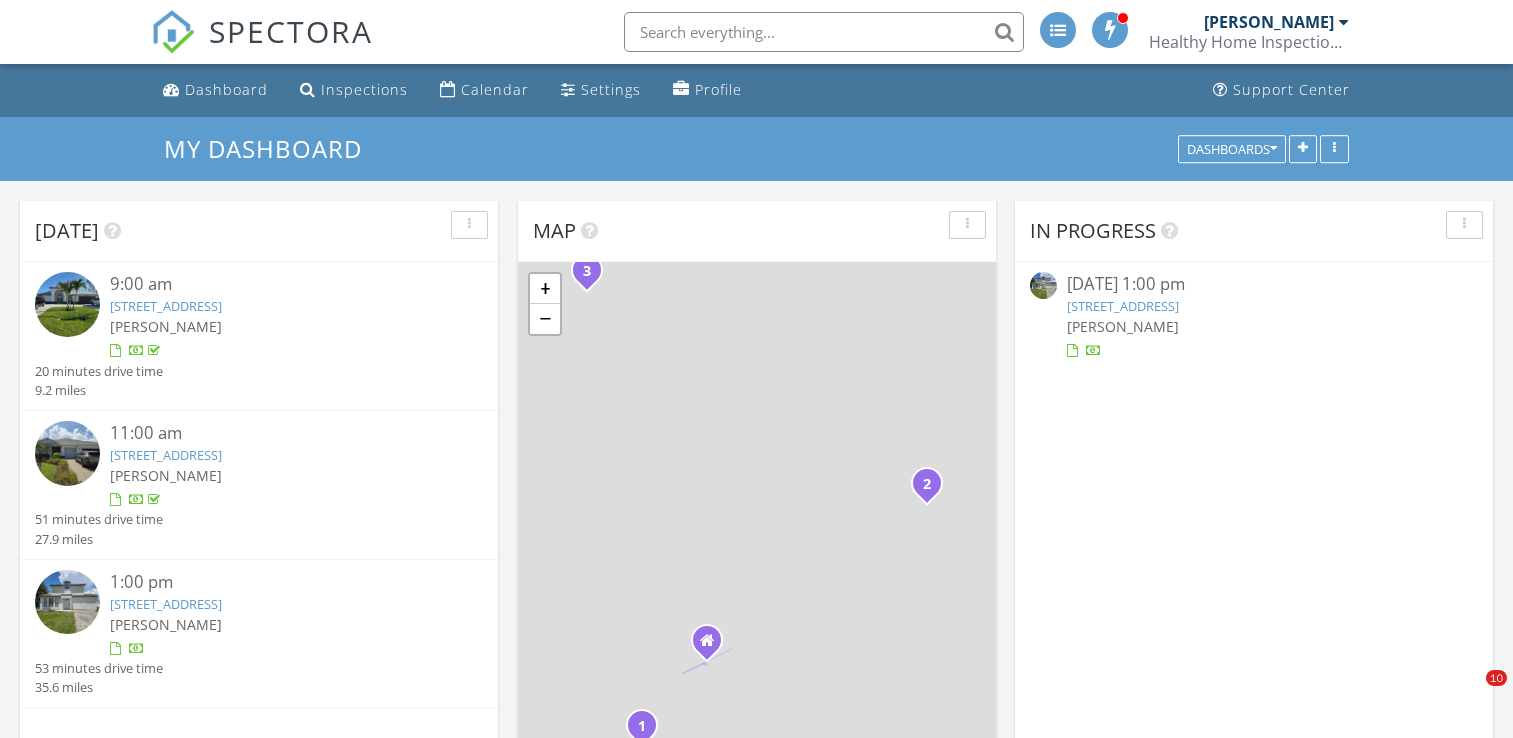scroll, scrollTop: 0, scrollLeft: 0, axis: both 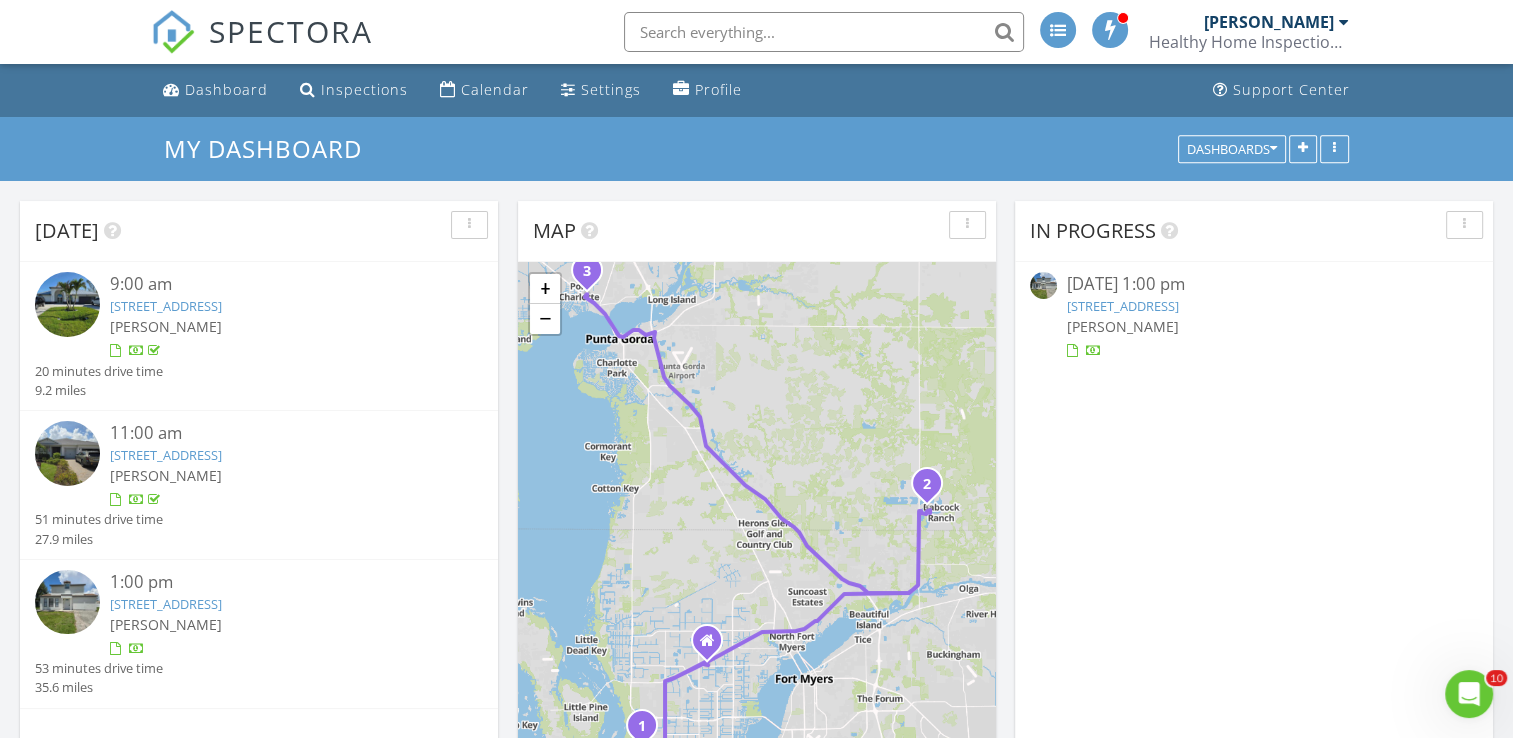 click at bounding box center [67, 602] 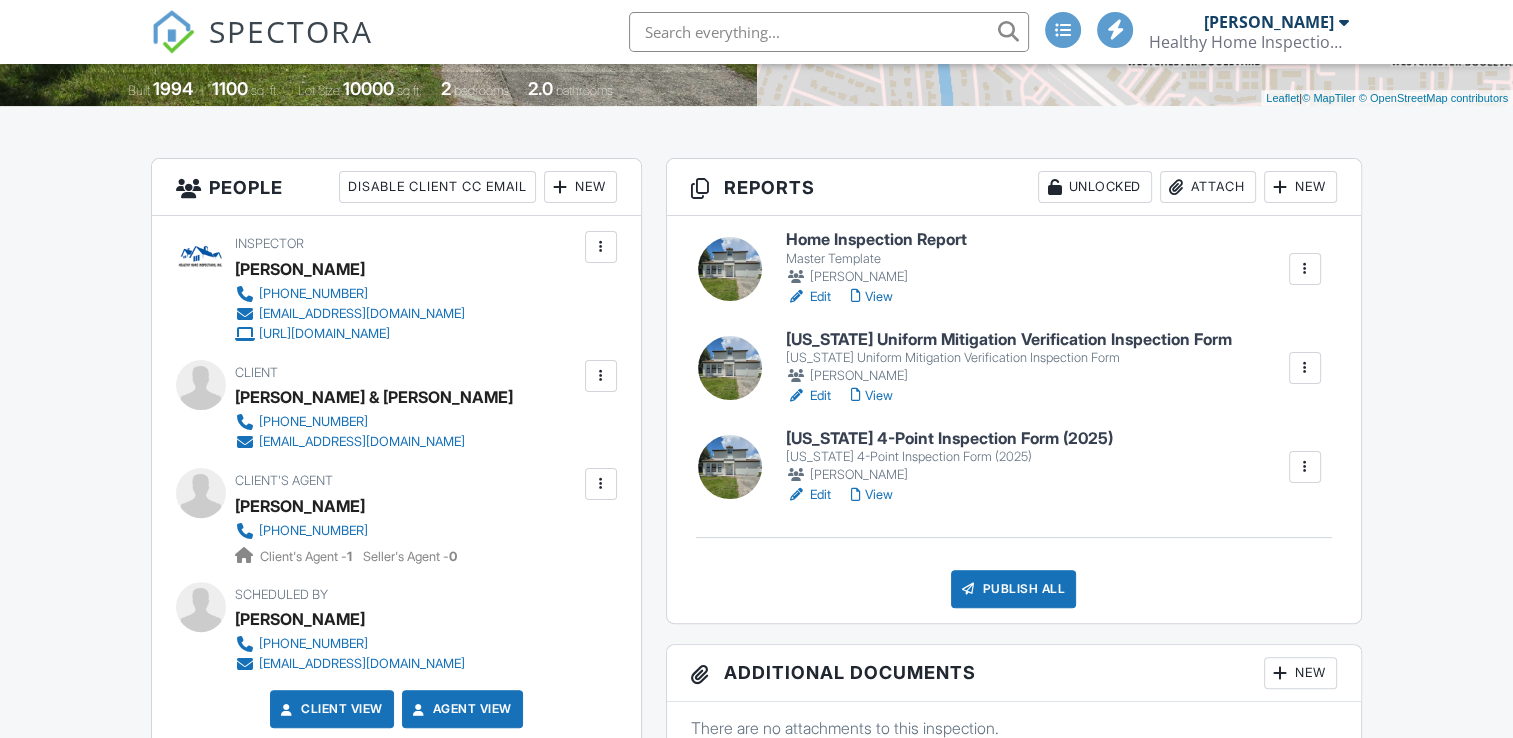 scroll, scrollTop: 500, scrollLeft: 0, axis: vertical 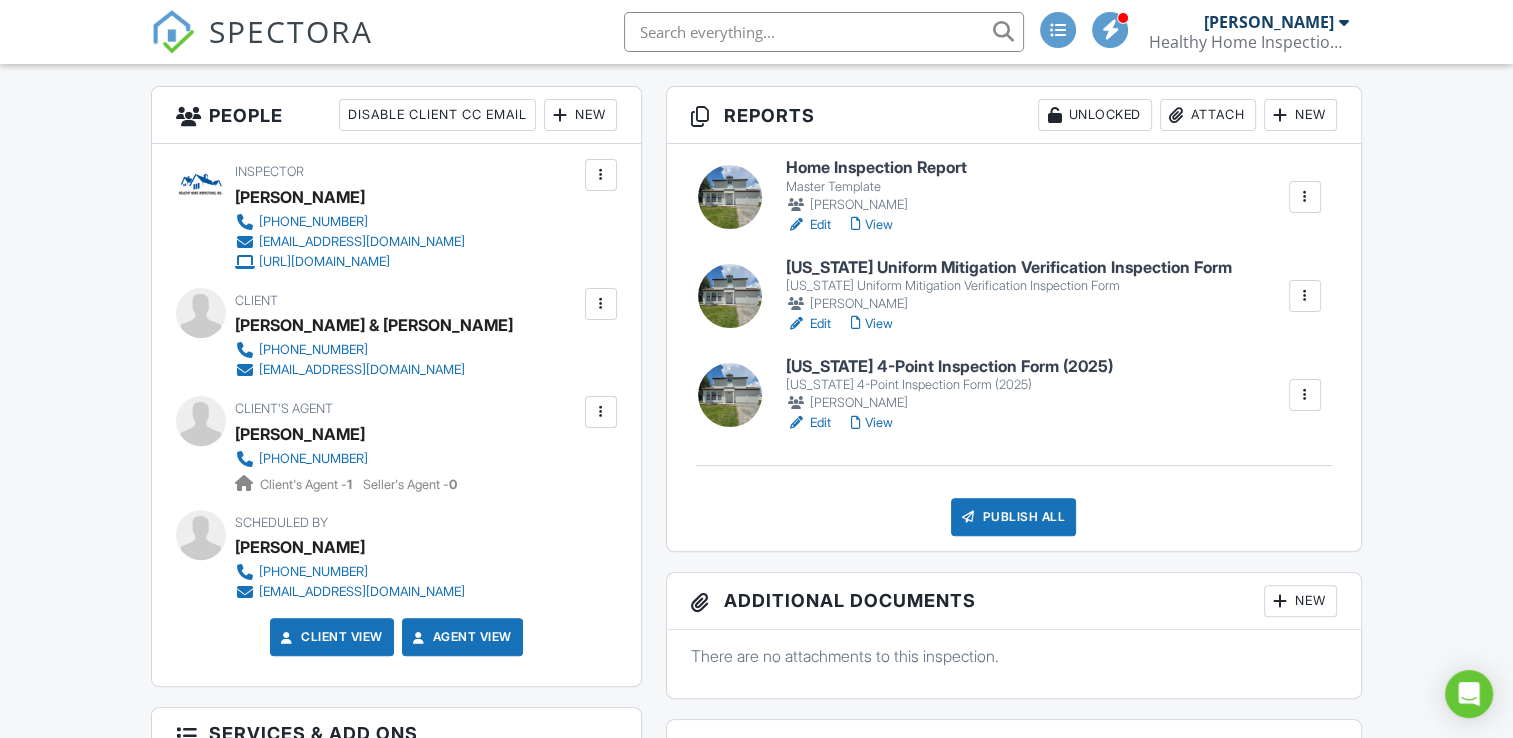 click on "Publish All" at bounding box center (1013, 517) 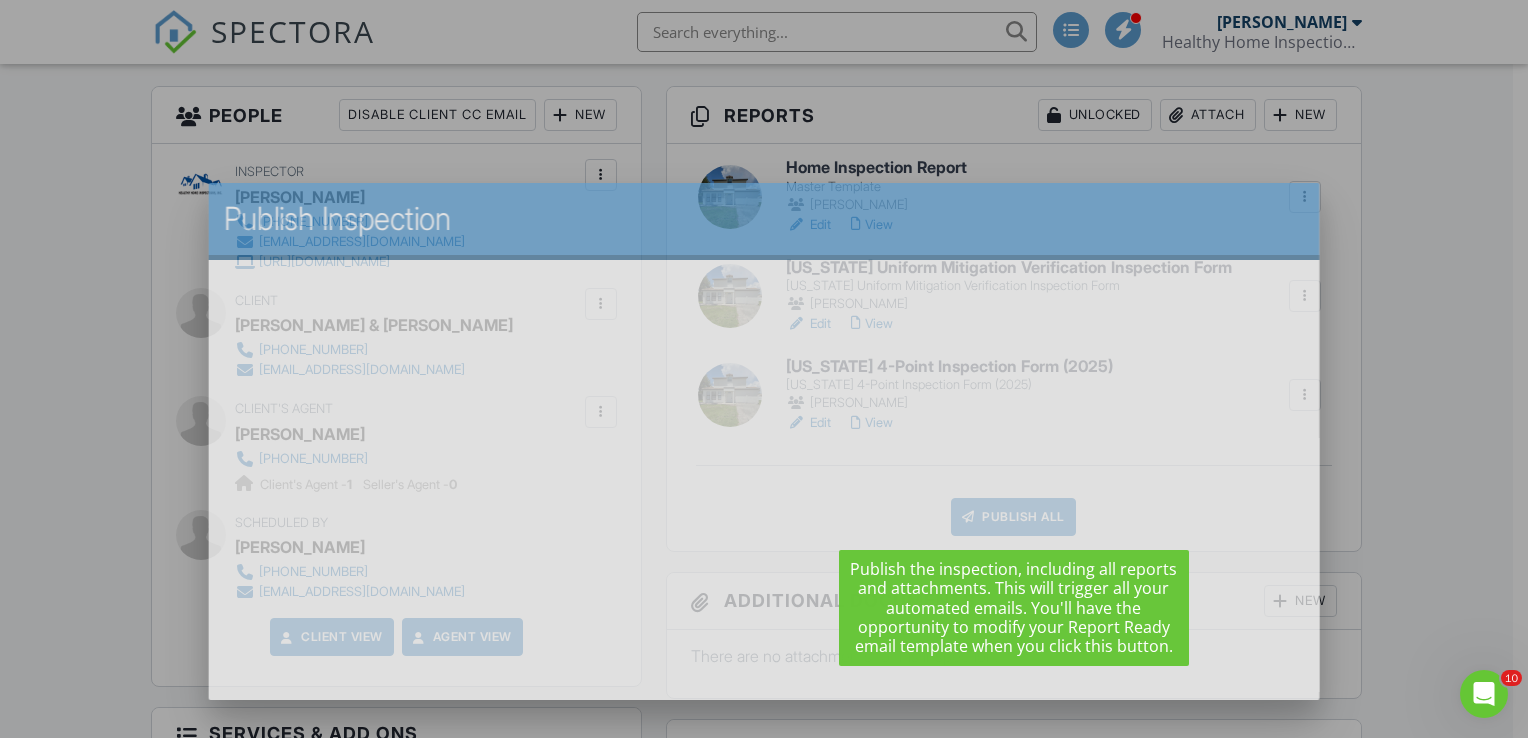 scroll, scrollTop: 0, scrollLeft: 0, axis: both 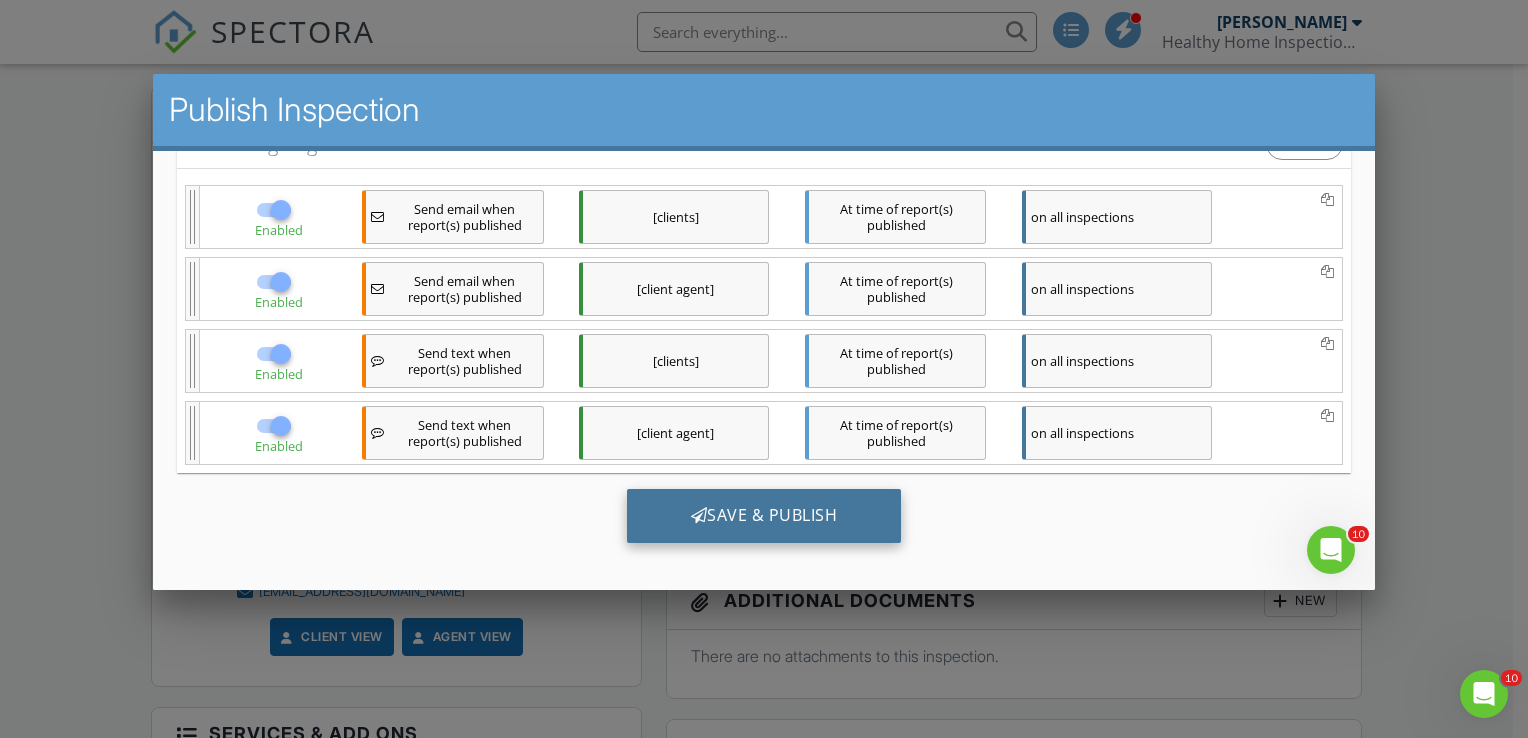 click on "Save & Publish" at bounding box center [763, 515] 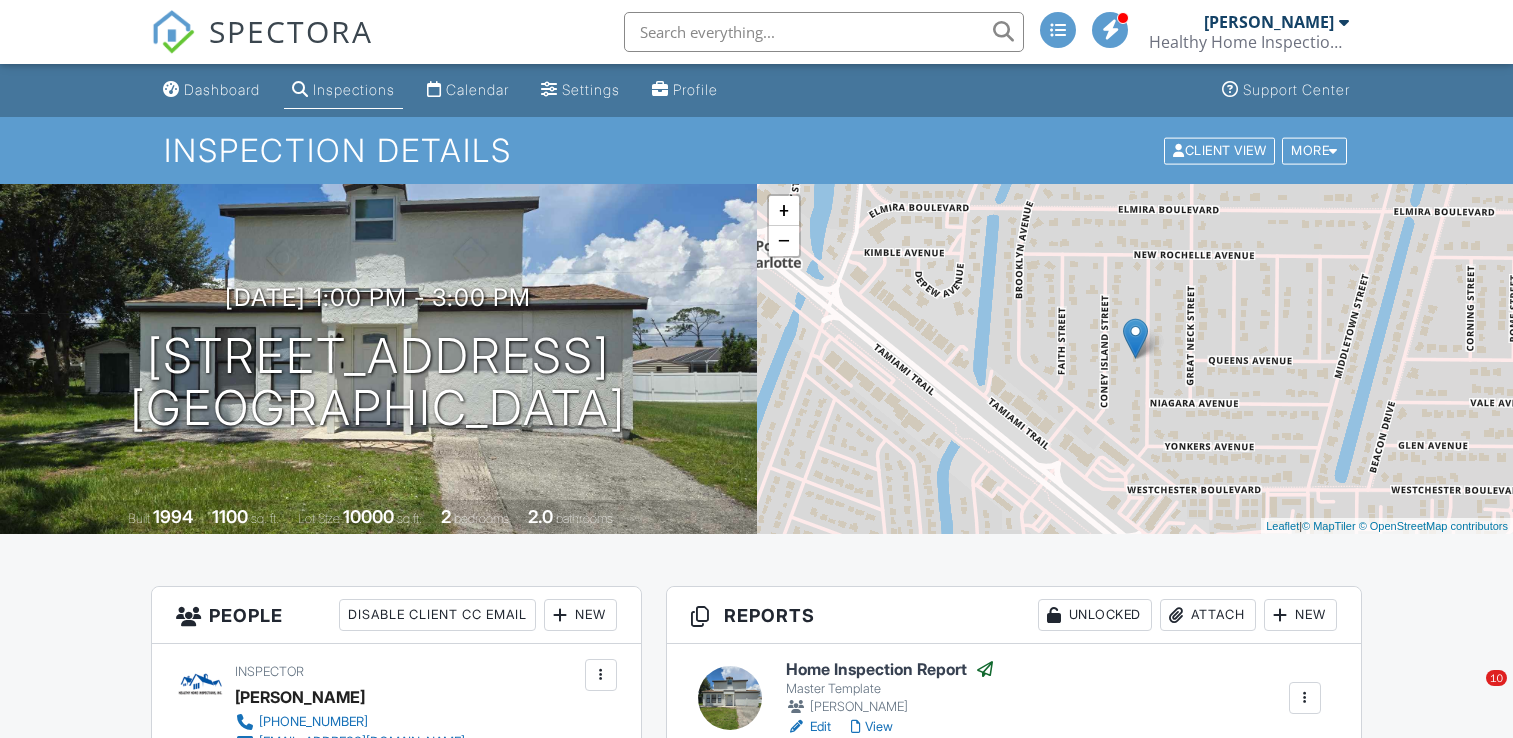 scroll, scrollTop: 0, scrollLeft: 0, axis: both 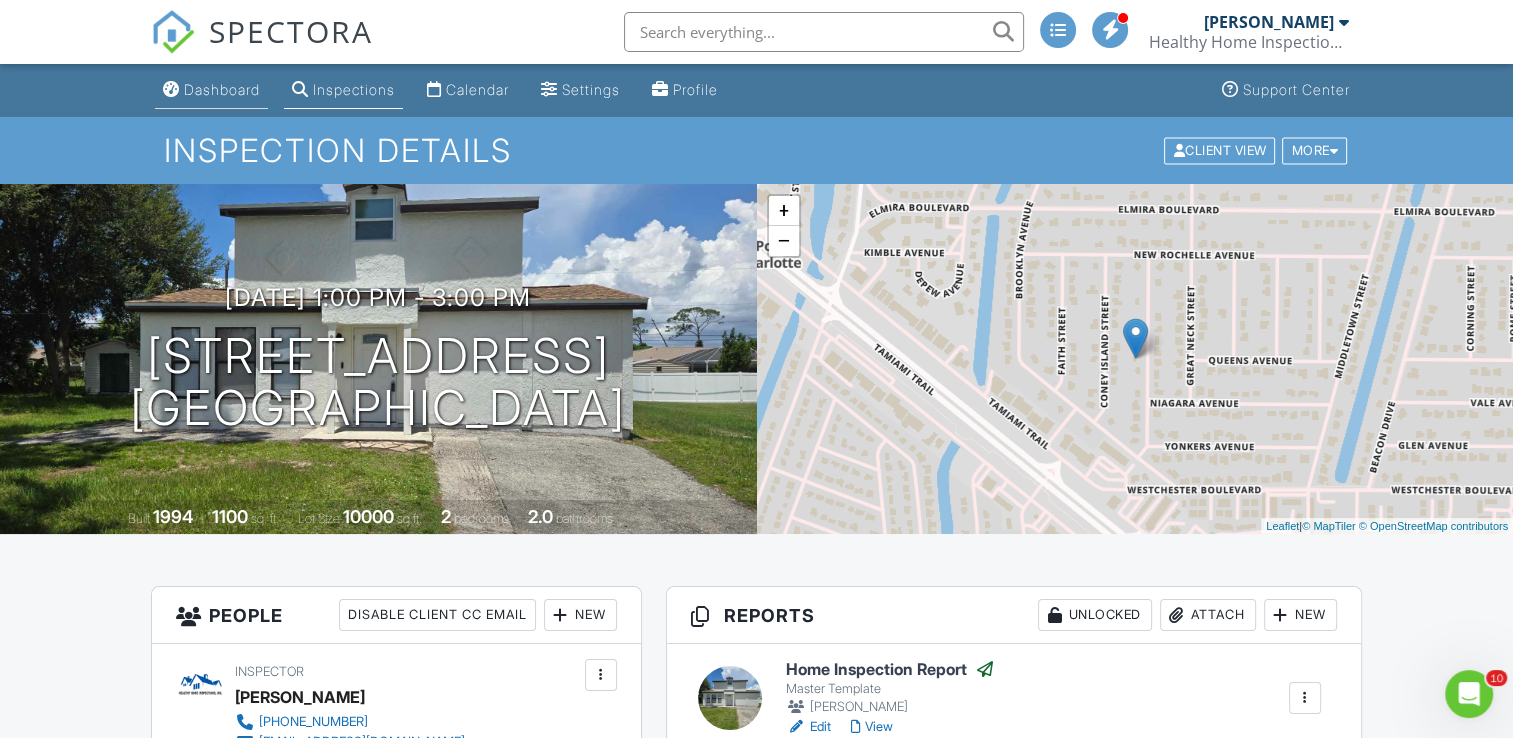 click on "Dashboard" at bounding box center [222, 89] 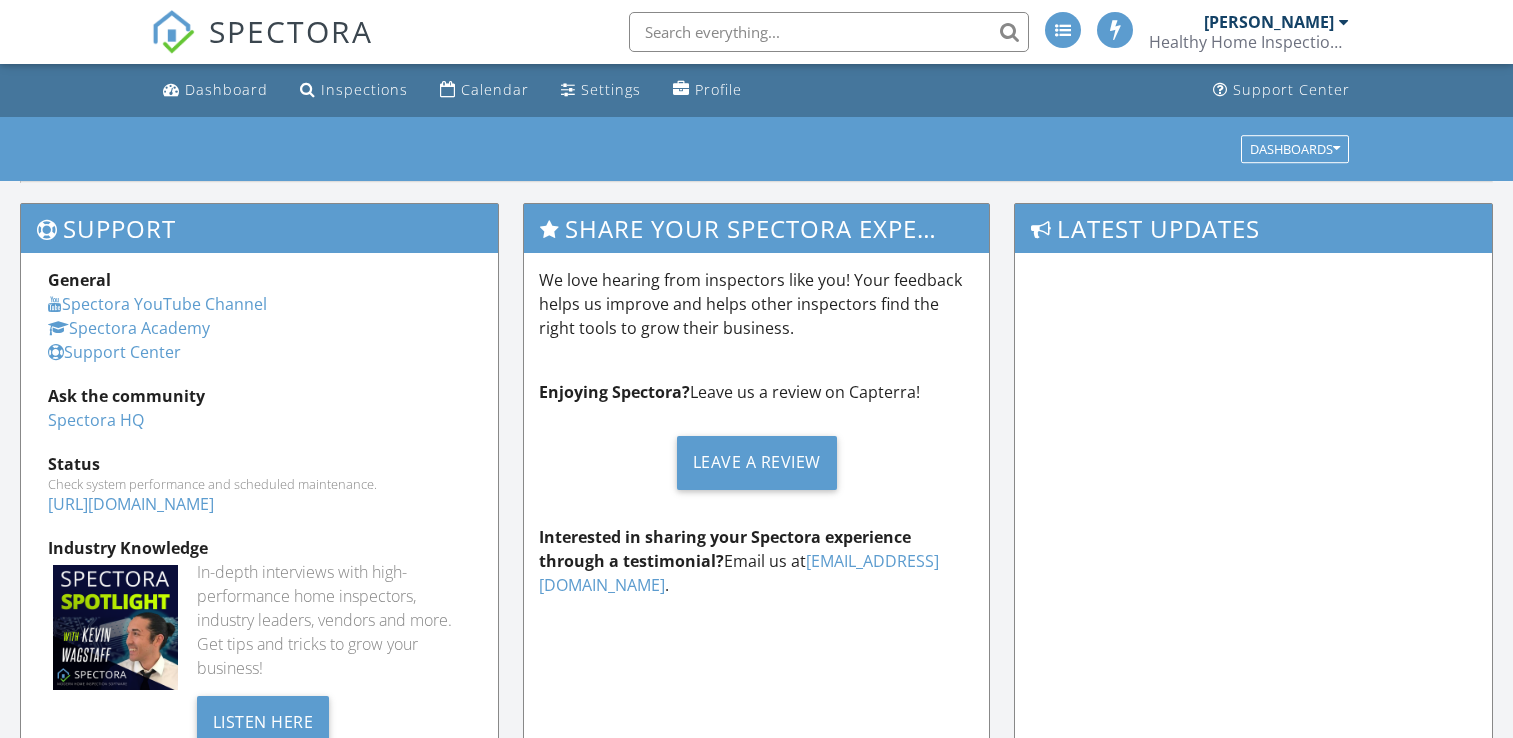 scroll, scrollTop: 0, scrollLeft: 0, axis: both 